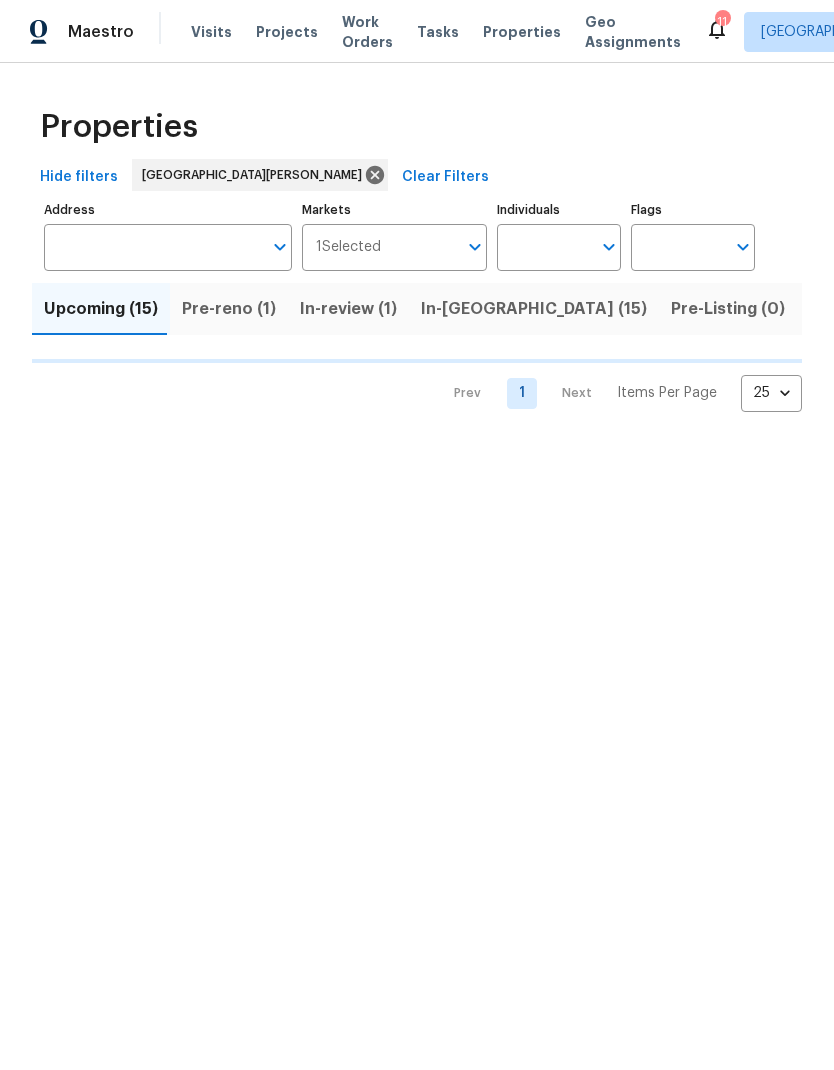 scroll, scrollTop: 0, scrollLeft: 0, axis: both 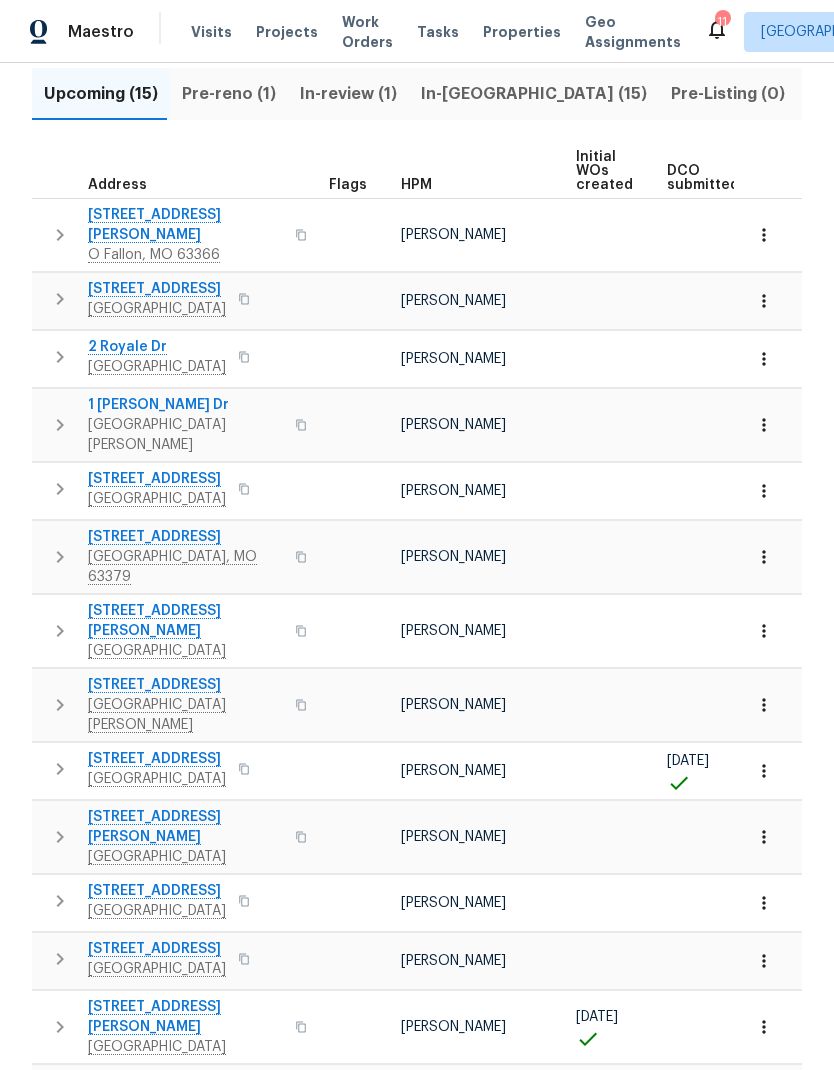click on "611 S 3rd St" at bounding box center [185, 1081] 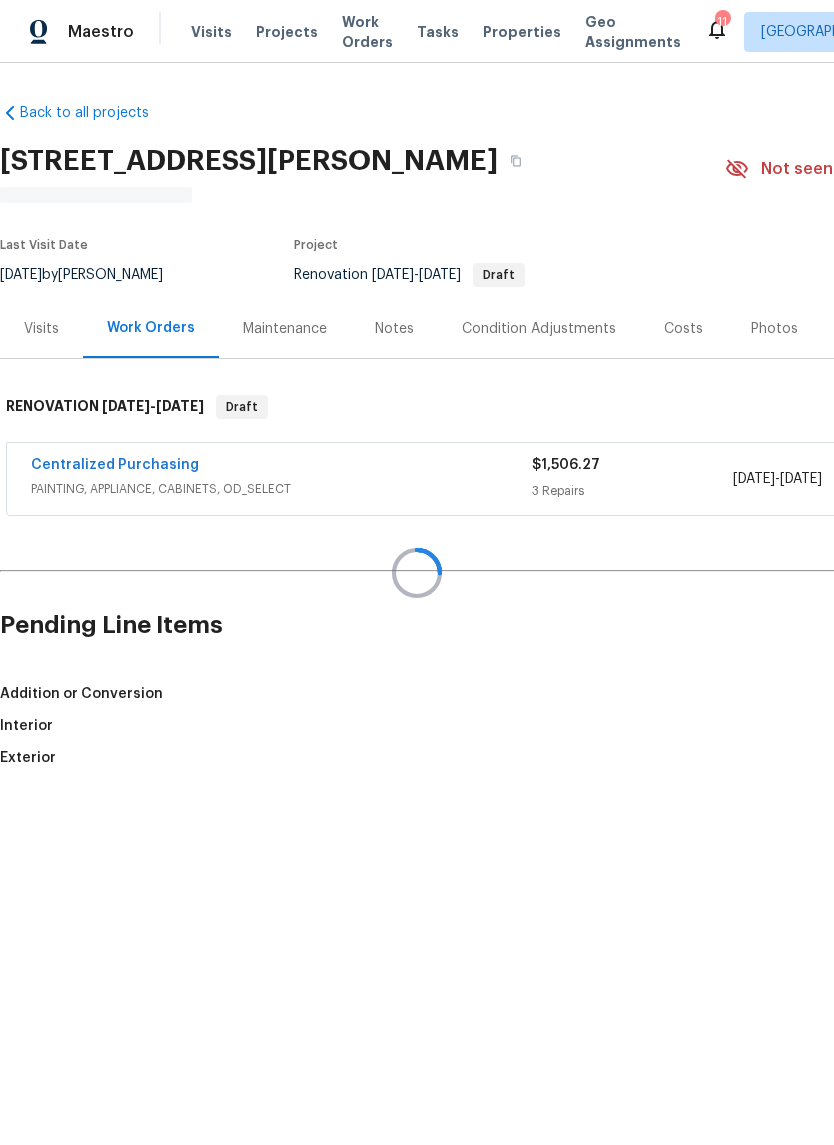 scroll, scrollTop: 0, scrollLeft: 0, axis: both 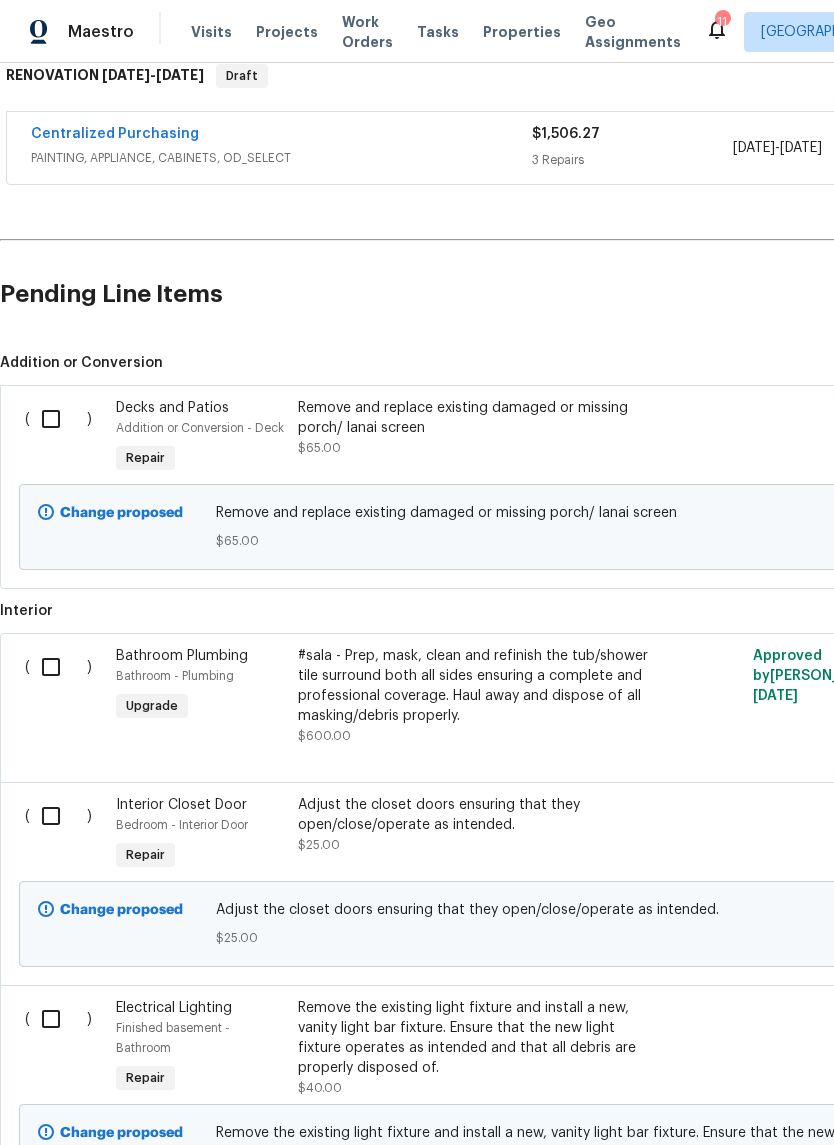 click on "Remove and replace existing damaged or missing porch/ lanai screen" at bounding box center (474, 418) 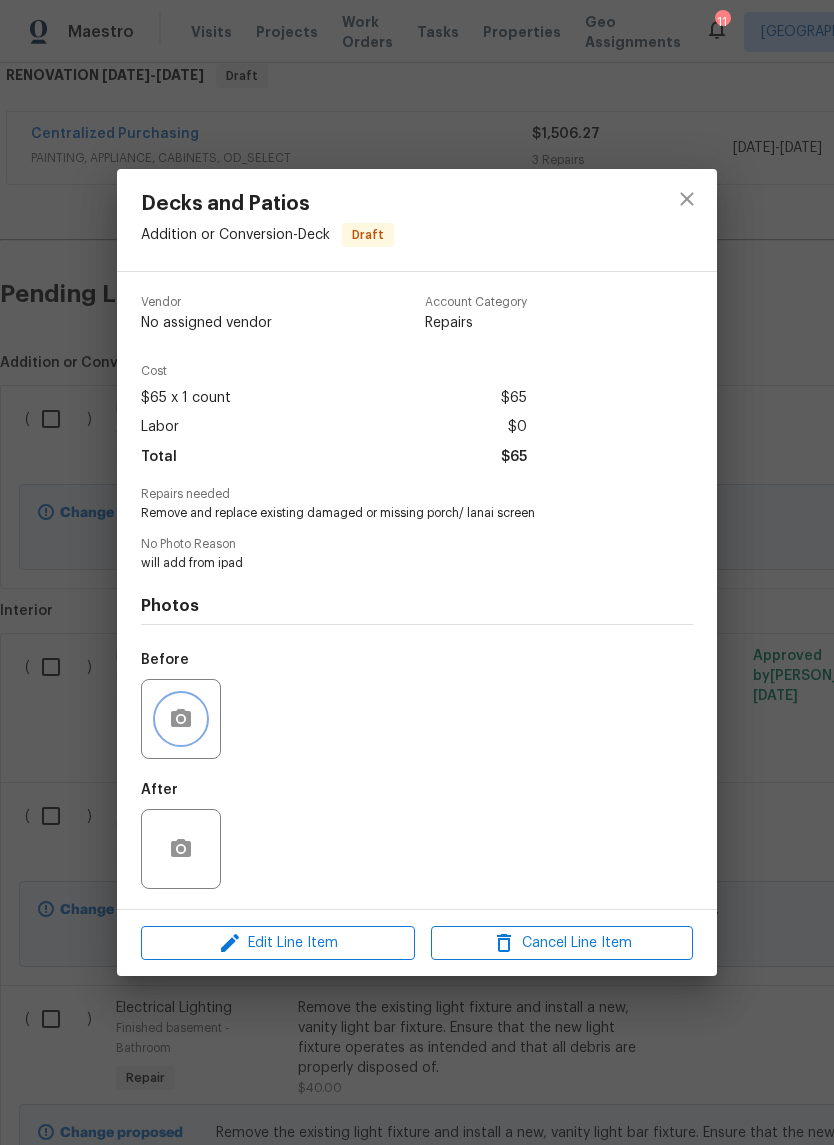 click at bounding box center [181, 719] 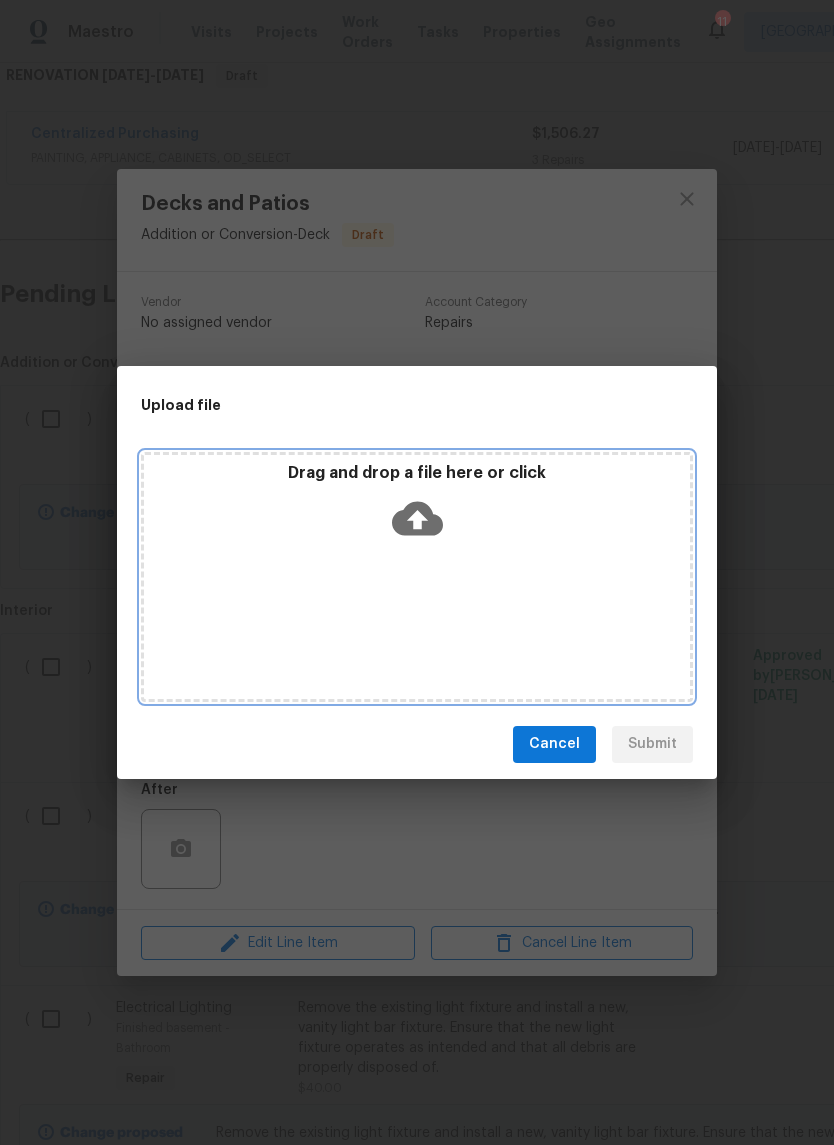 click on "Drag and drop a file here or click" at bounding box center (417, 506) 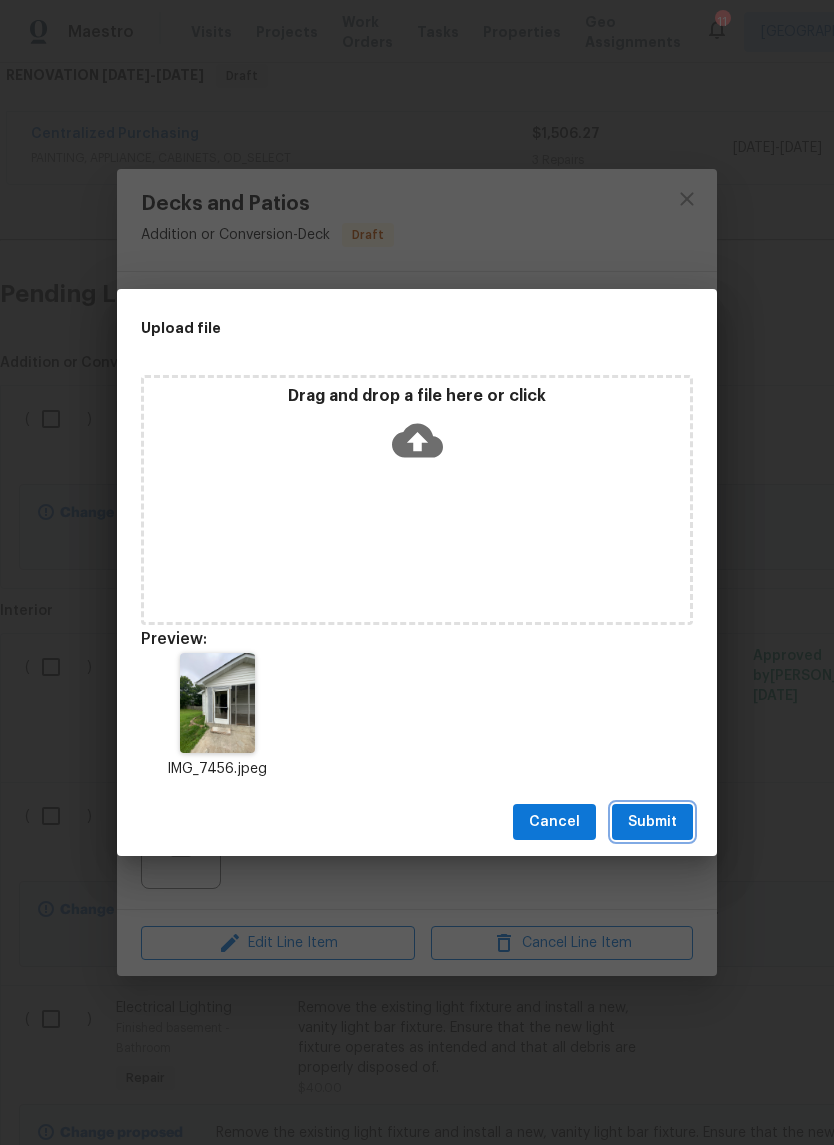 click on "Submit" at bounding box center [652, 822] 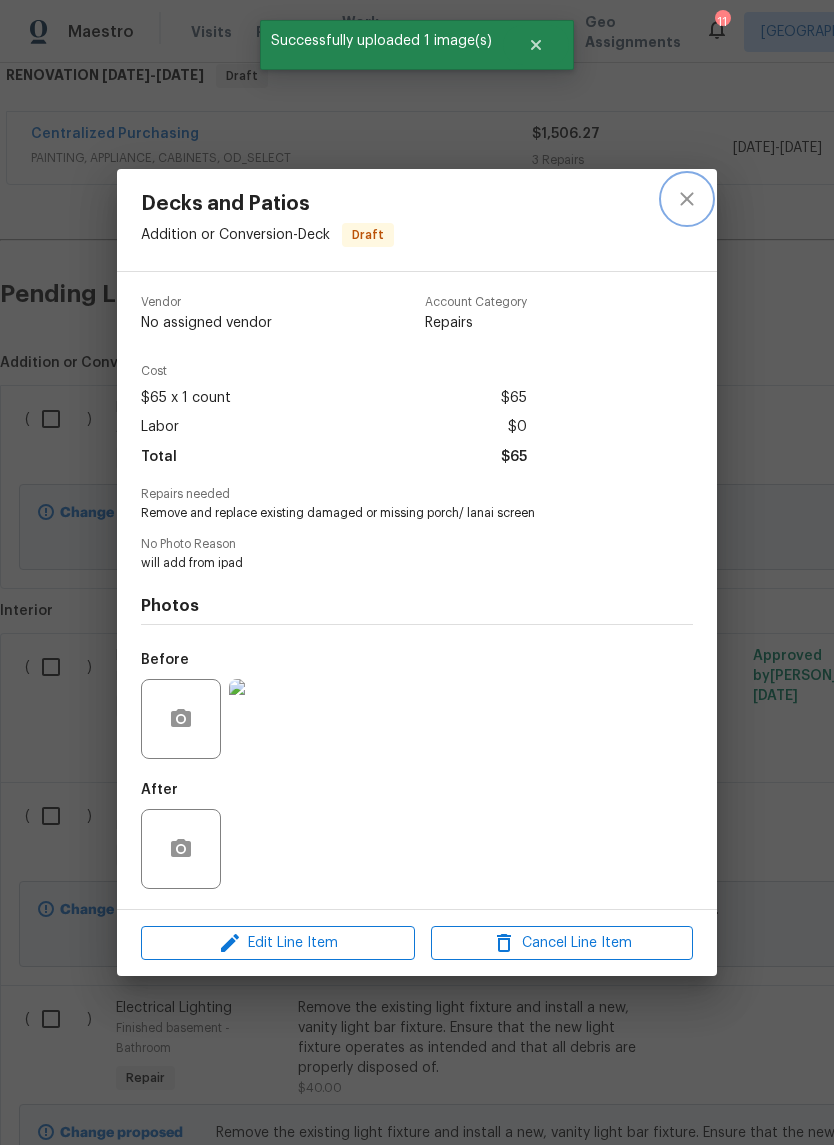click 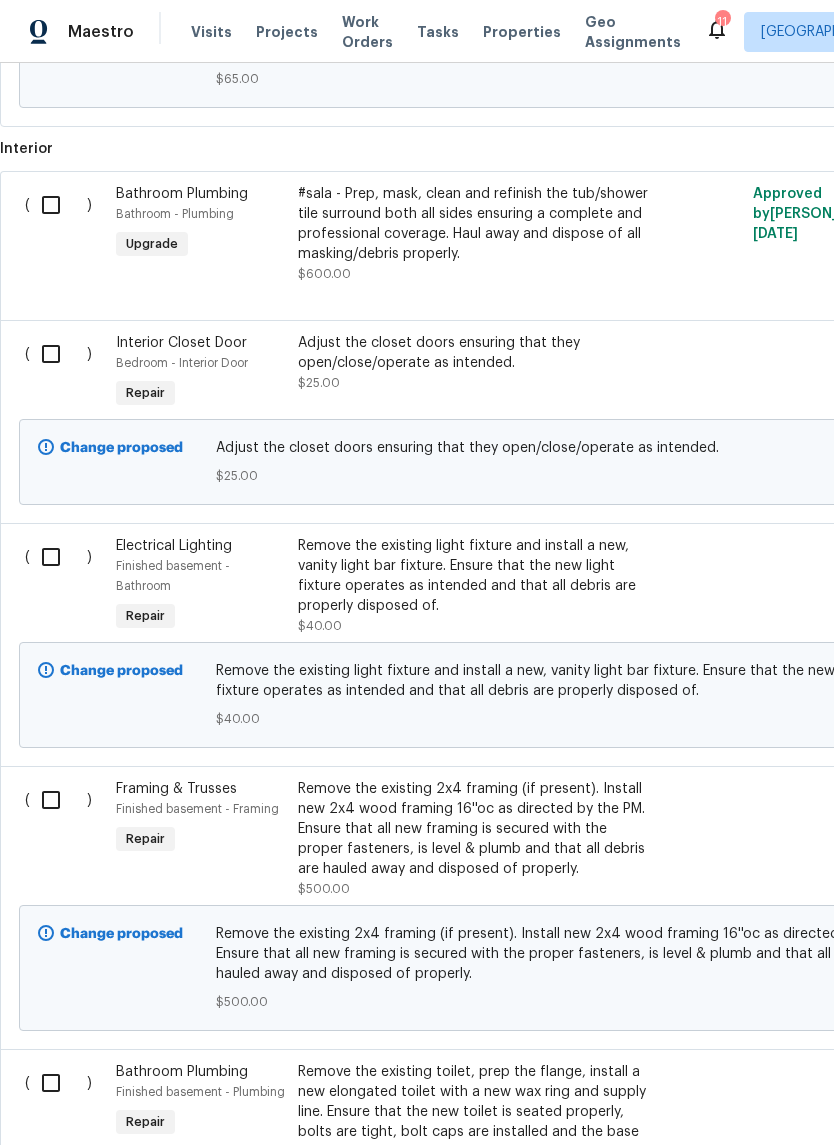 scroll, scrollTop: 798, scrollLeft: 0, axis: vertical 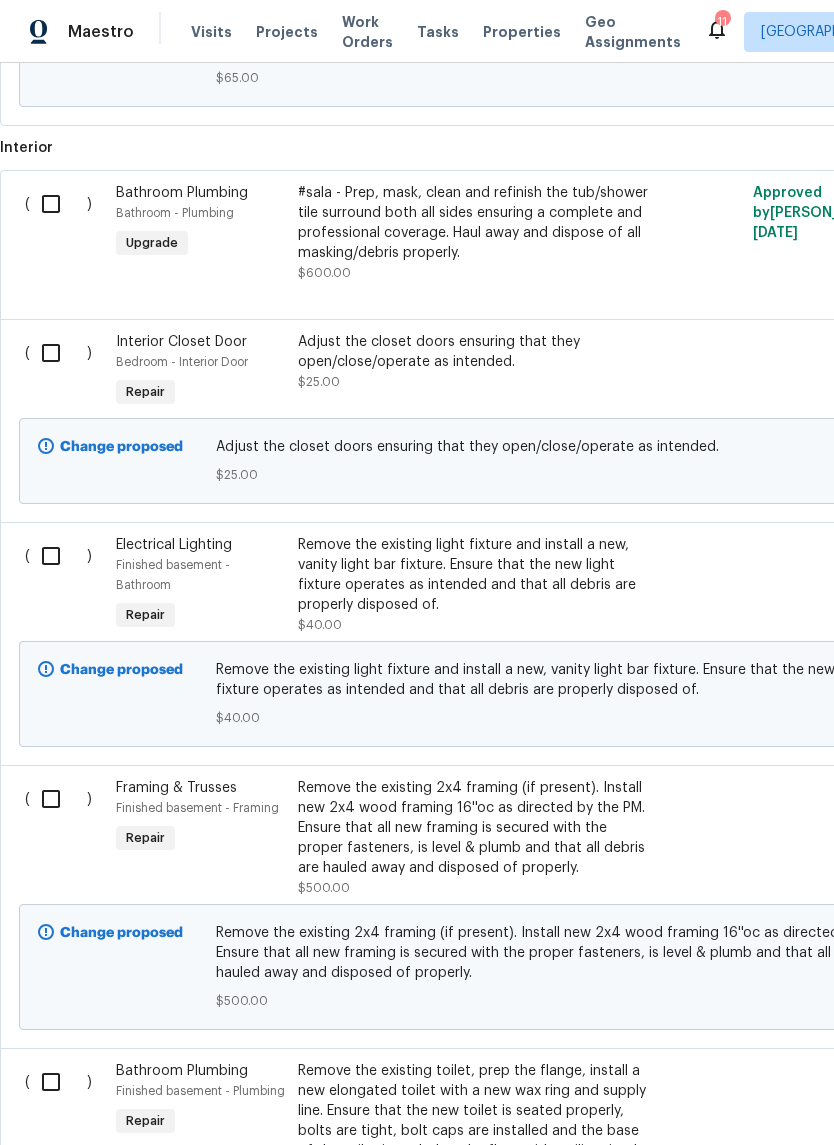 click on "Adjust the closet doors ensuring that they open/close/operate as intended. $25.00" at bounding box center (474, 362) 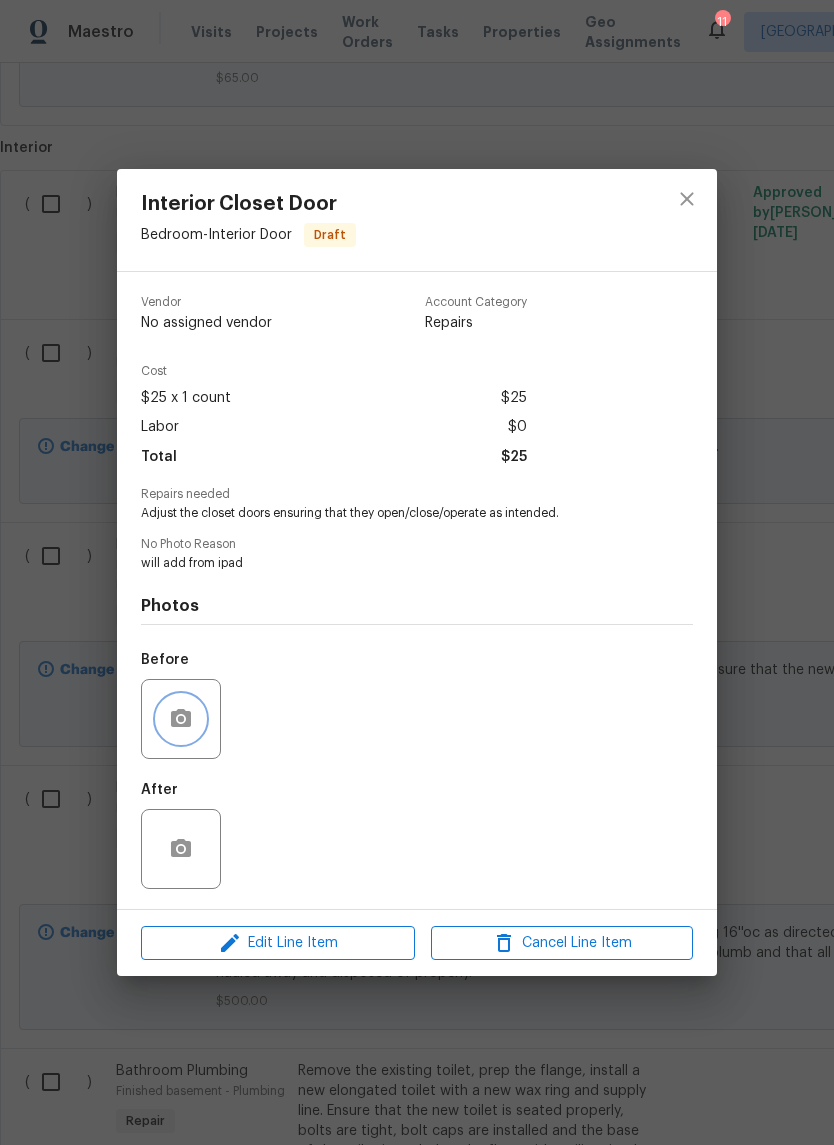 click 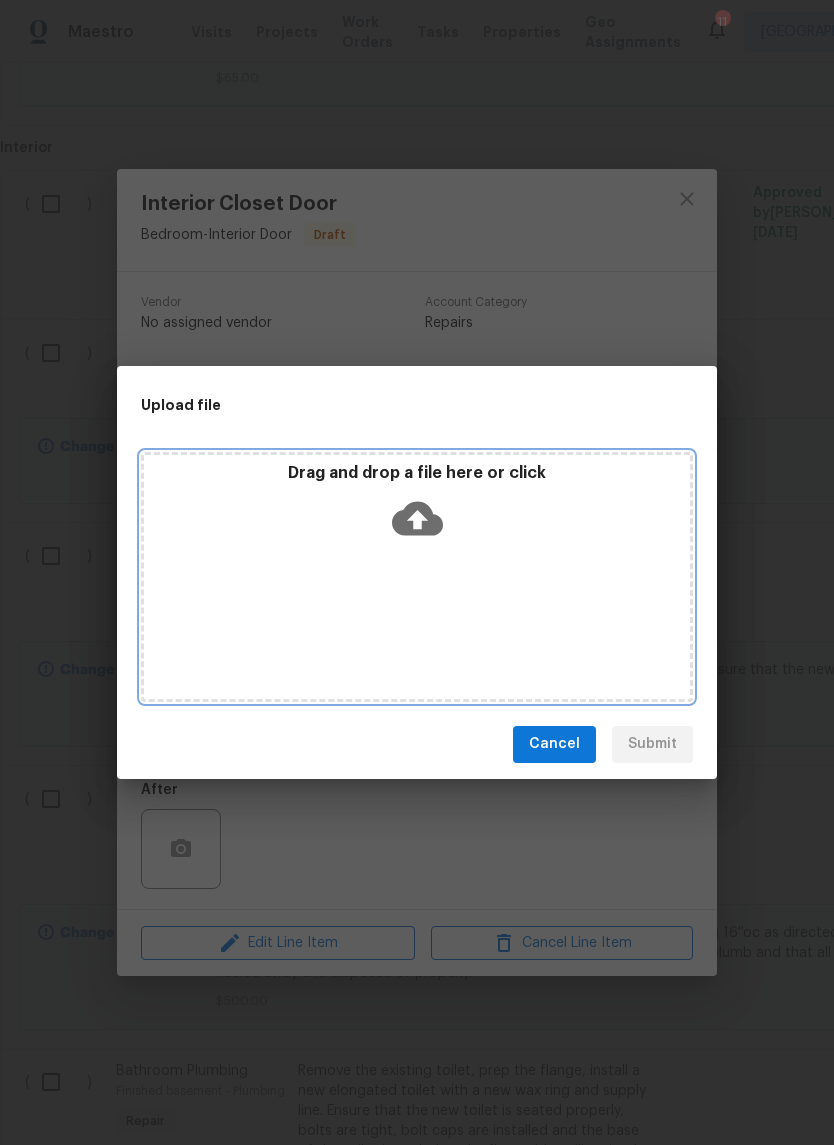 click 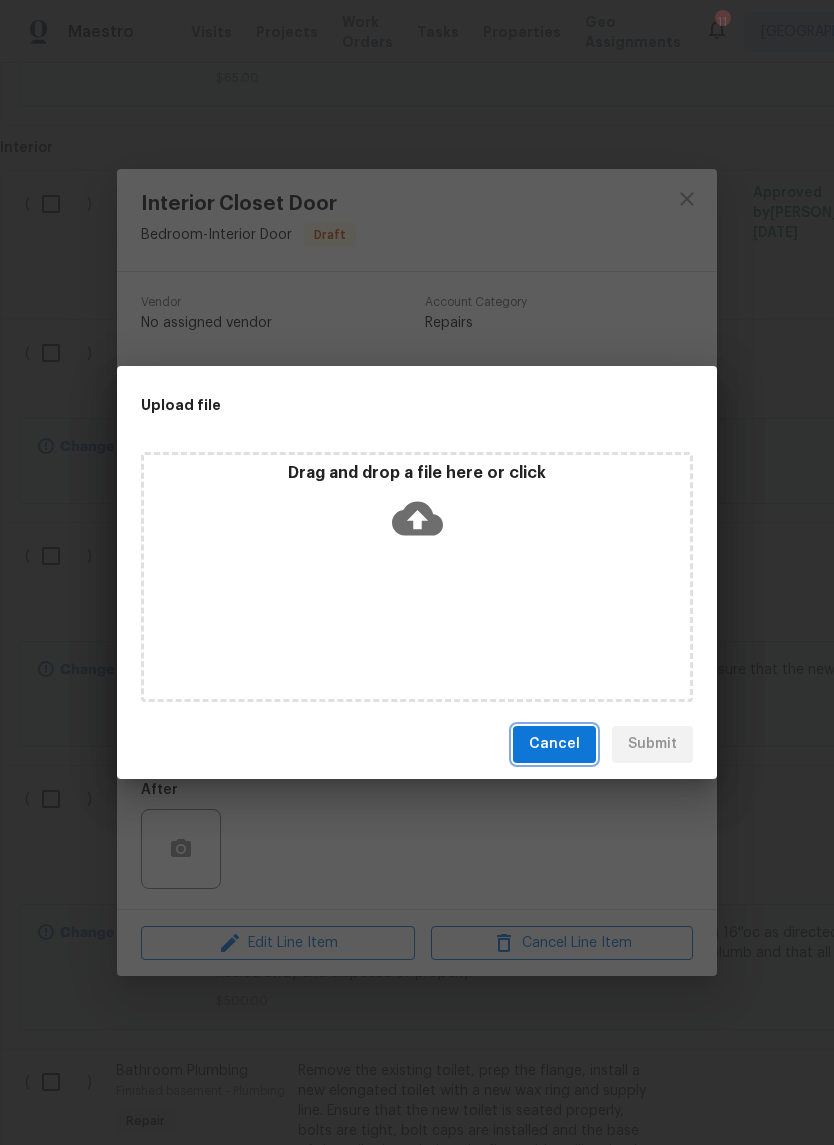 click on "Cancel" at bounding box center (554, 744) 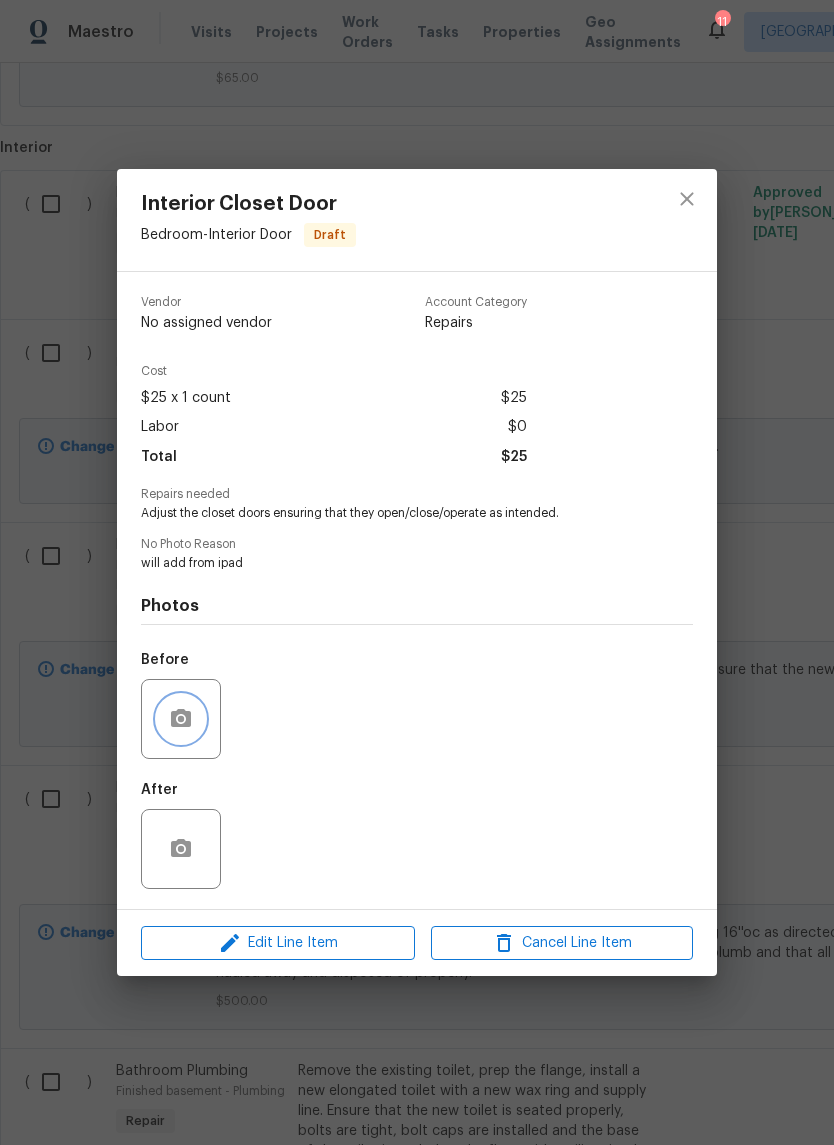 click at bounding box center (181, 719) 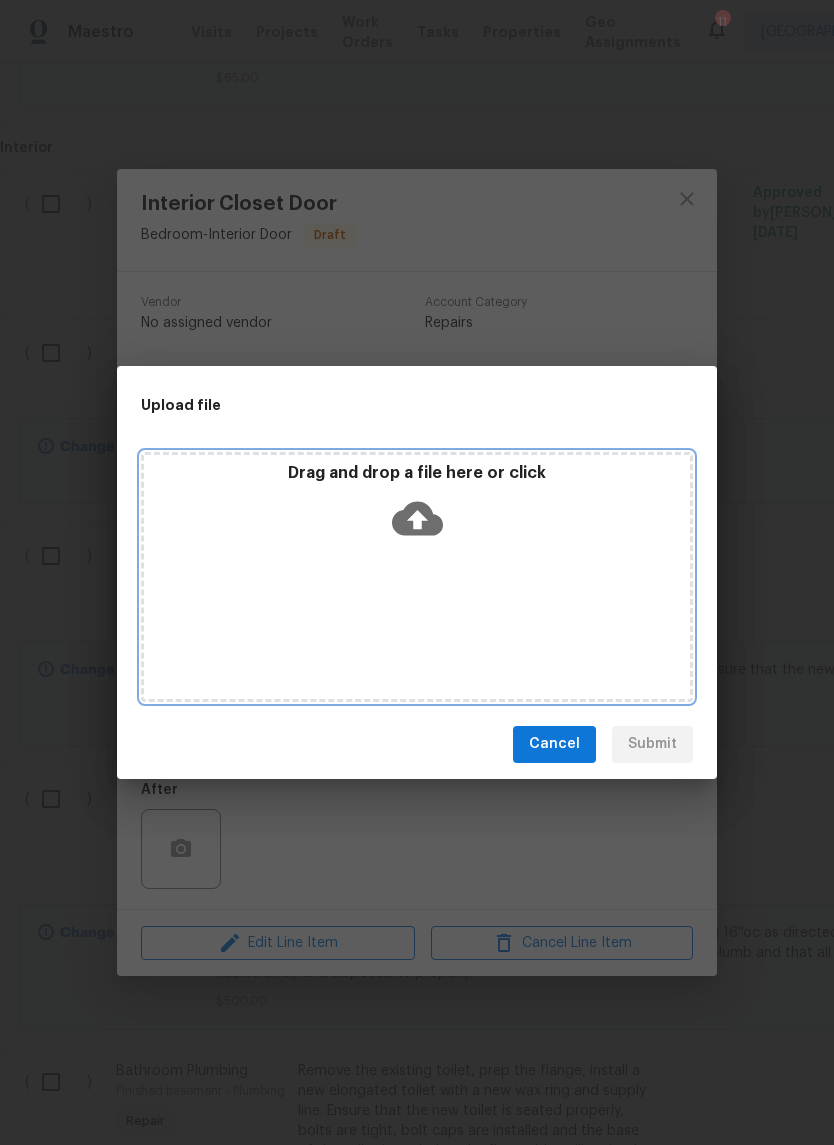 click on "Drag and drop a file here or click" at bounding box center (417, 506) 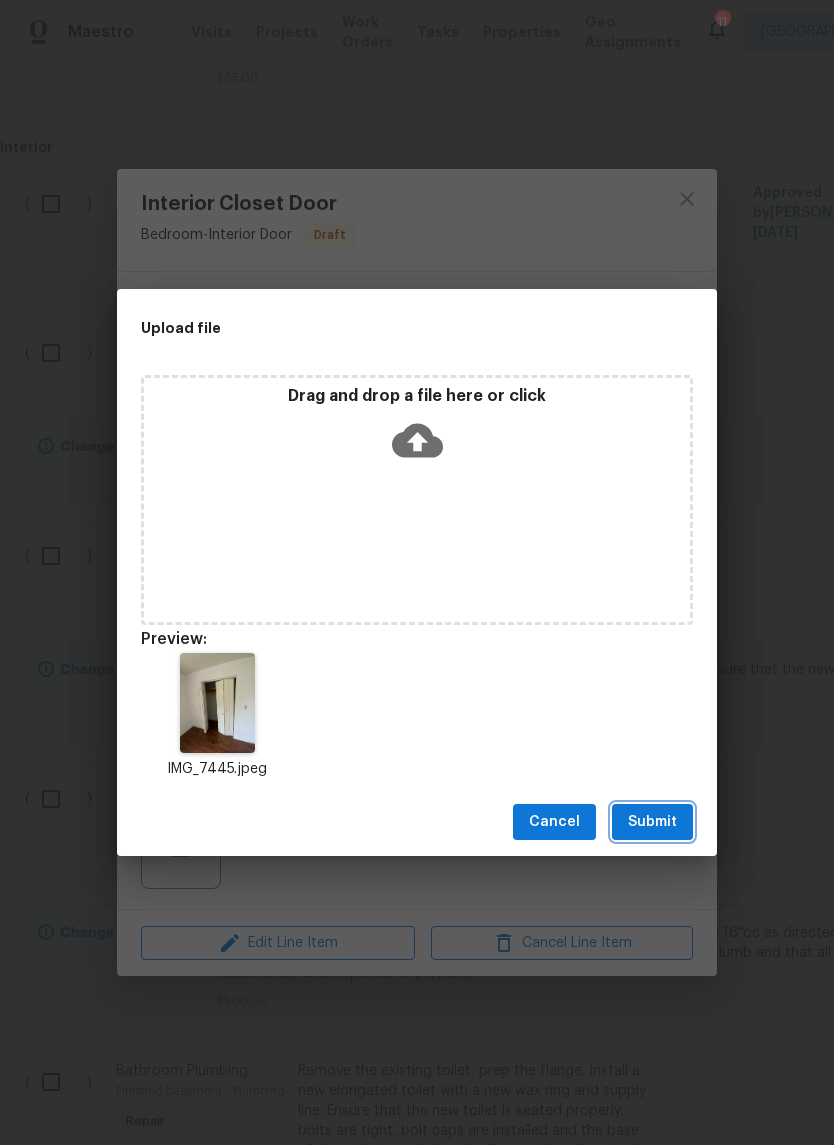 click on "Submit" at bounding box center [652, 822] 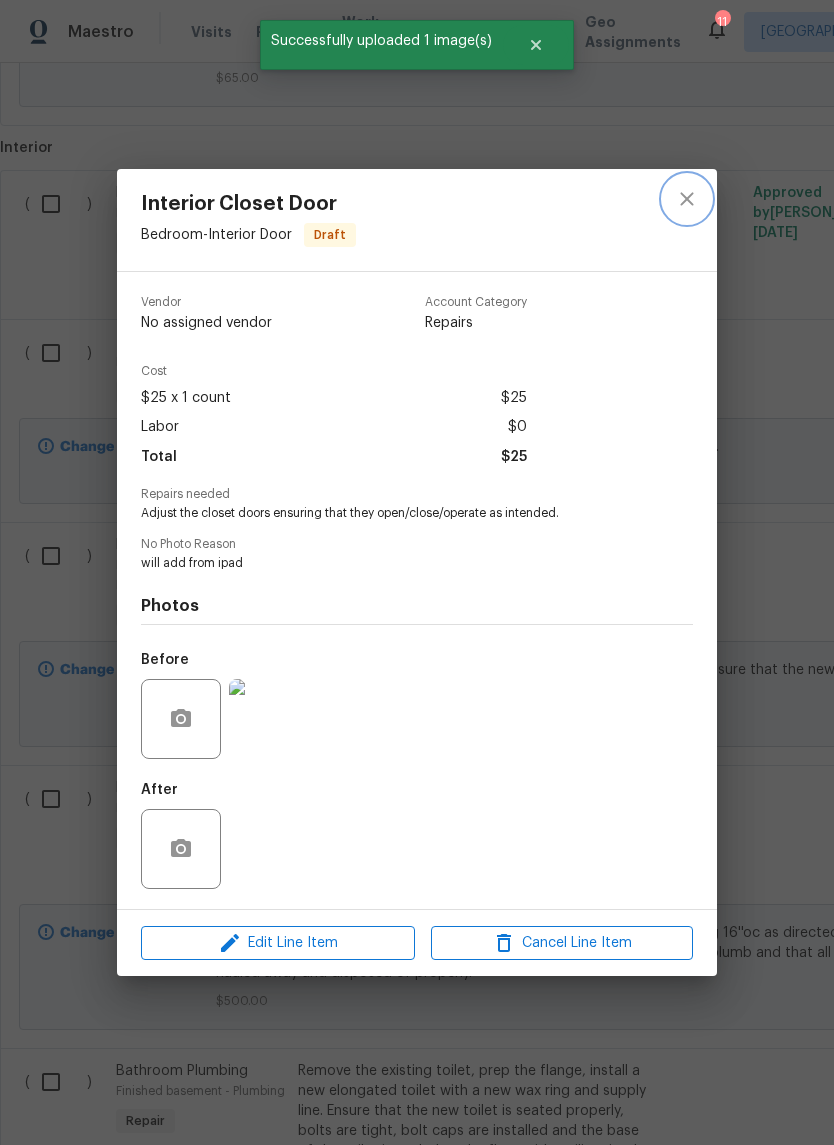 click 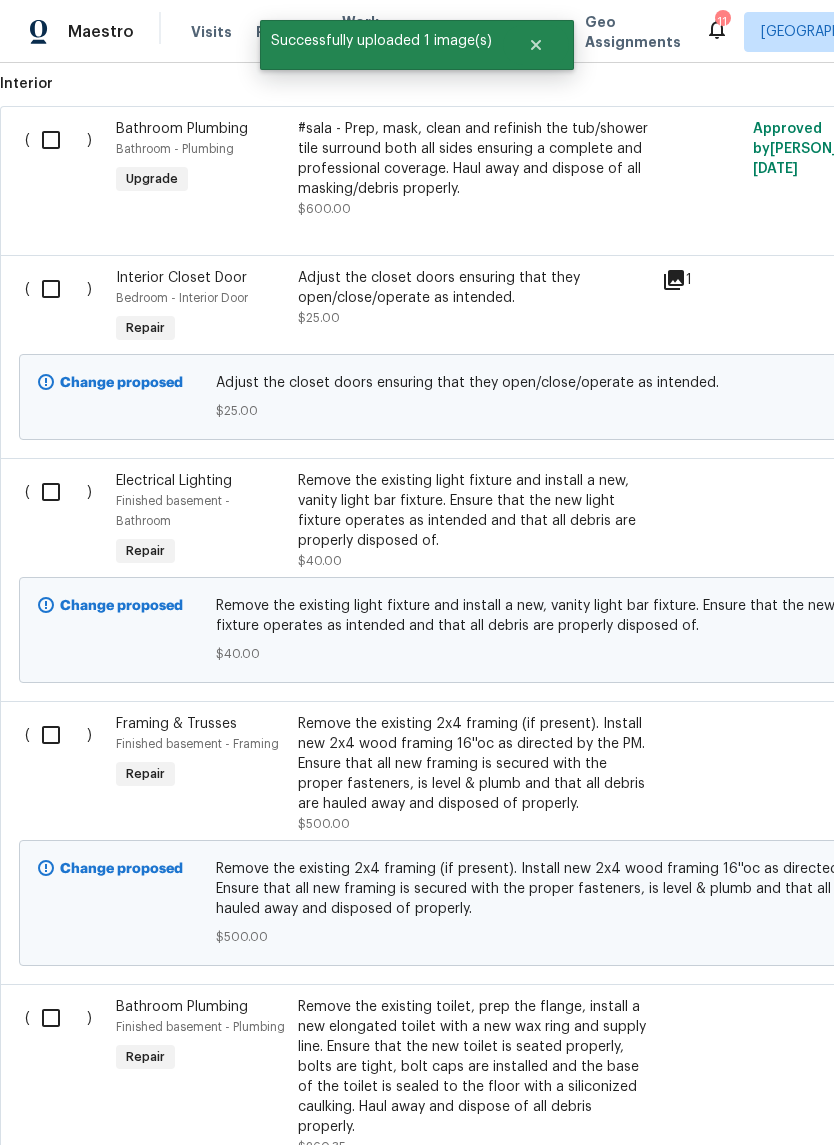 scroll, scrollTop: 863, scrollLeft: 0, axis: vertical 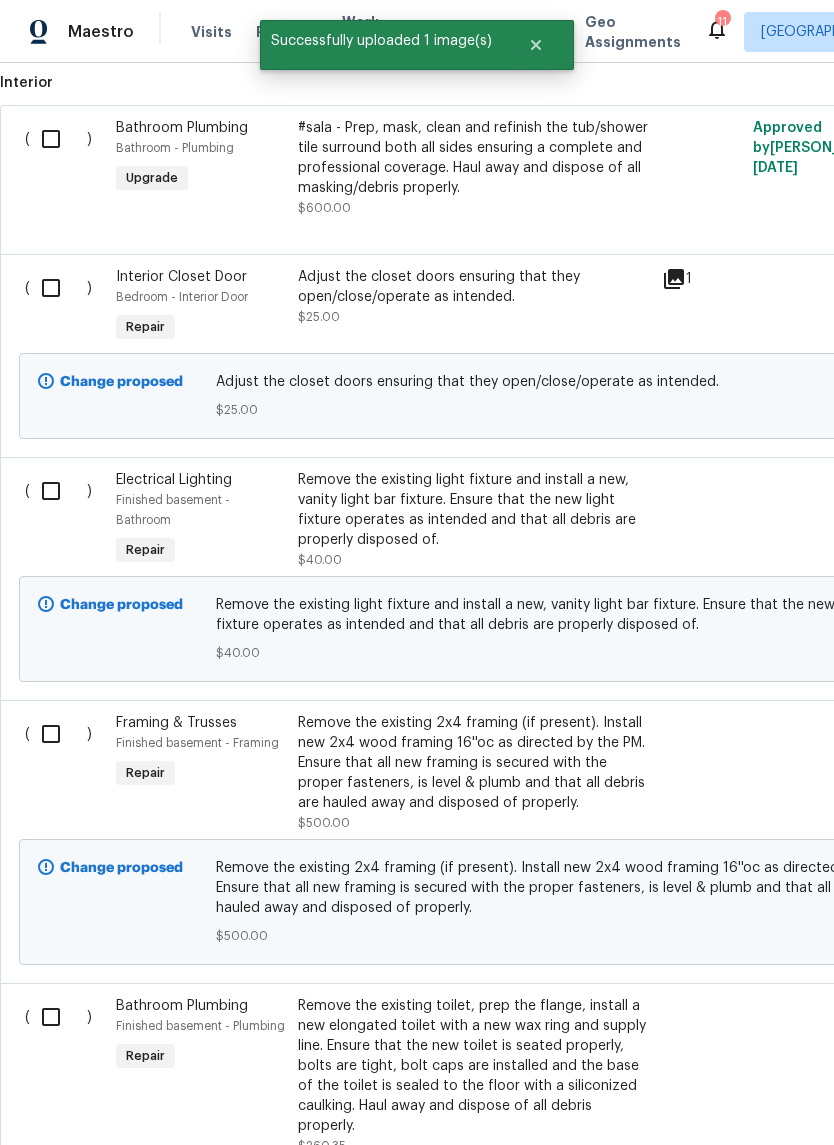 click on "Finished basement - Bathroom" at bounding box center (201, 510) 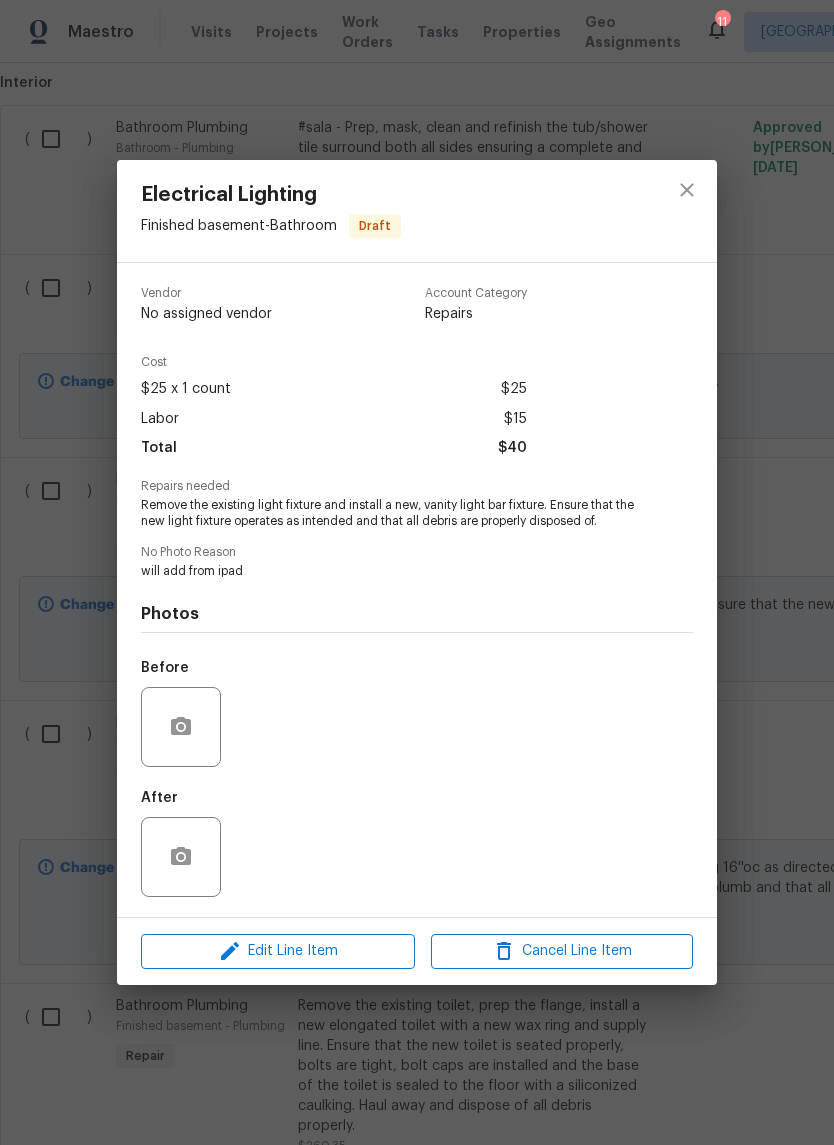 click at bounding box center [181, 727] 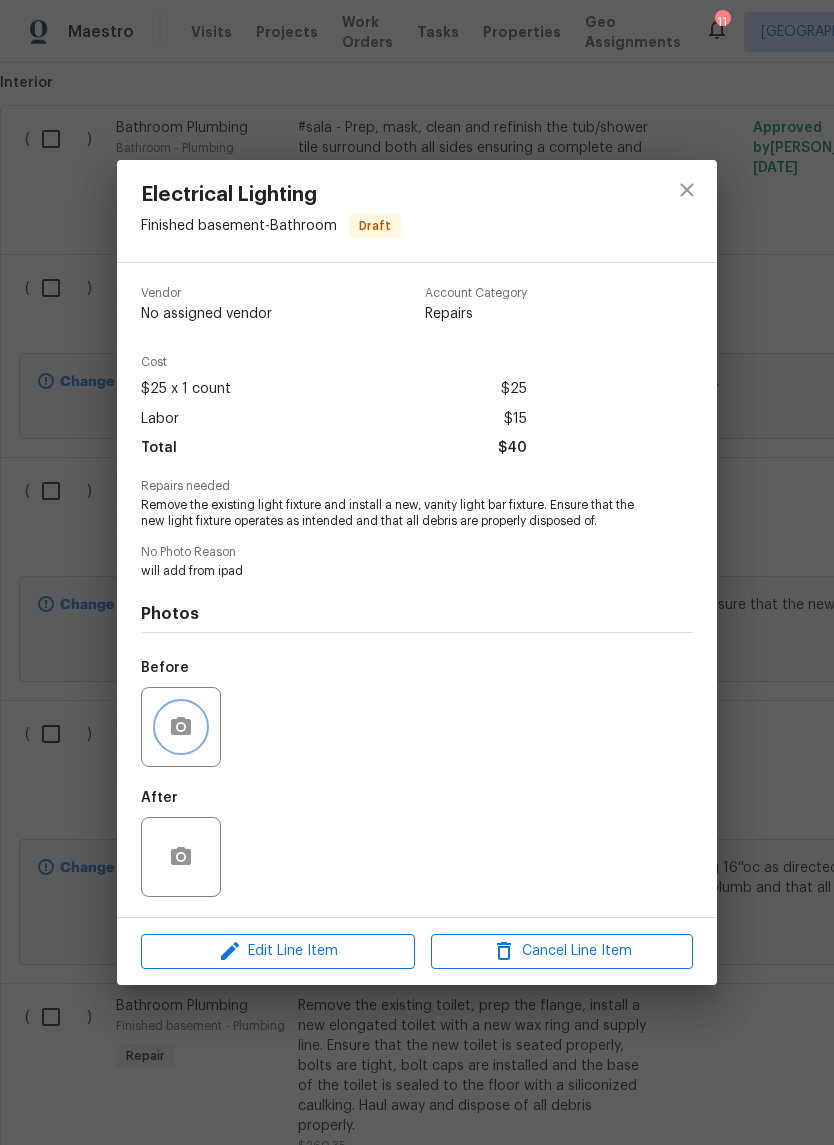 click at bounding box center (181, 727) 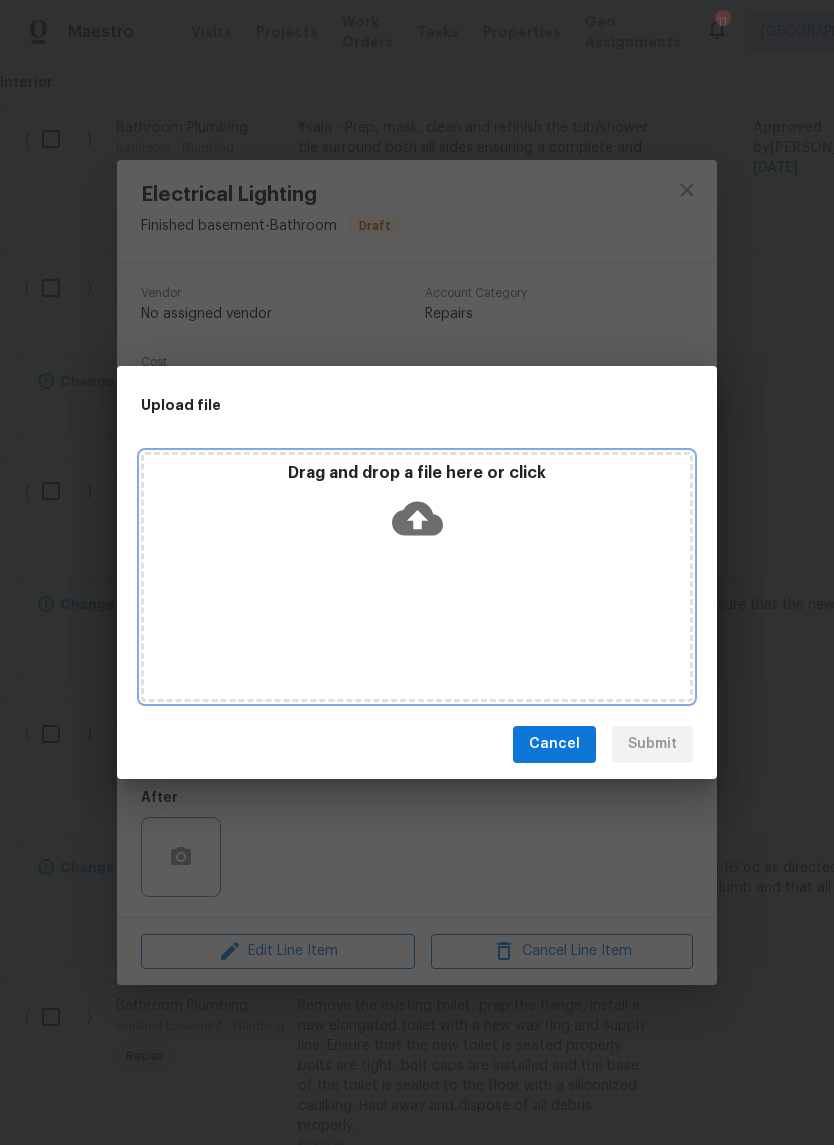 click on "Drag and drop a file here or click" at bounding box center [417, 577] 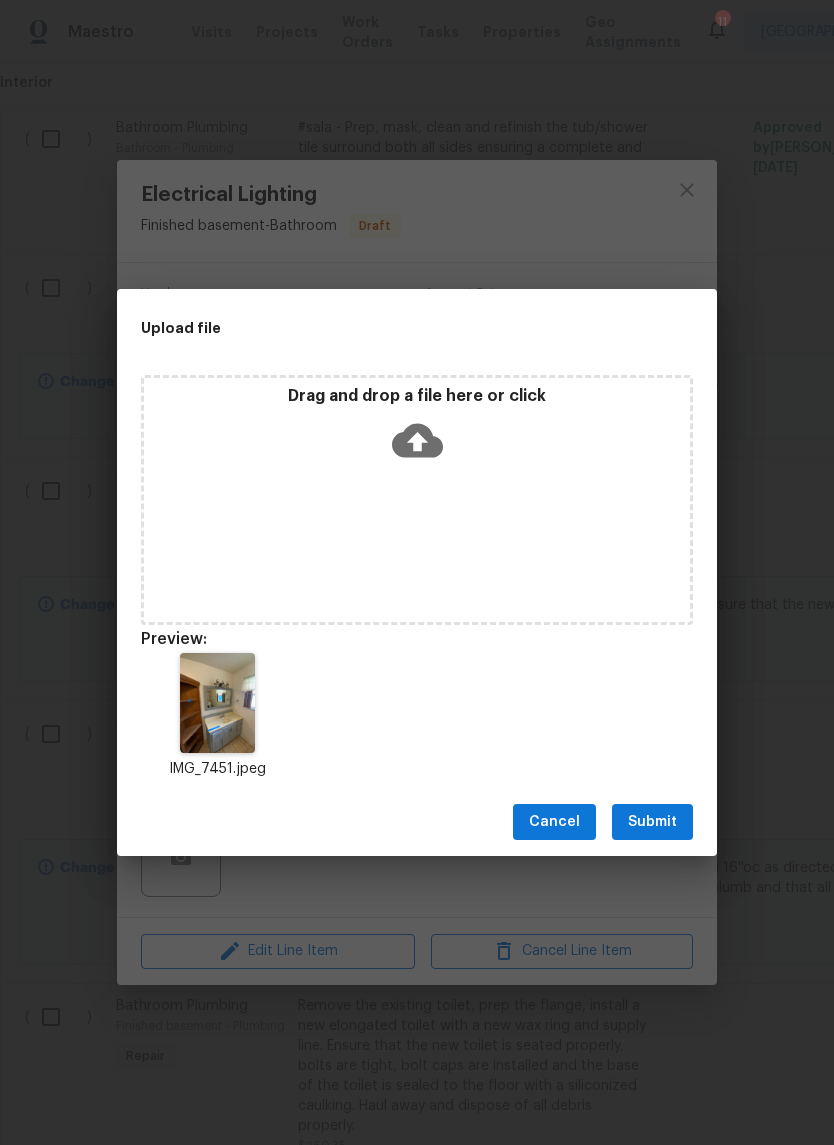 click on "Cancel Submit" at bounding box center [417, 822] 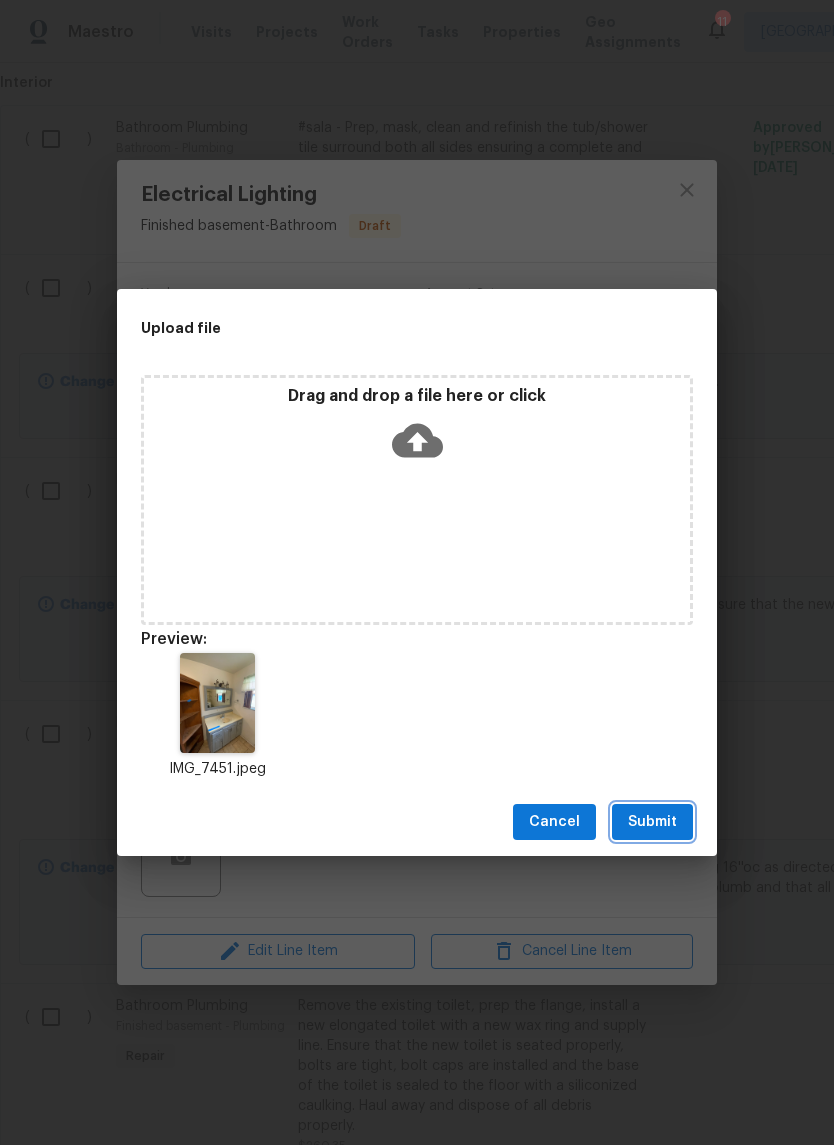 click on "Submit" at bounding box center (652, 822) 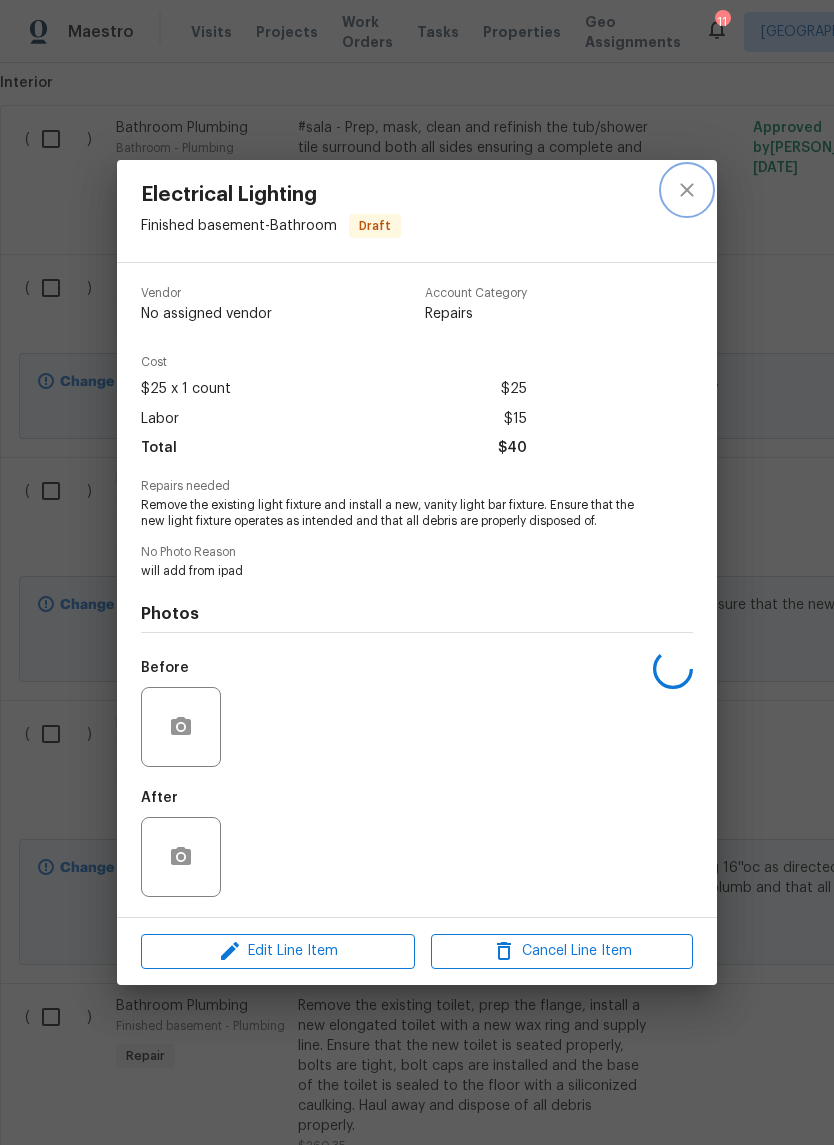 click 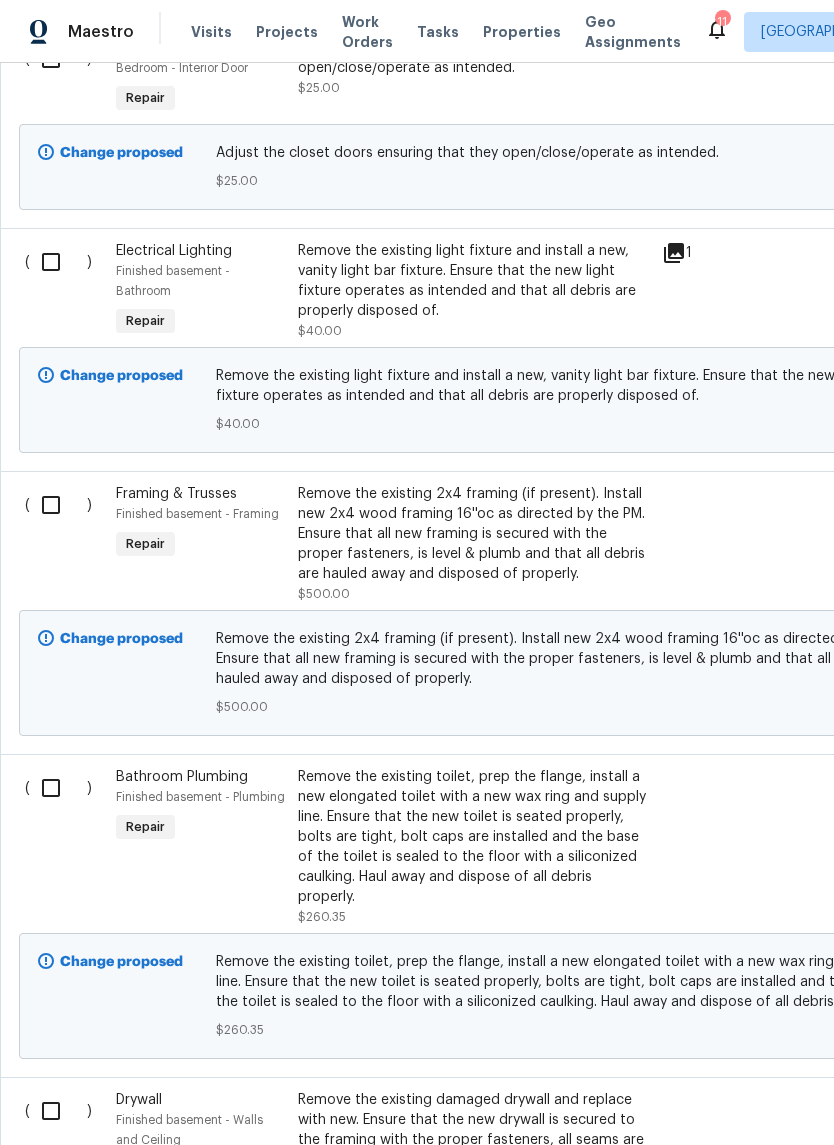 scroll, scrollTop: 1093, scrollLeft: 0, axis: vertical 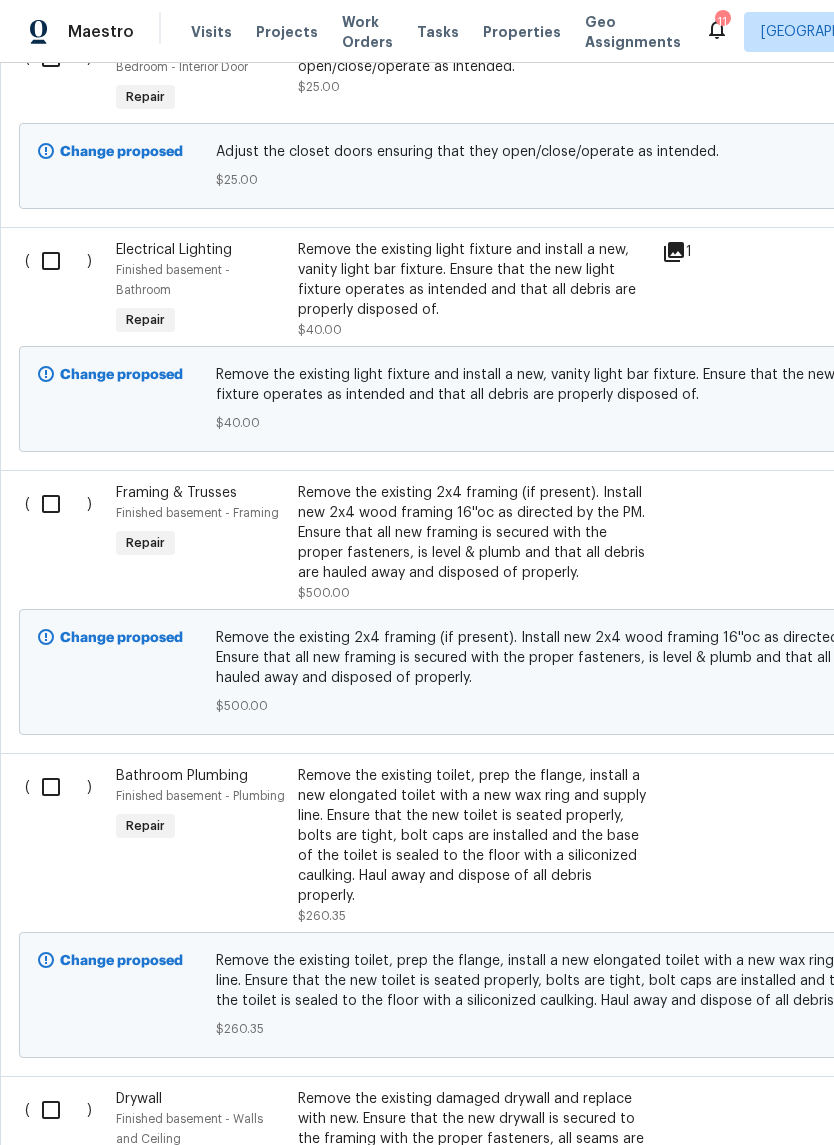 click on "Framing & Trusses Finished basement - Framing Repair" at bounding box center (201, 543) 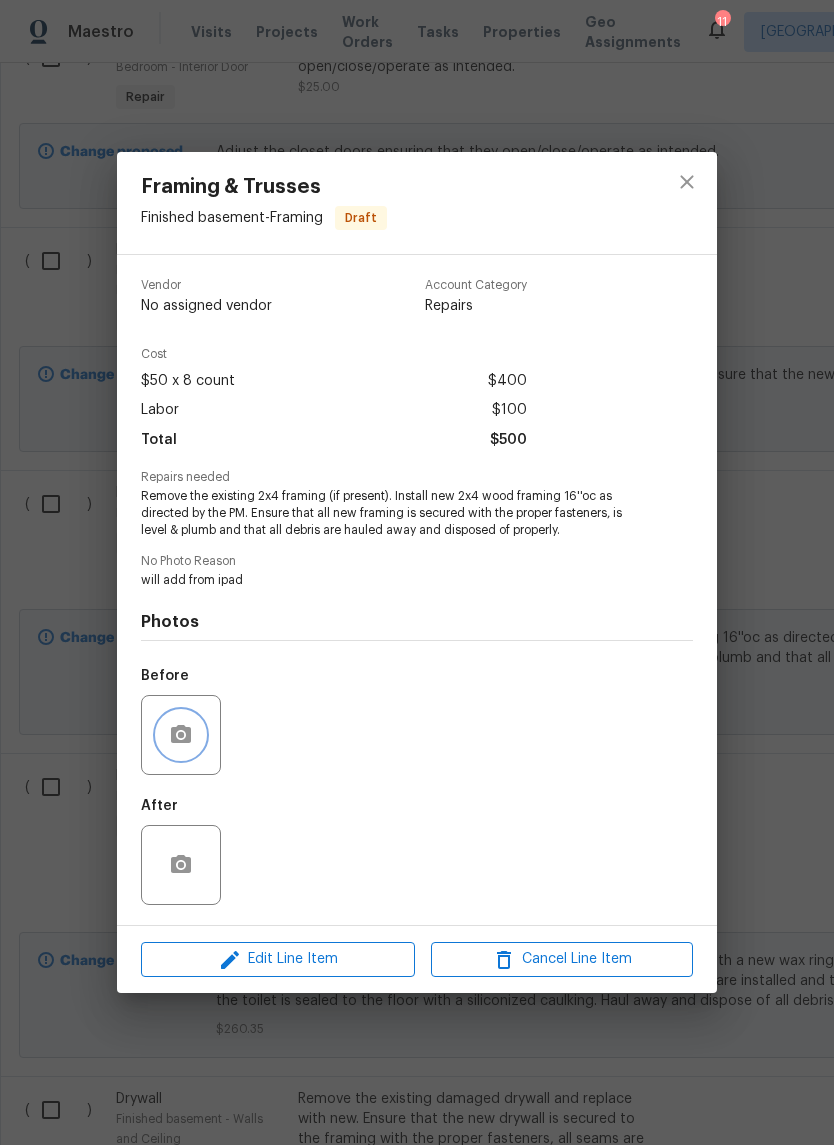 click at bounding box center (181, 735) 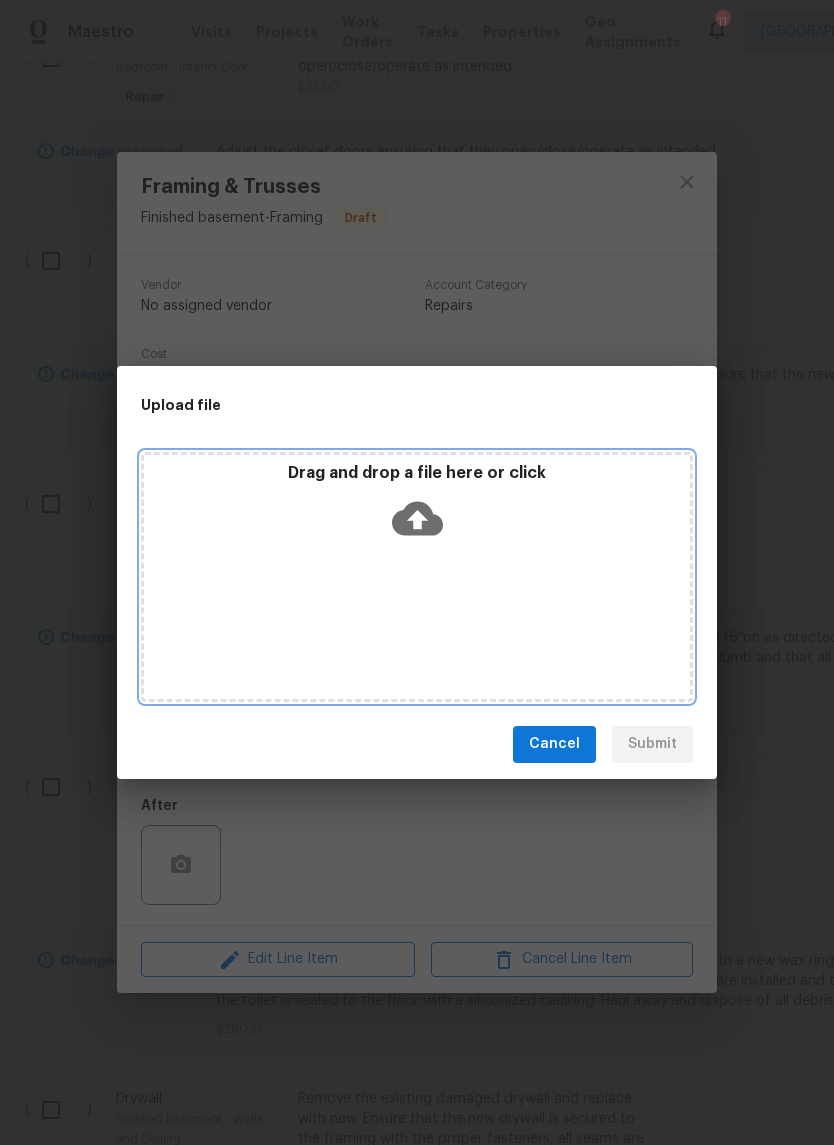 click on "Drag and drop a file here or click" at bounding box center [417, 577] 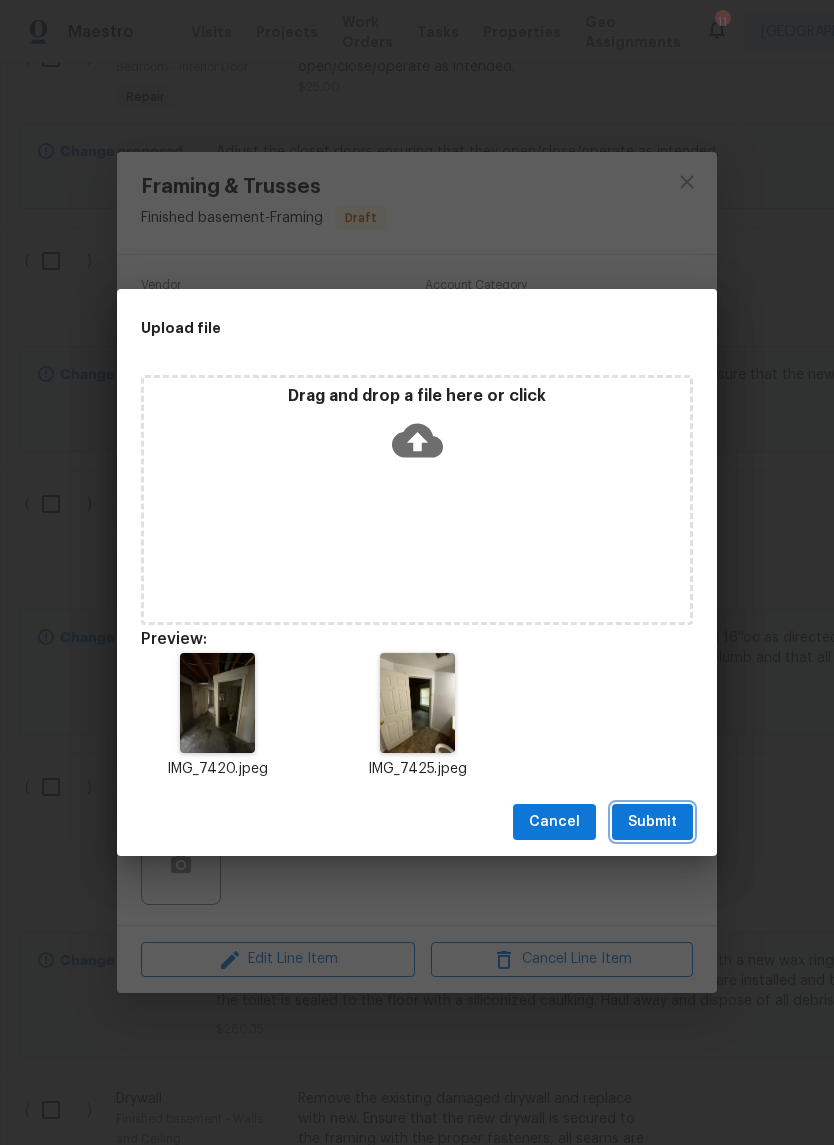 click on "Submit" at bounding box center [652, 822] 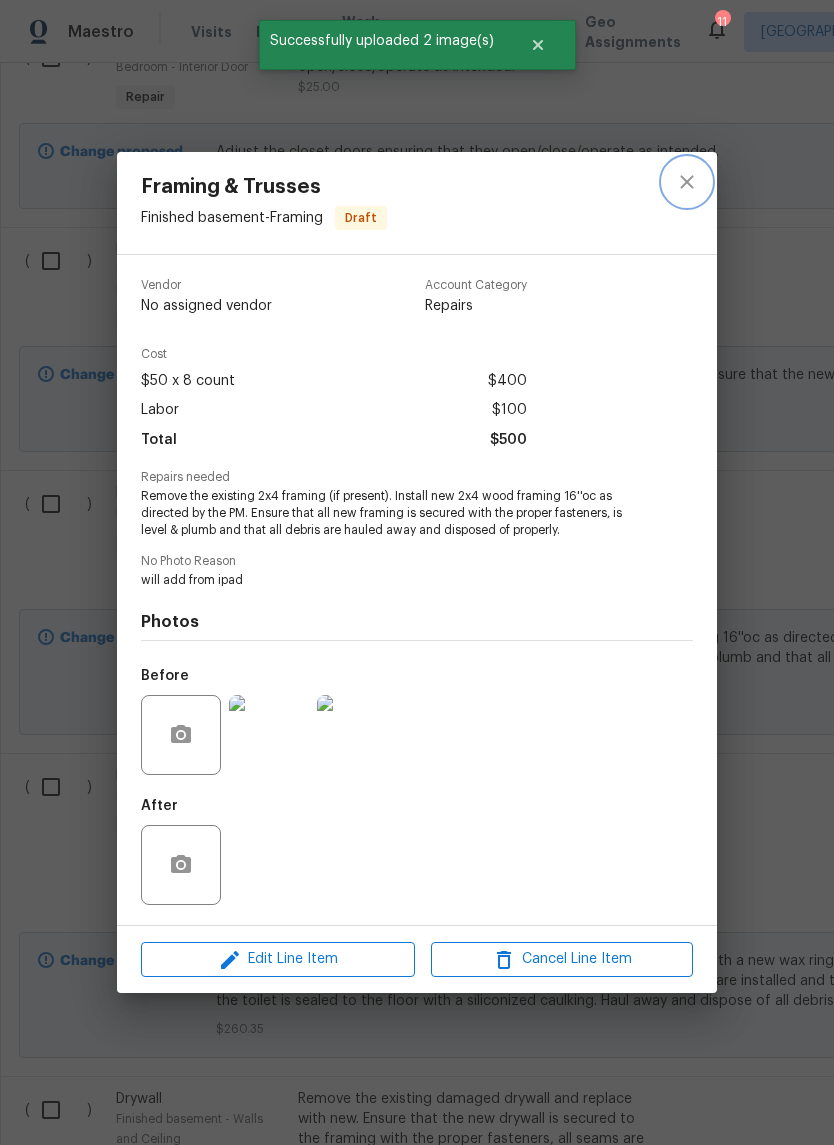 click 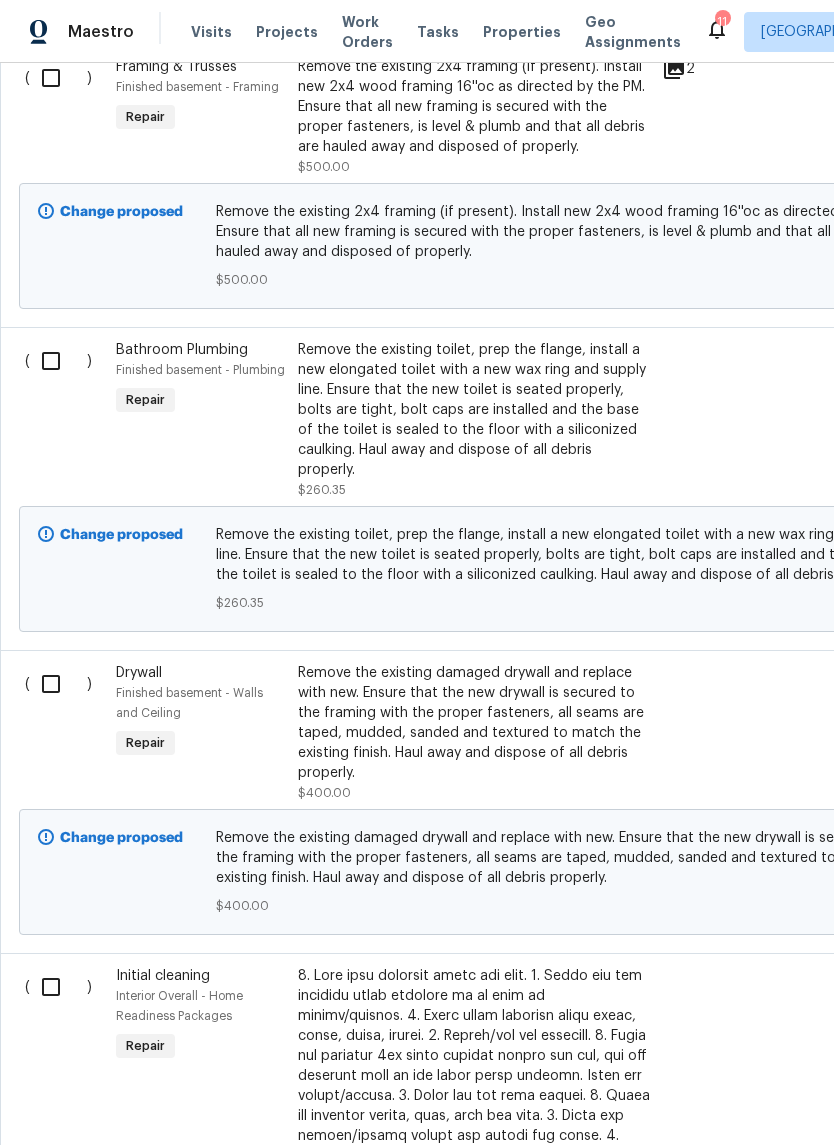 scroll, scrollTop: 1527, scrollLeft: 0, axis: vertical 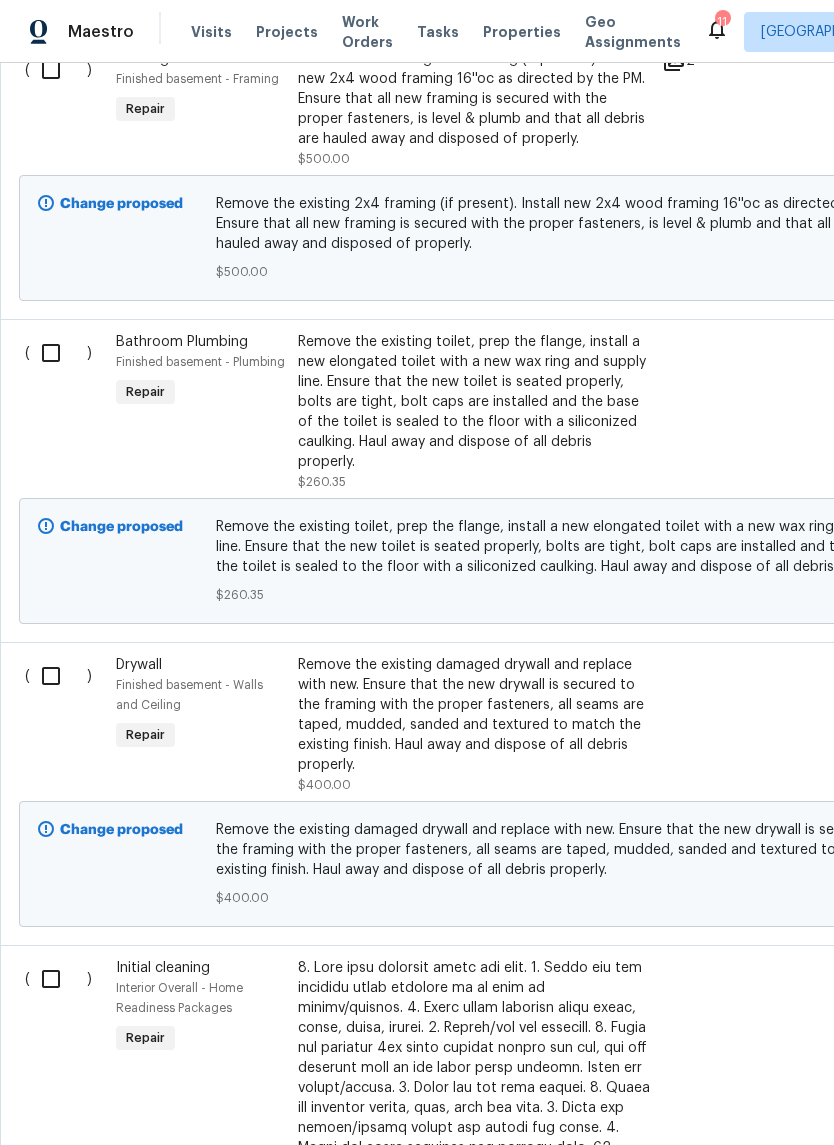 click on "Bathroom Plumbing Finished basement - Plumbing Repair" at bounding box center [201, 412] 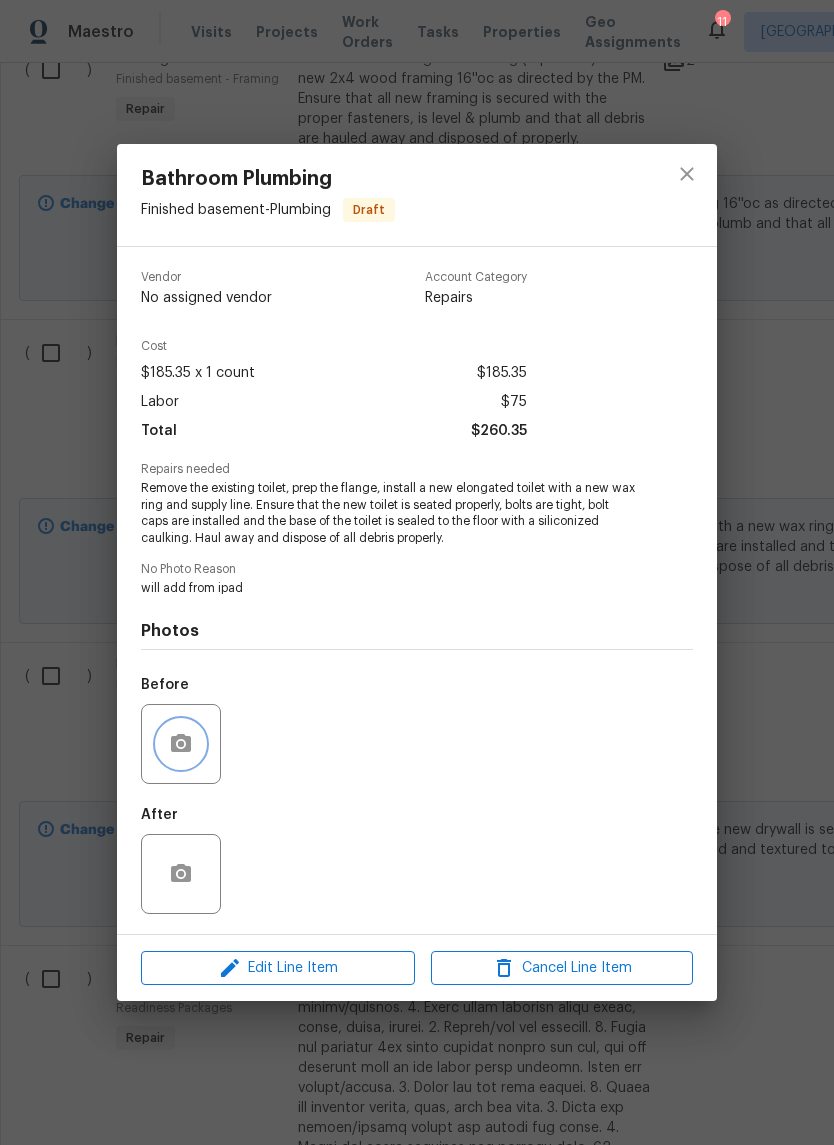 click 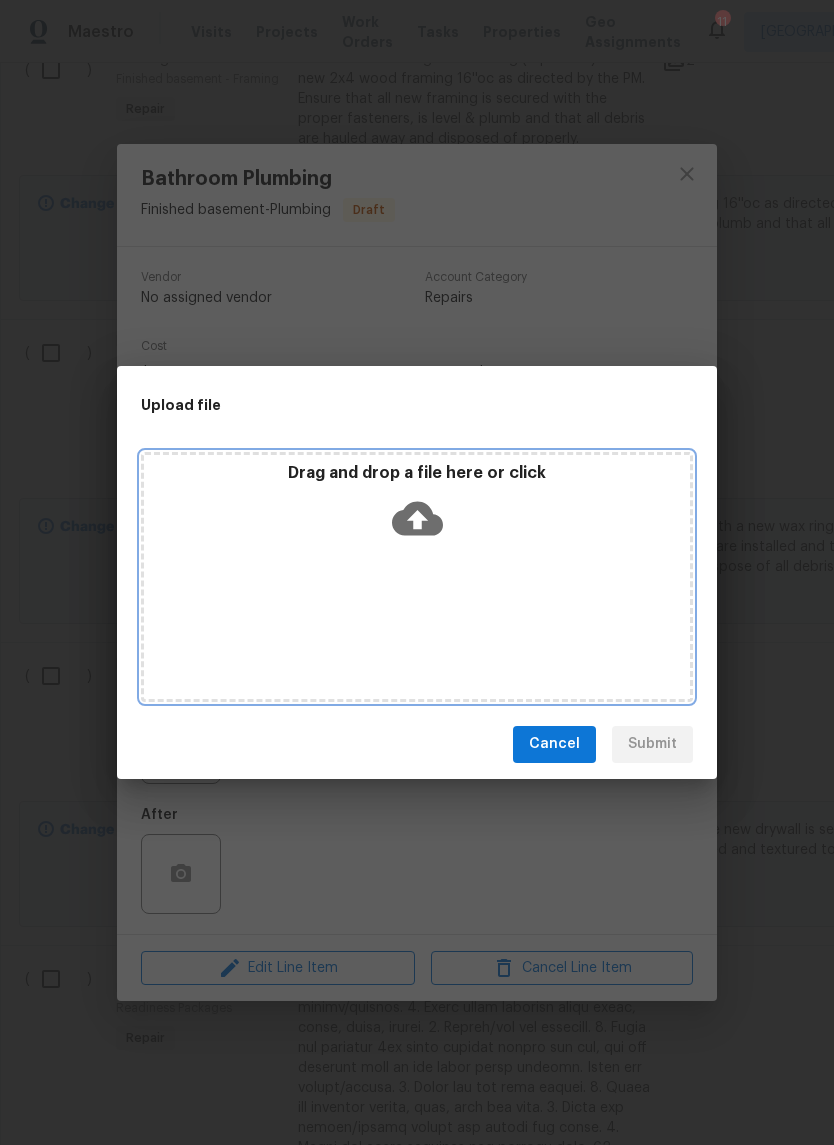 click on "Drag and drop a file here or click" at bounding box center [417, 506] 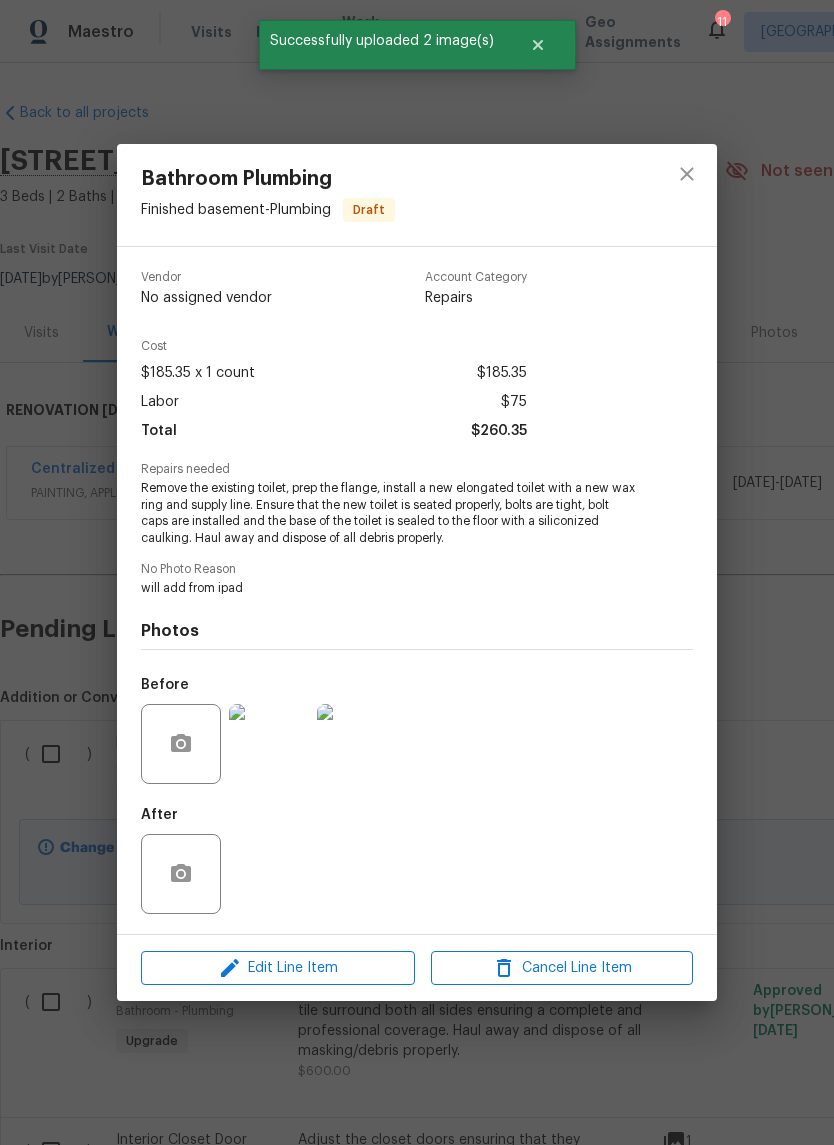 scroll, scrollTop: 0, scrollLeft: 0, axis: both 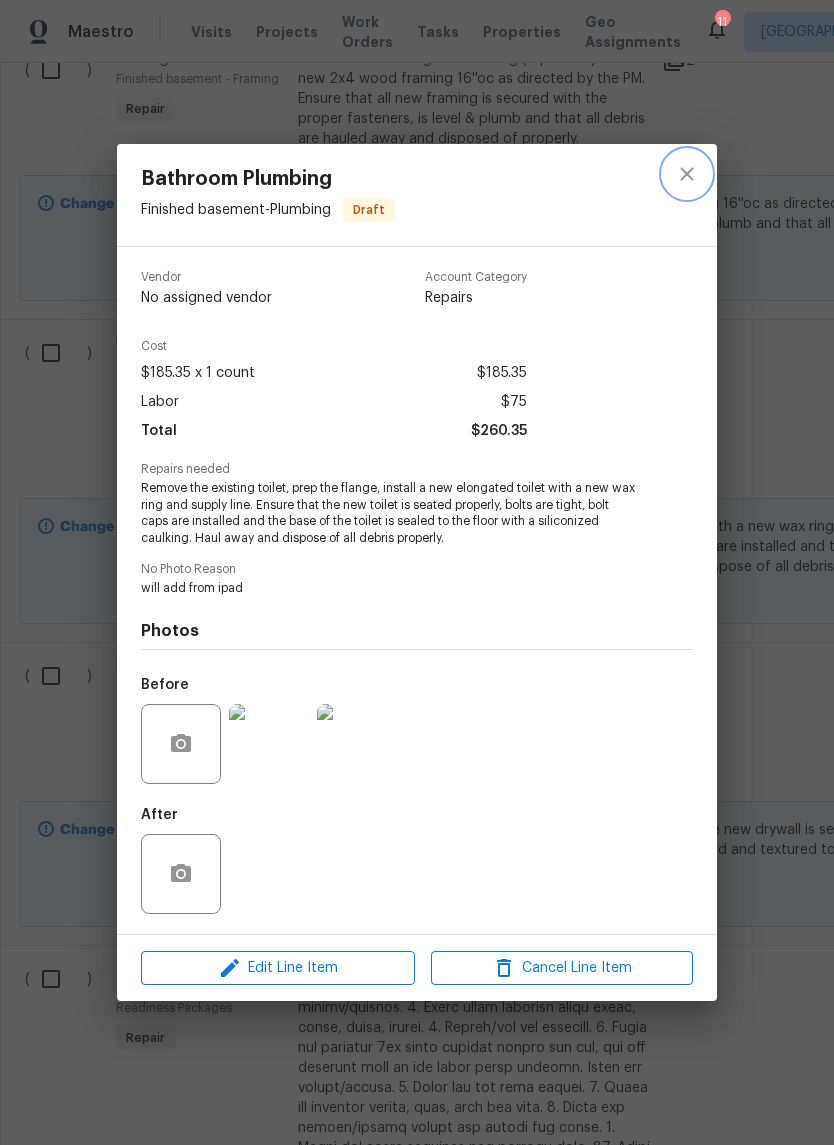 click 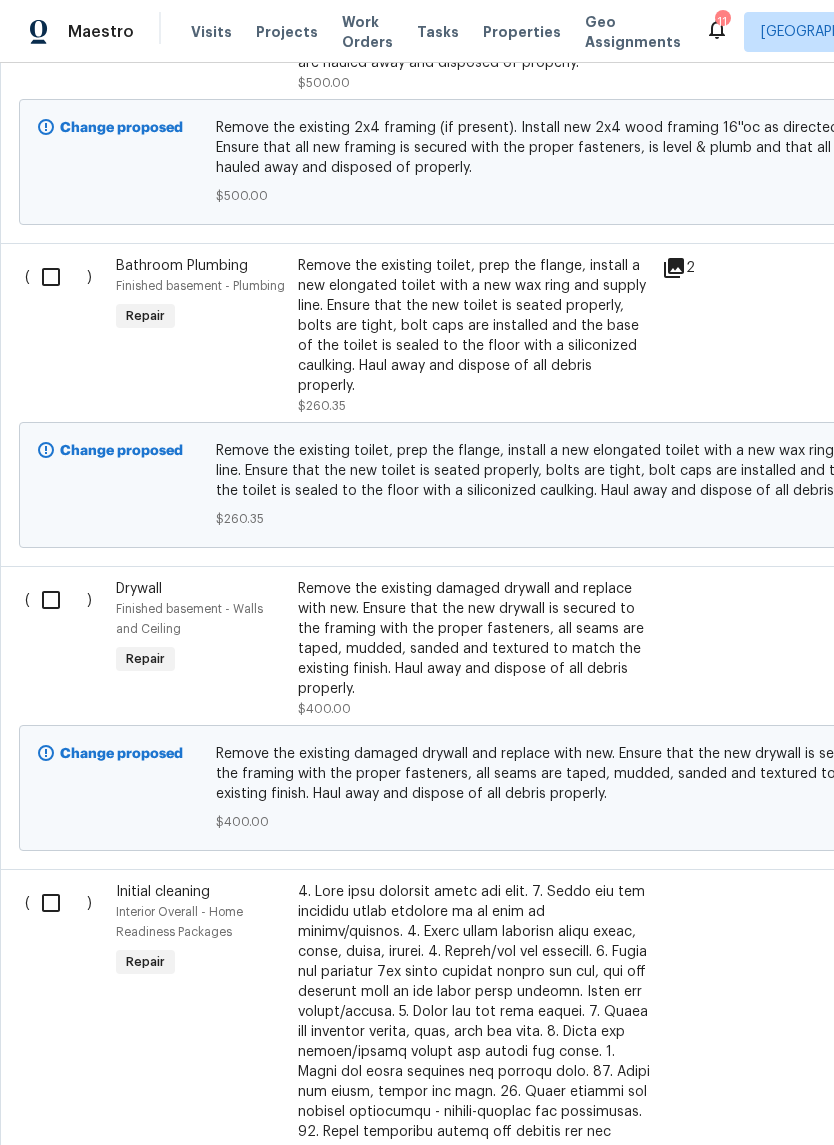 scroll, scrollTop: 1597, scrollLeft: 0, axis: vertical 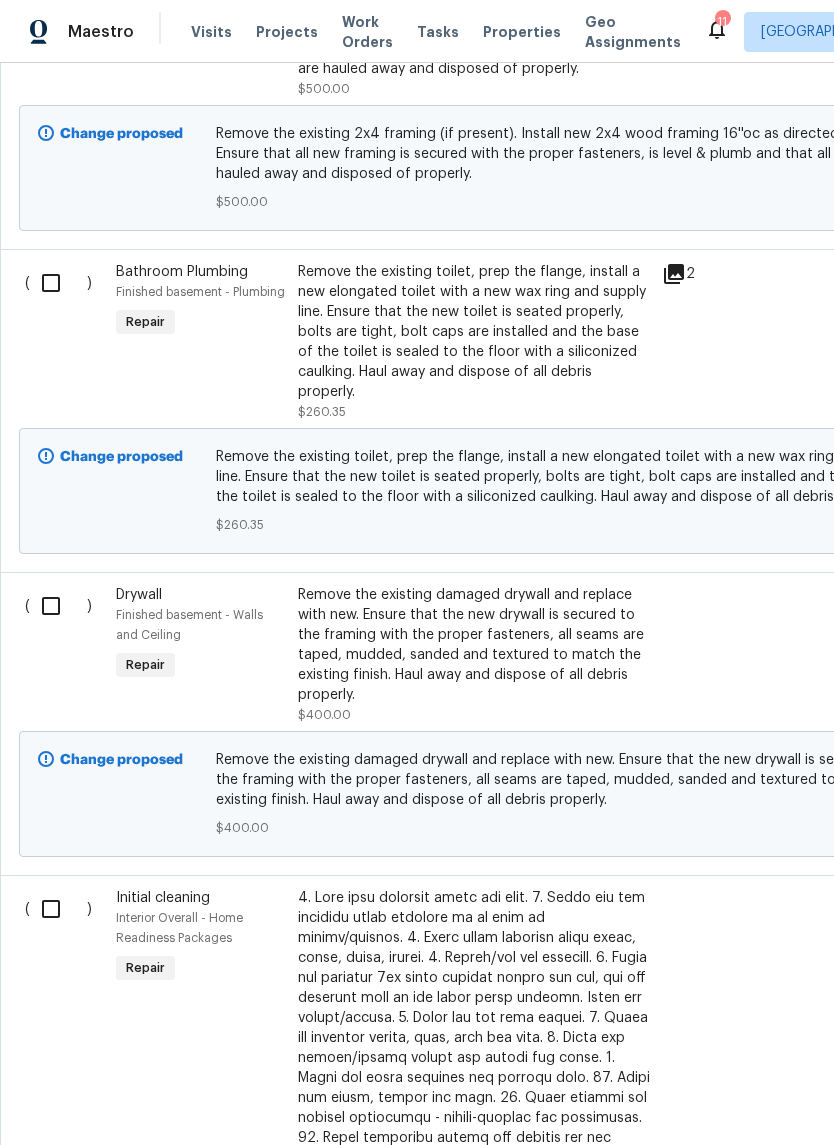 click on "Finished basement - Walls and Ceiling" at bounding box center [201, 625] 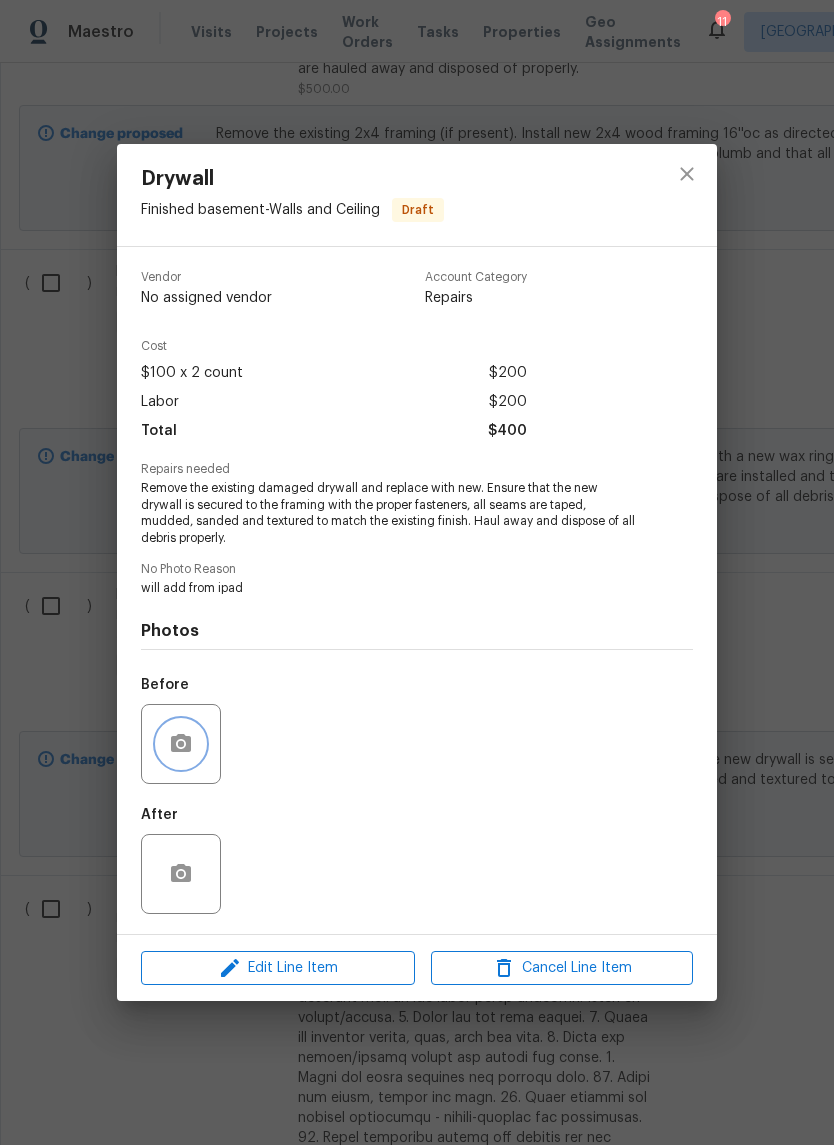 click at bounding box center [181, 744] 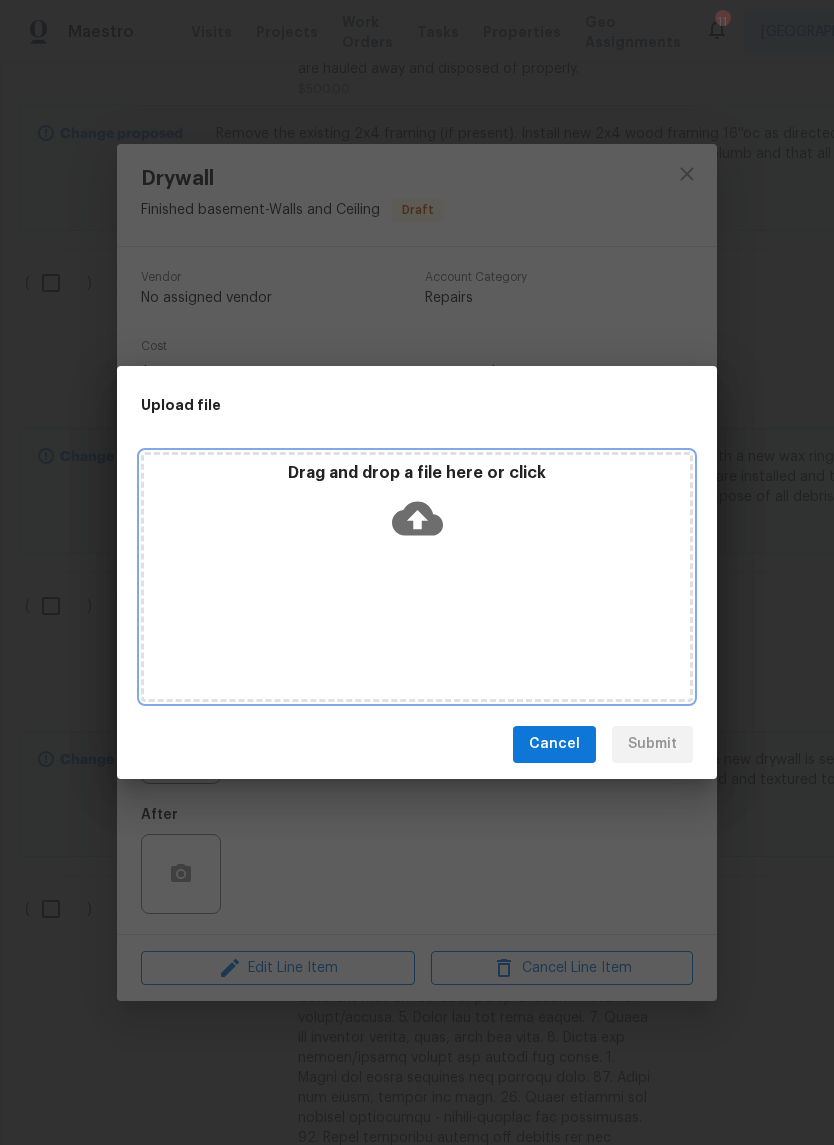 click on "Drag and drop a file here or click" at bounding box center [417, 577] 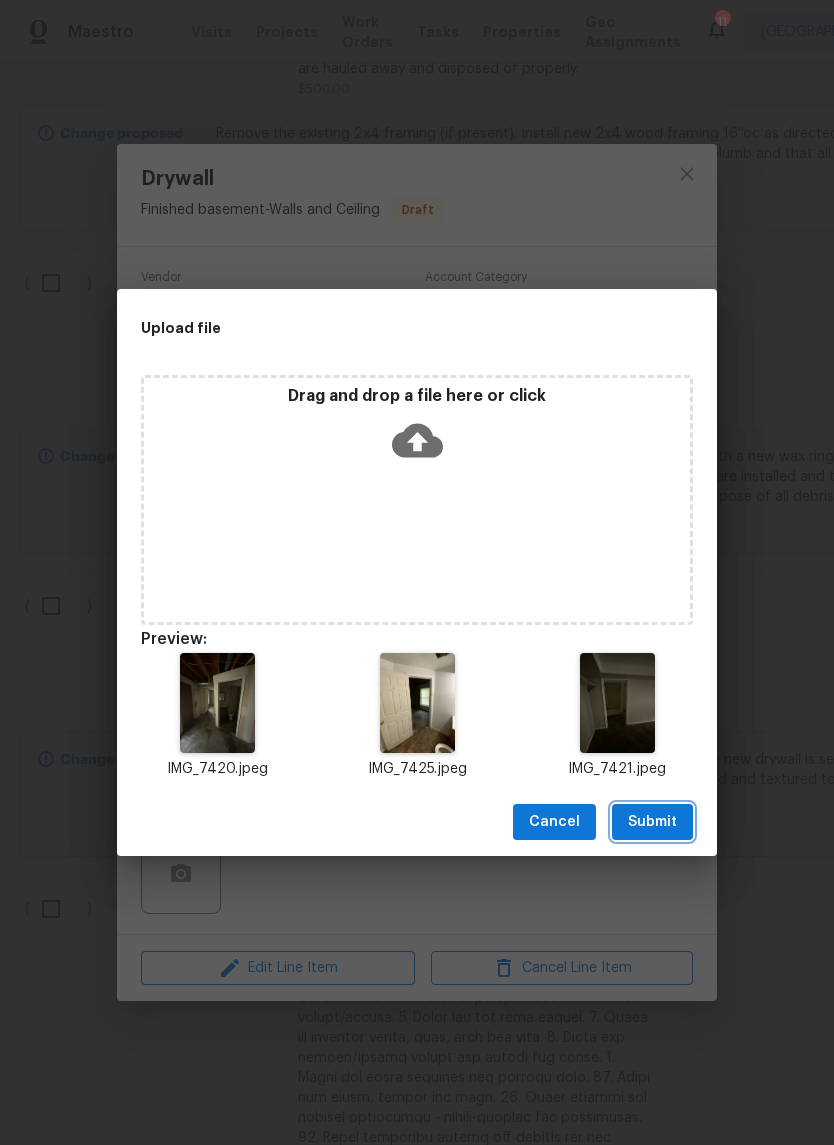click on "Submit" at bounding box center (652, 822) 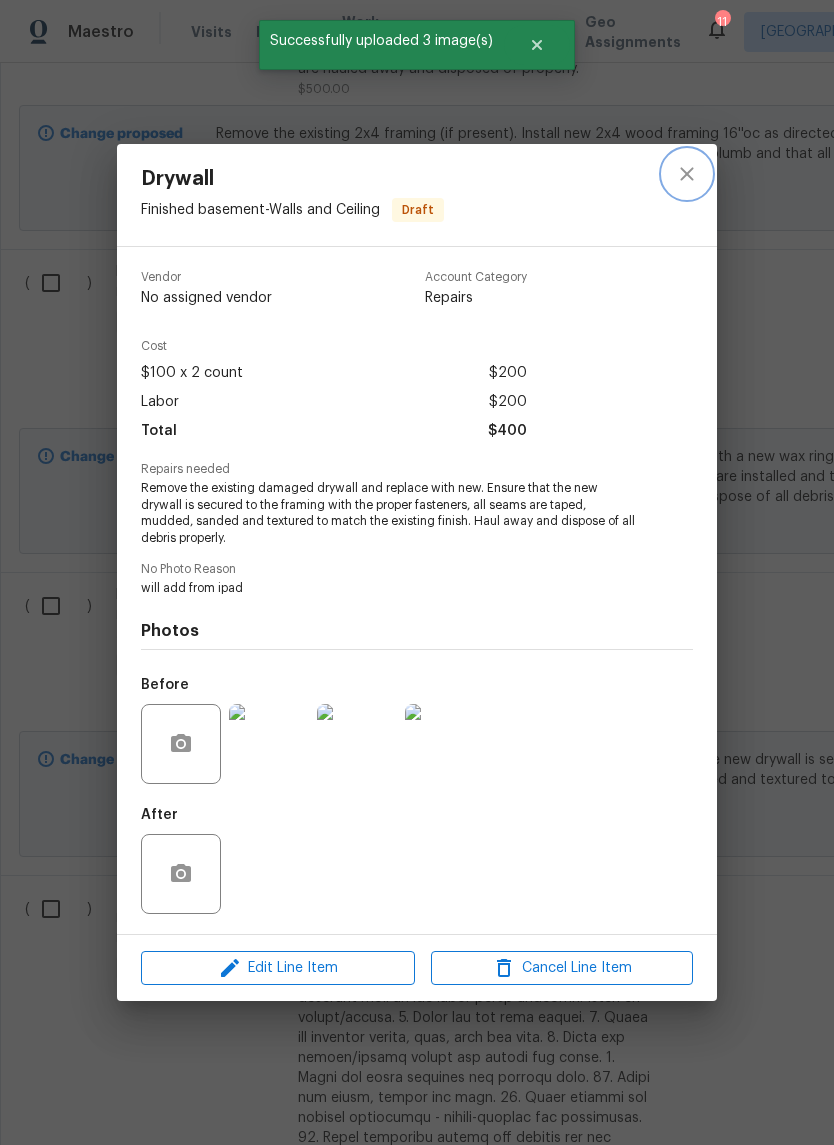 click 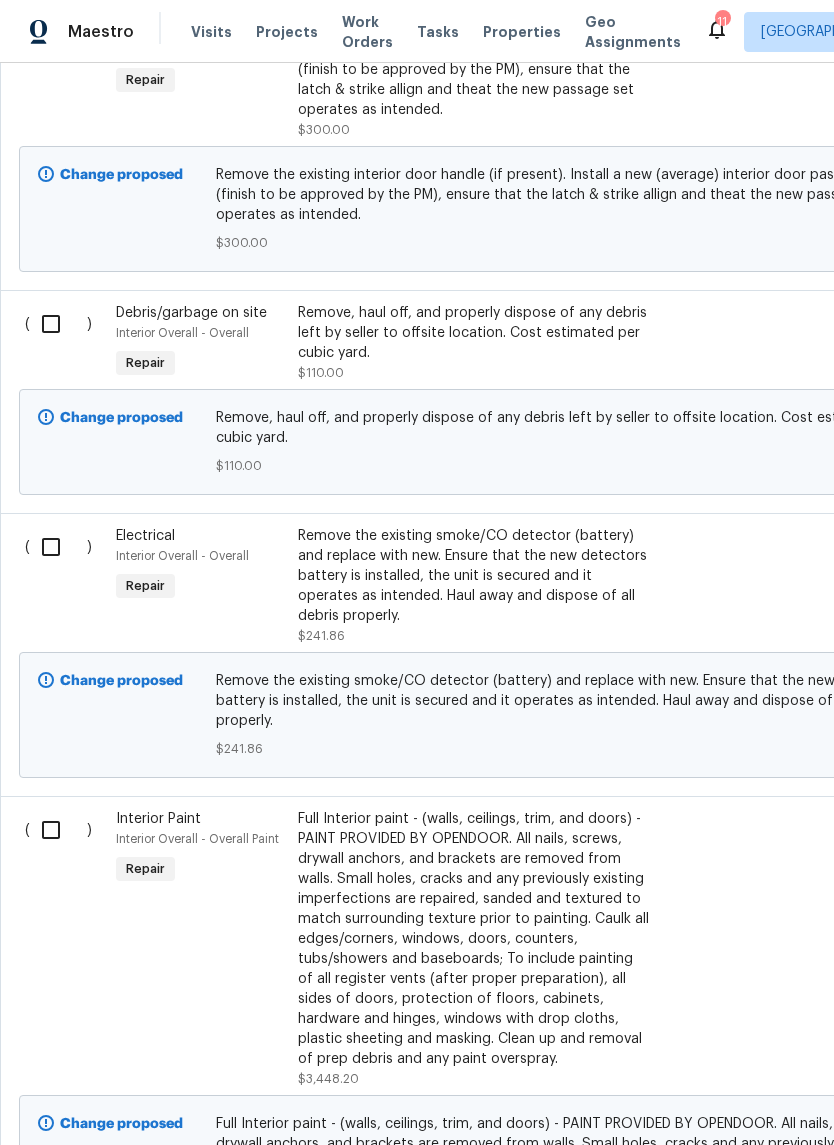 scroll, scrollTop: 3390, scrollLeft: 0, axis: vertical 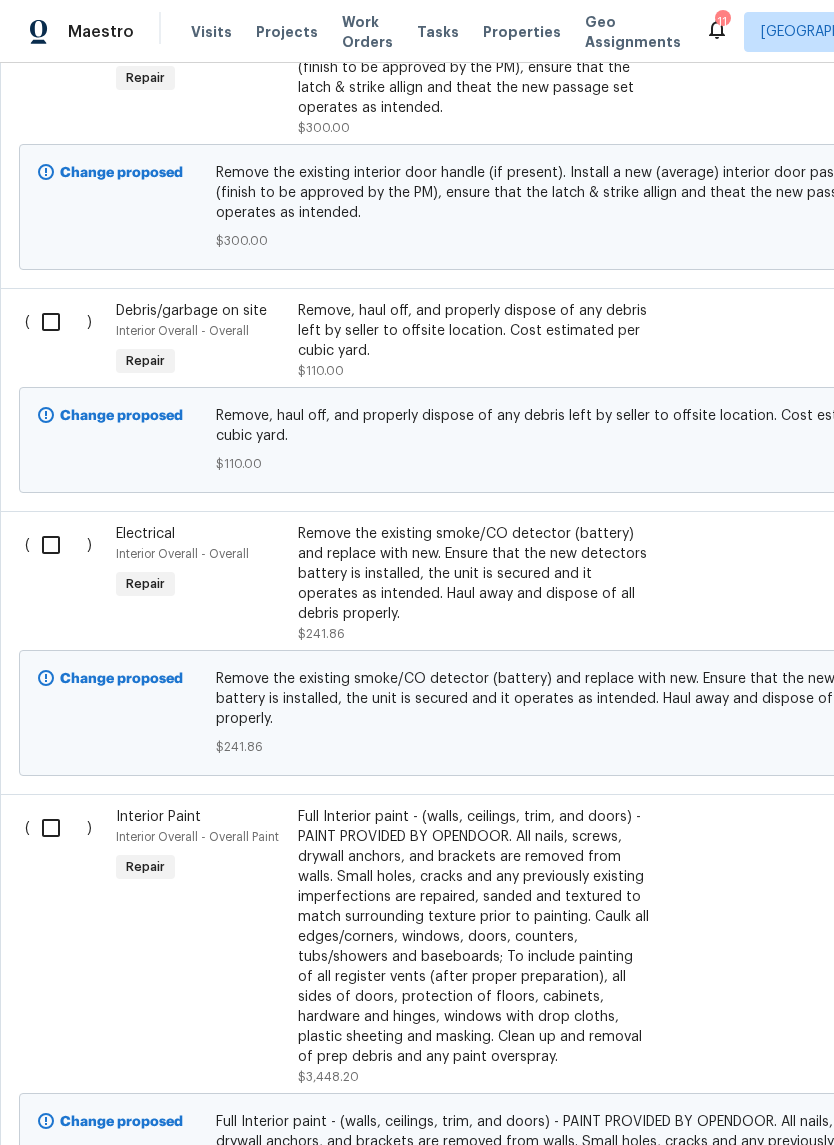 click on "Electrical Interior Overall - Overall Repair" at bounding box center (201, 584) 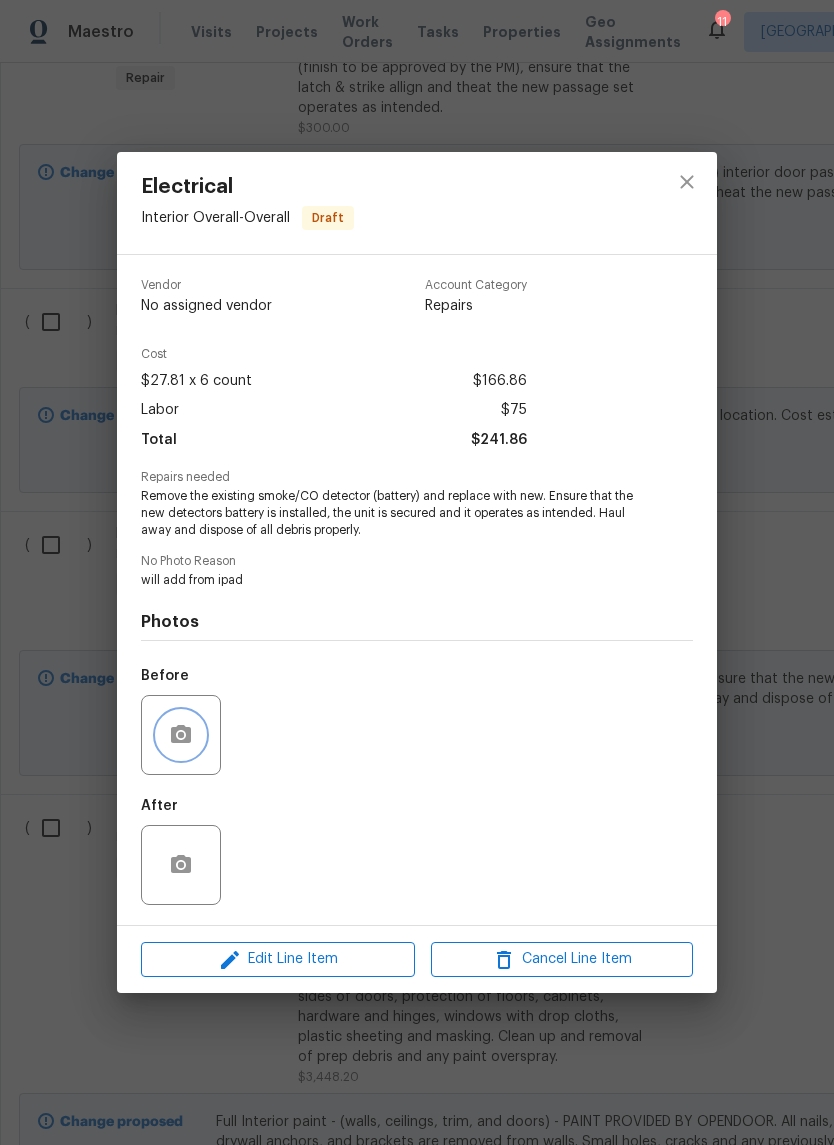click at bounding box center (181, 735) 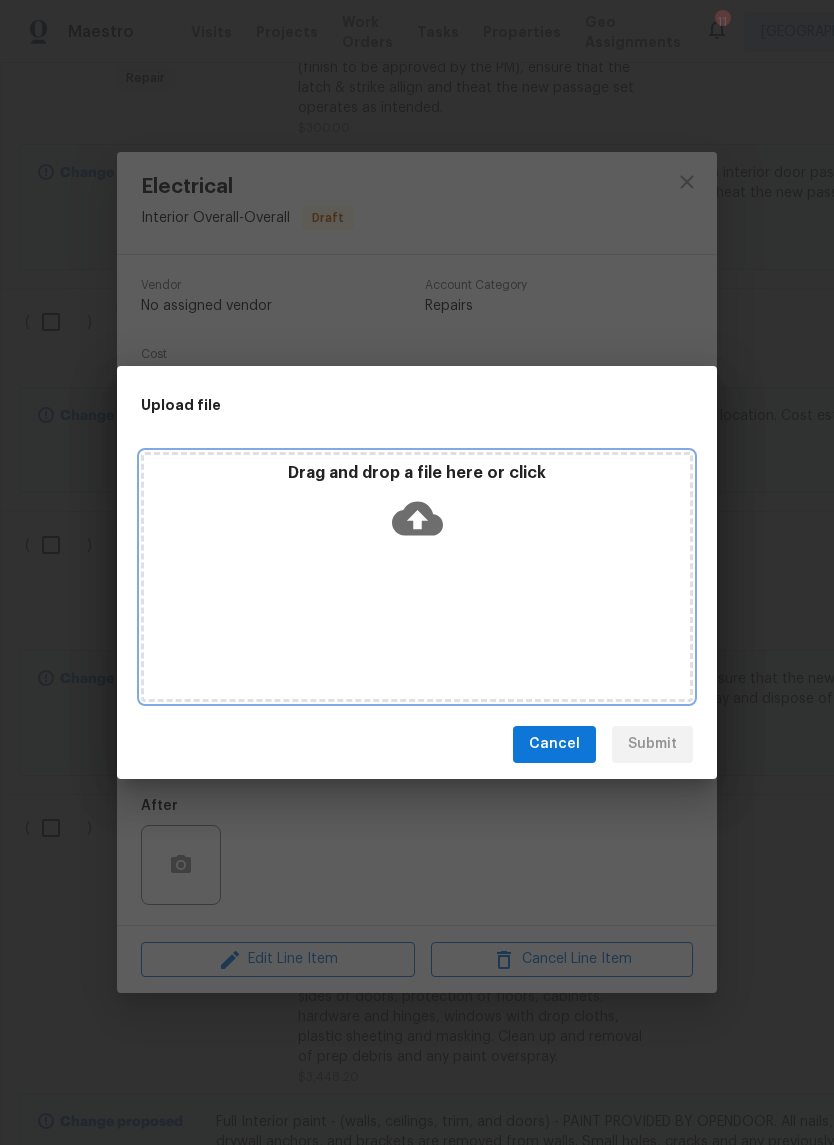 click on "Drag and drop a file here or click" at bounding box center [417, 506] 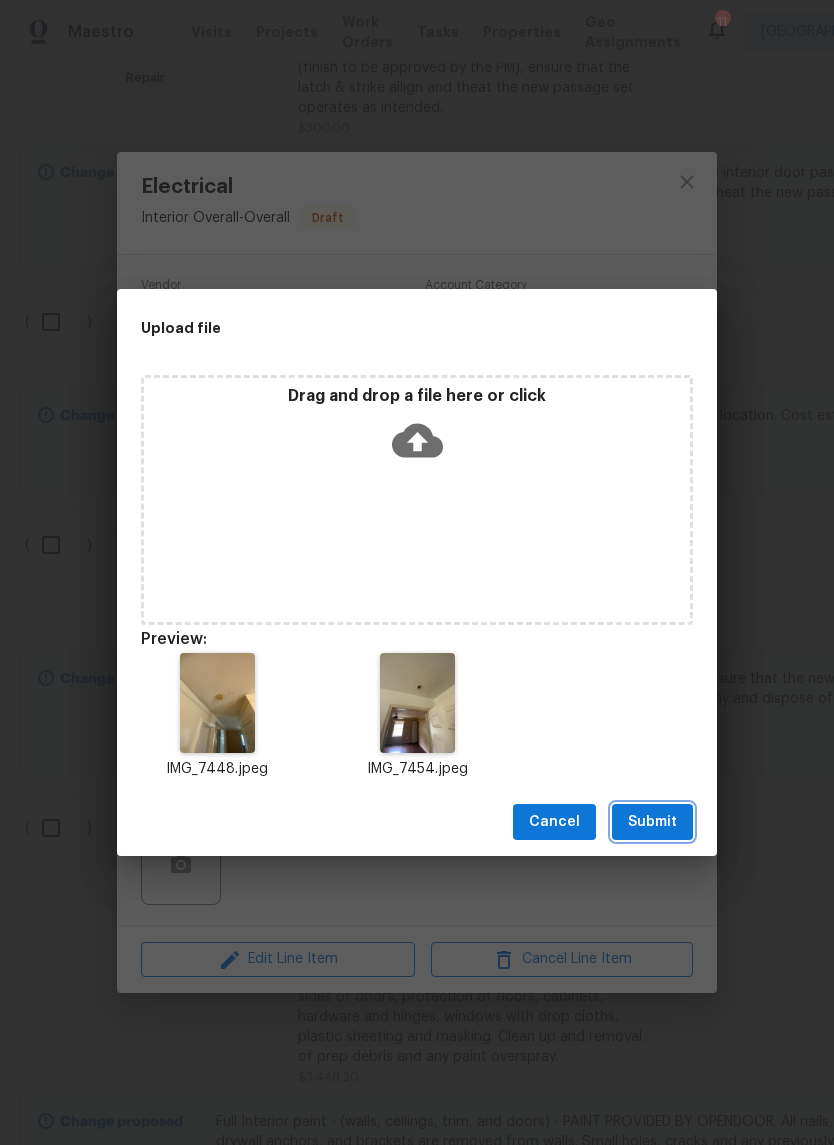 click on "Submit" at bounding box center [652, 822] 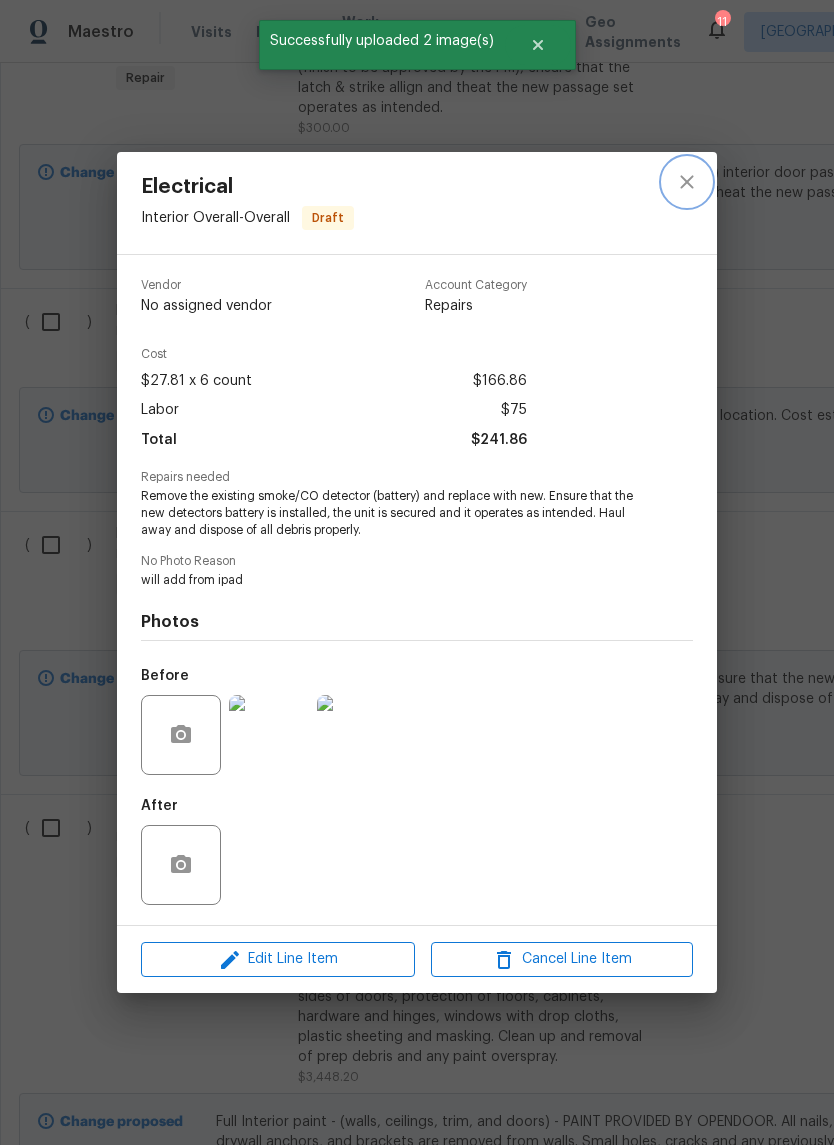 click 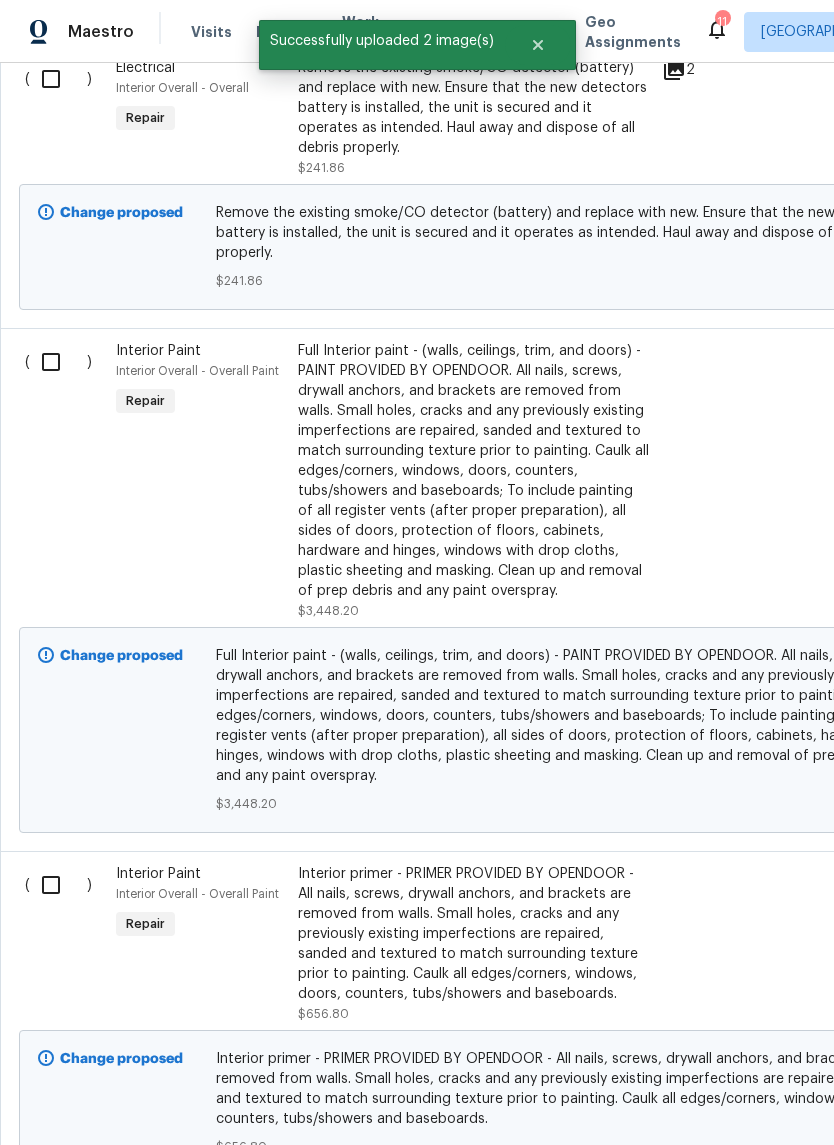 scroll, scrollTop: 3856, scrollLeft: 0, axis: vertical 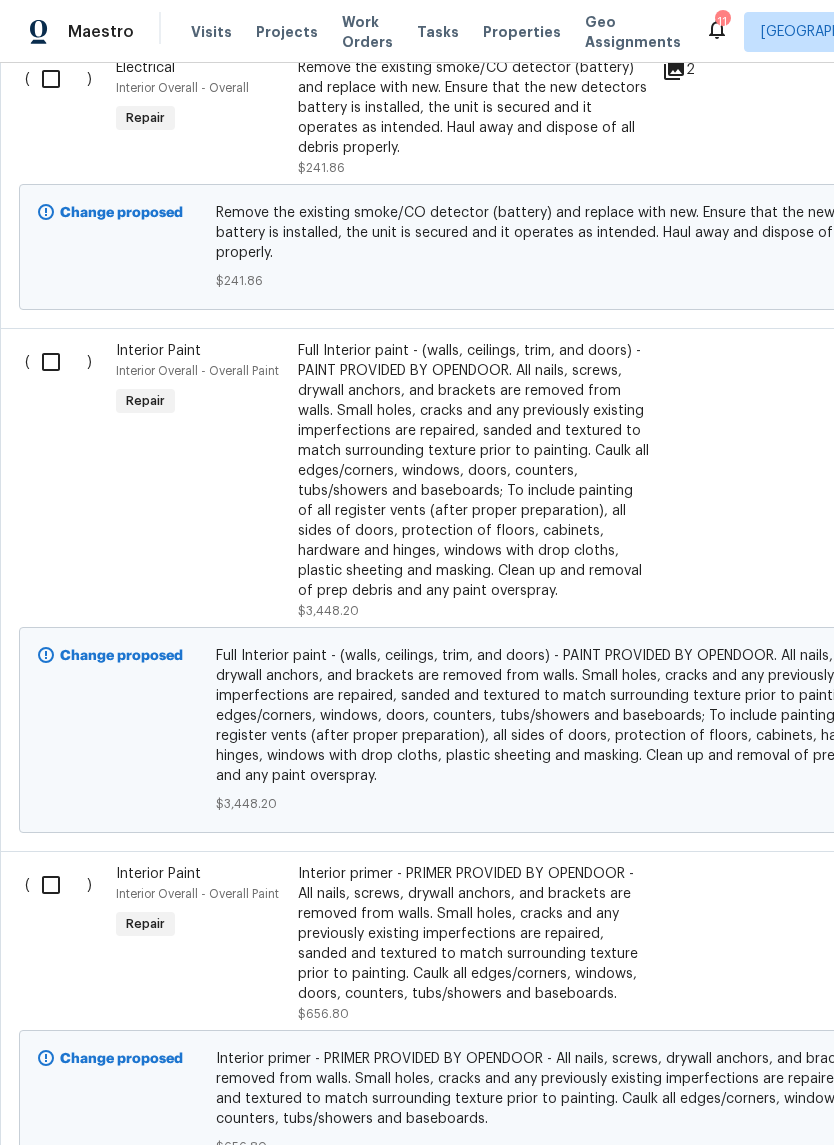 click on "Interior Paint Interior Overall - Overall Paint Repair" at bounding box center [201, 481] 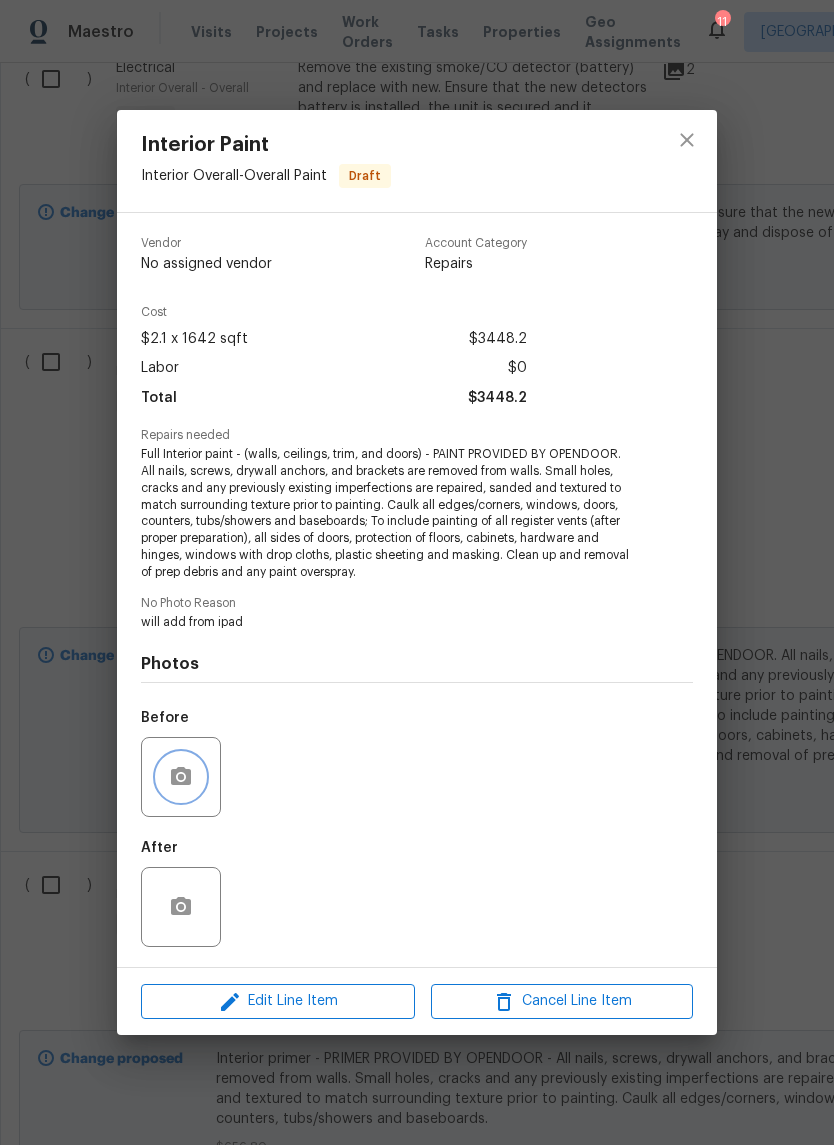 click at bounding box center (181, 777) 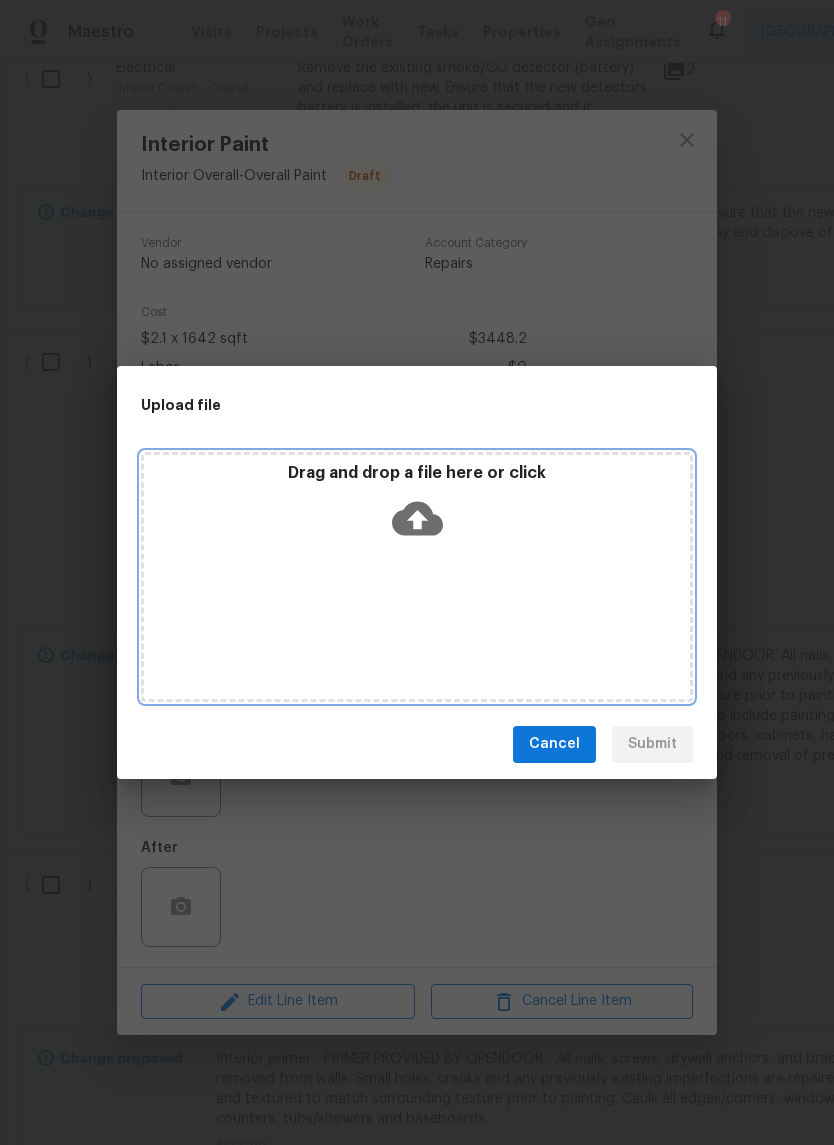click 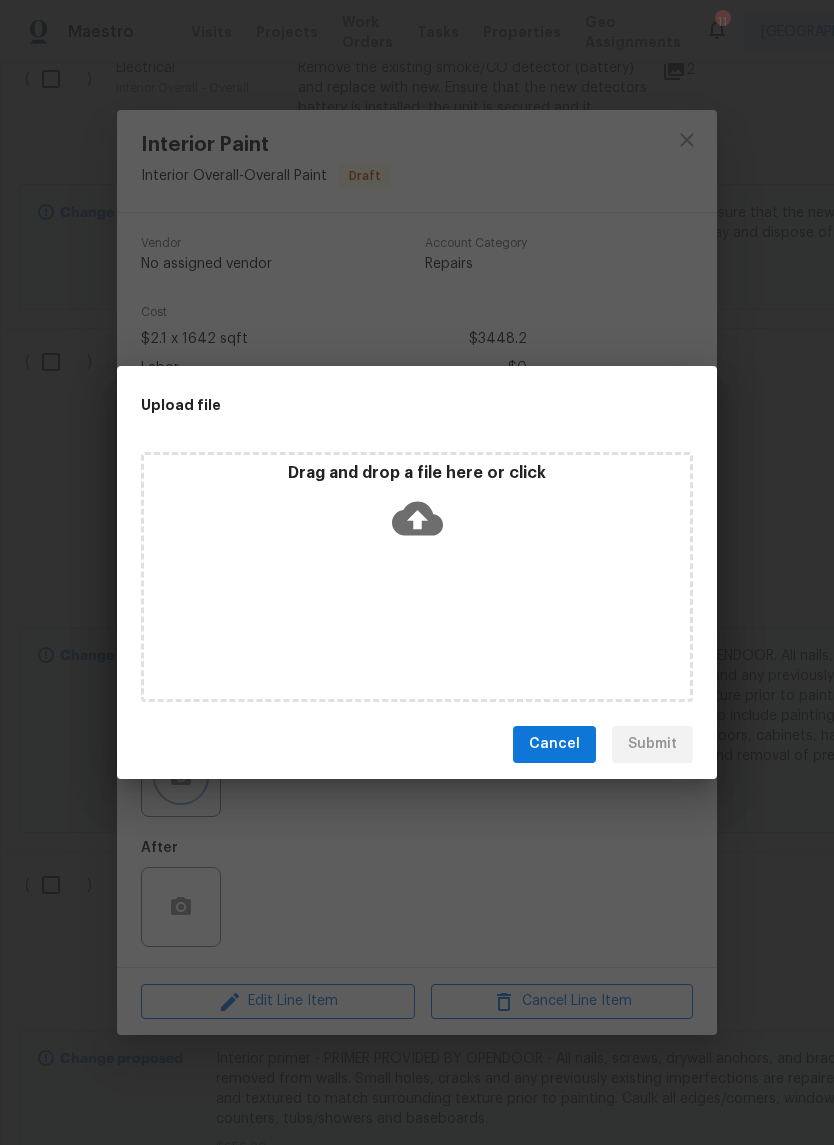 click on "Upload file Drag and drop a file here or click Cancel Submit" at bounding box center [417, 572] 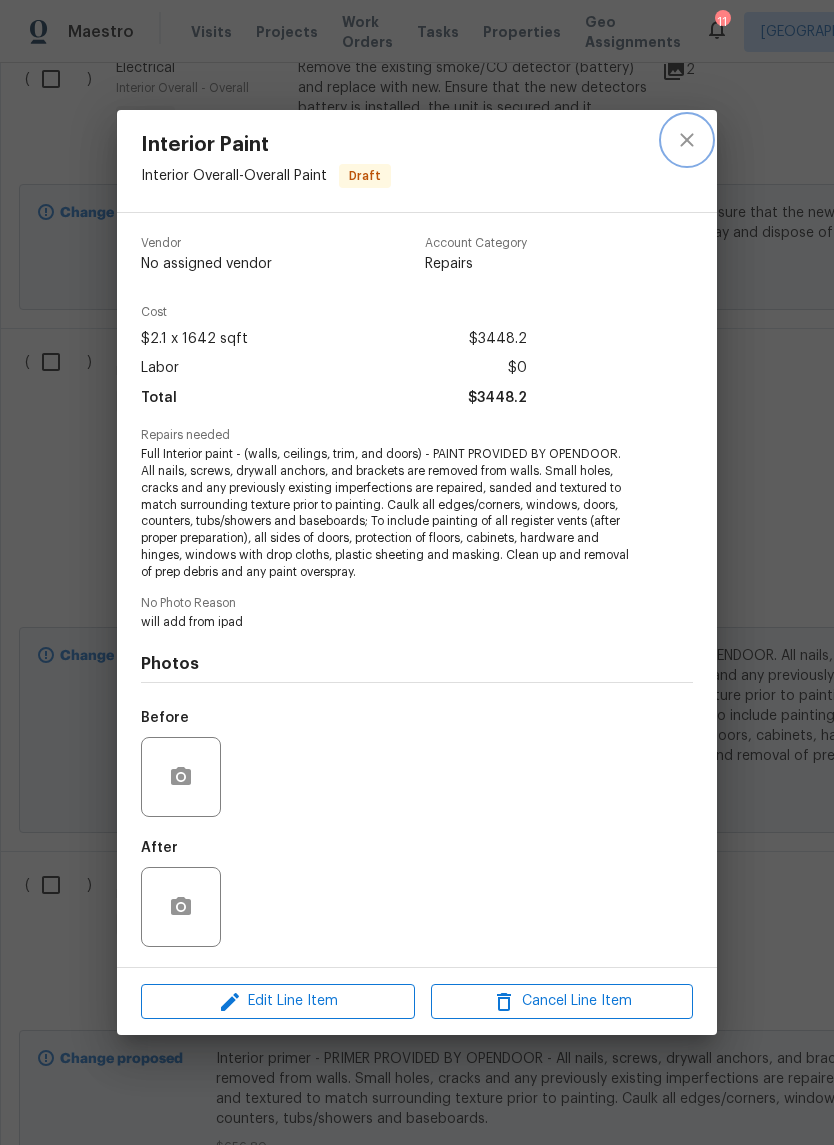 click 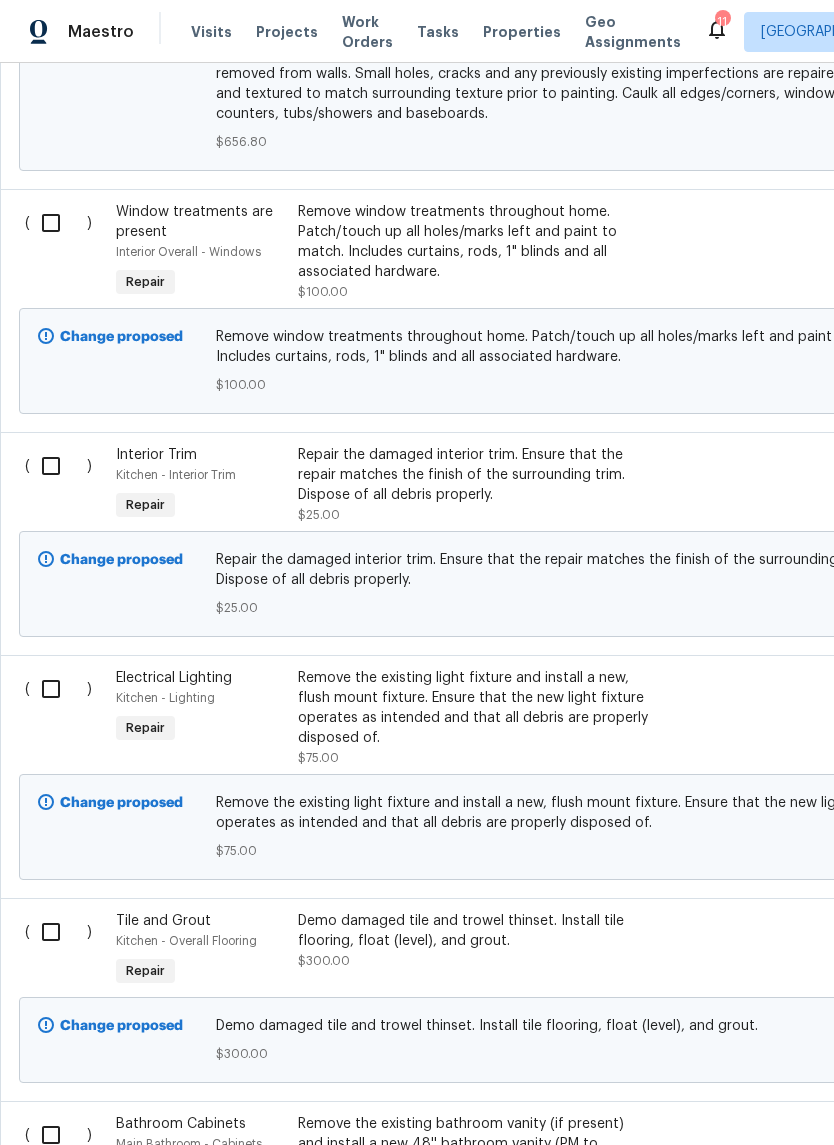 scroll, scrollTop: 4862, scrollLeft: 0, axis: vertical 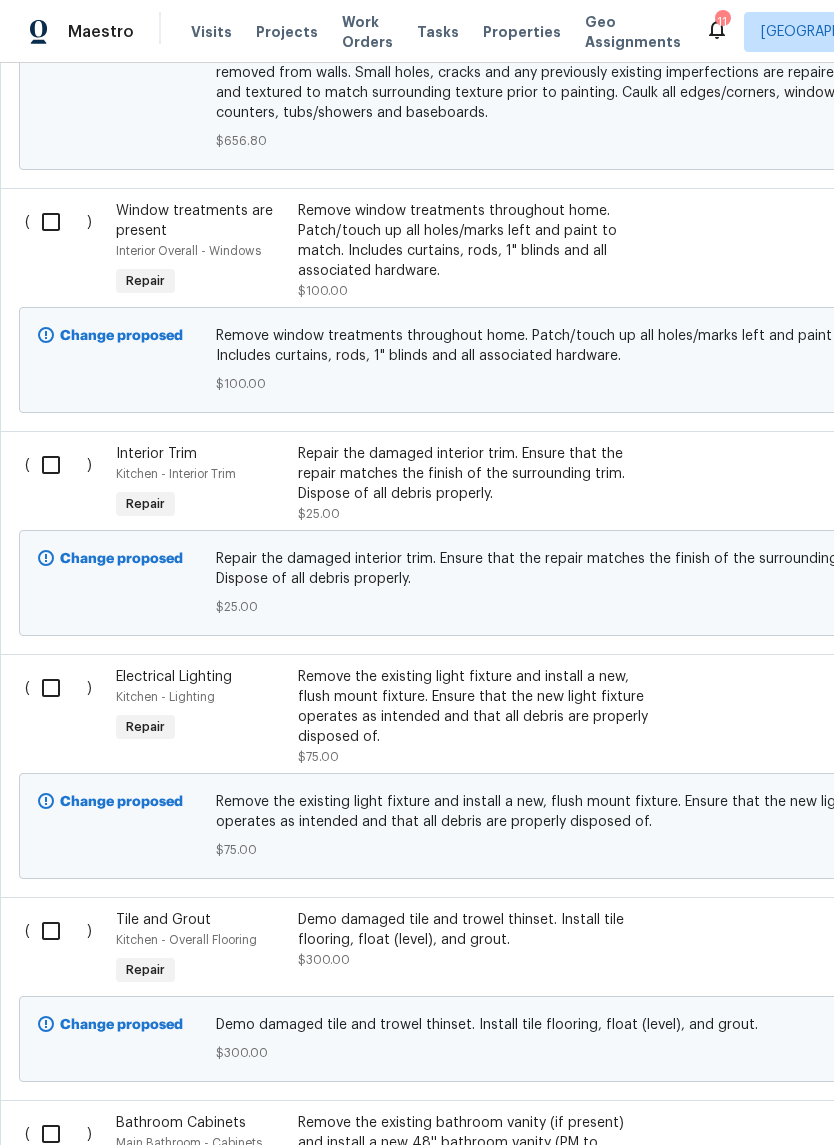 click on "Interior Trim Kitchen - Interior Trim Repair" at bounding box center (201, 484) 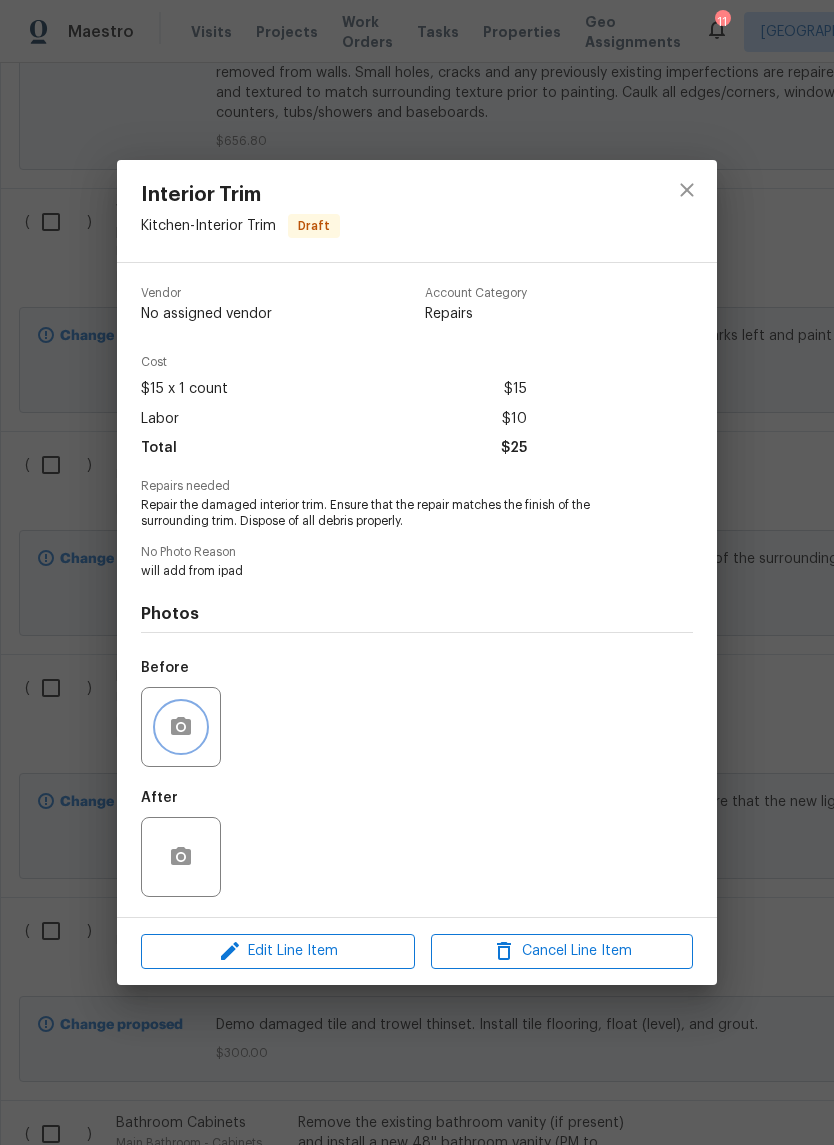 click at bounding box center [181, 727] 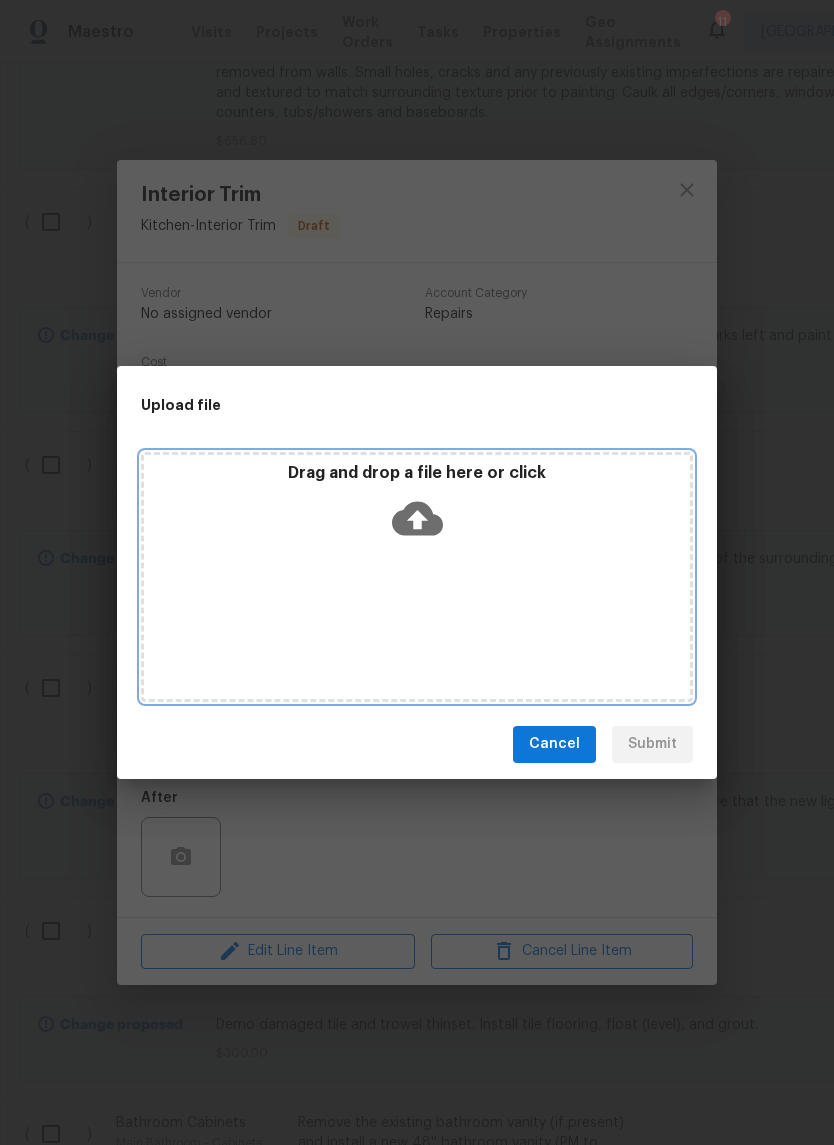 click on "Drag and drop a file here or click" at bounding box center (417, 506) 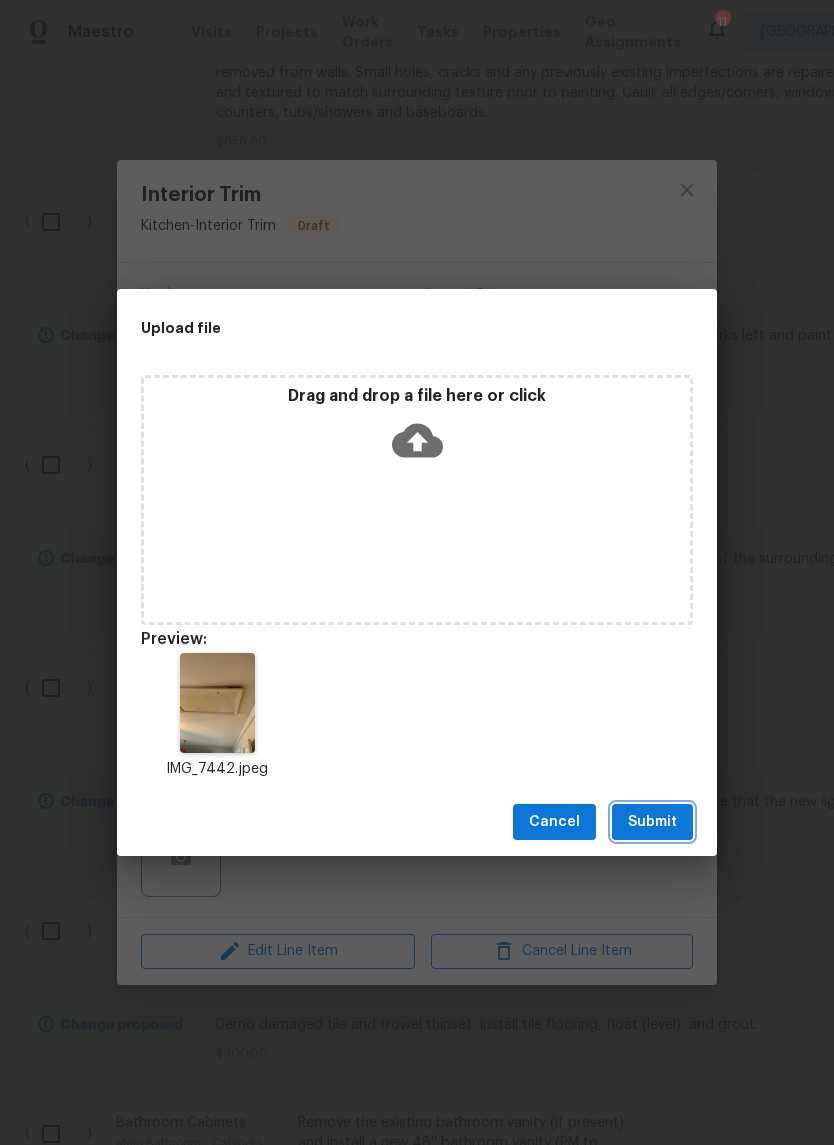 click on "Submit" at bounding box center (652, 822) 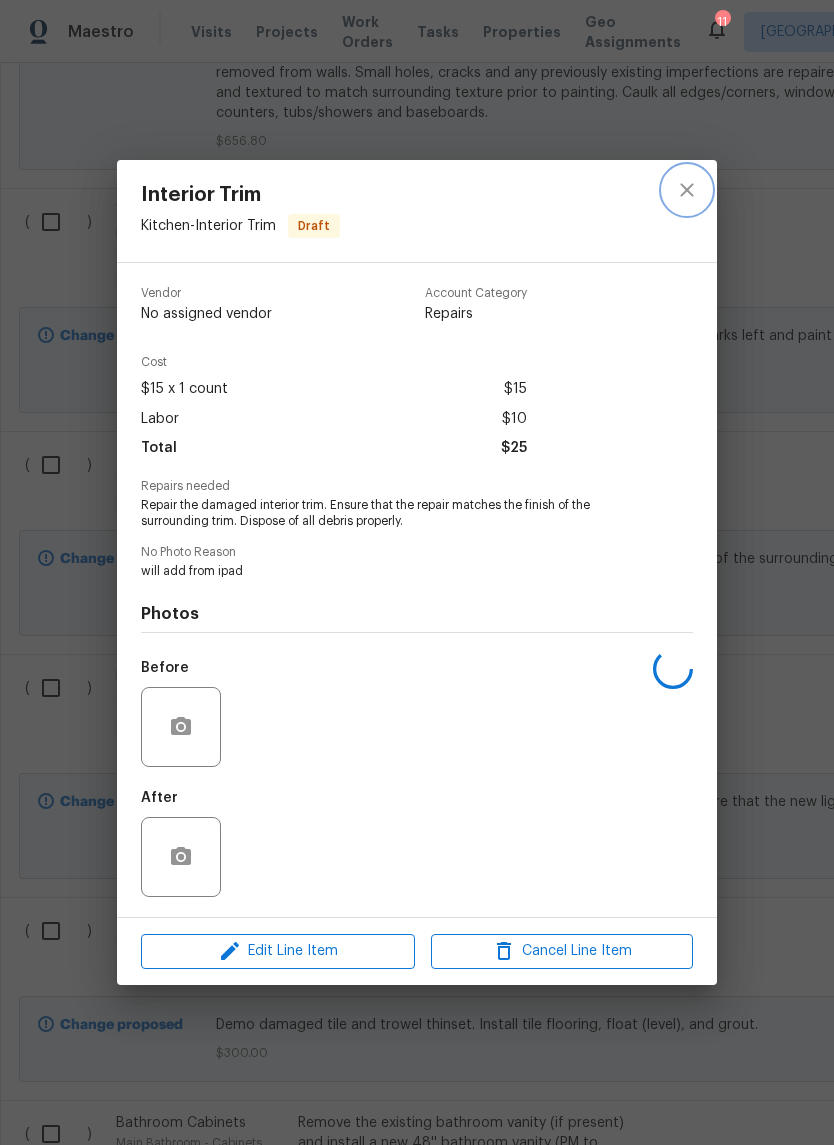click 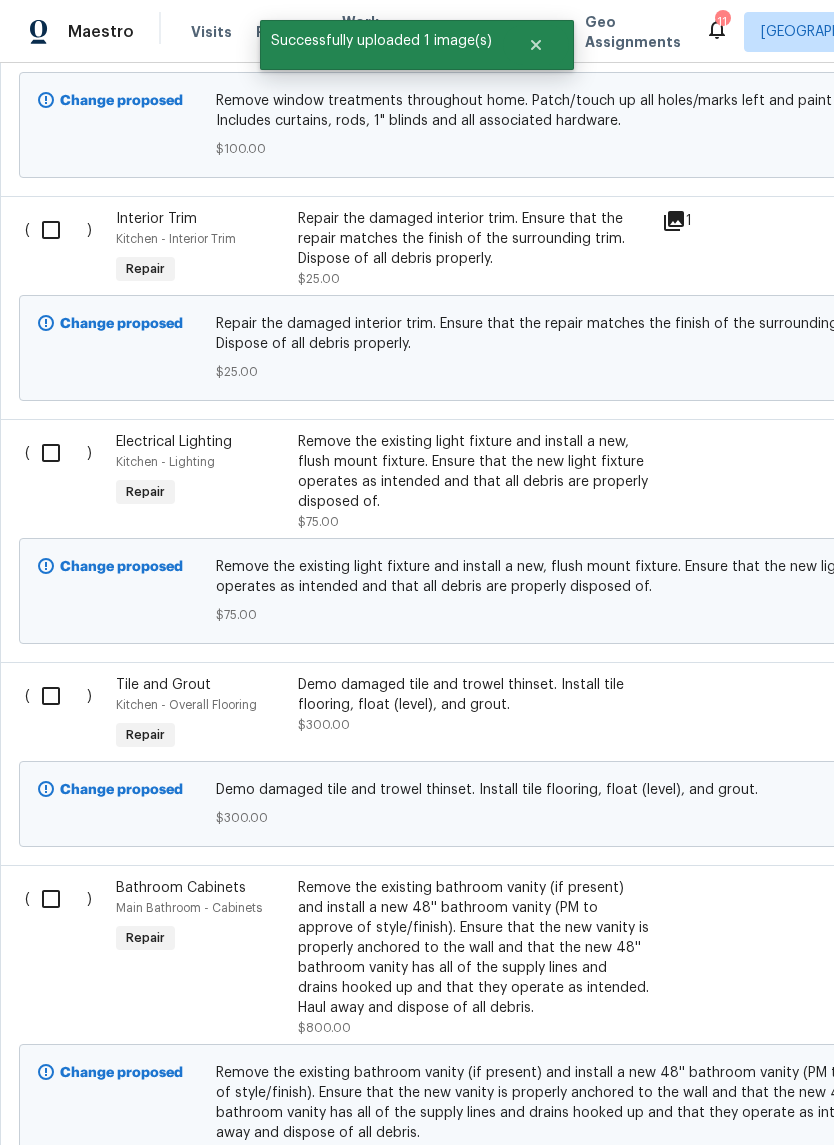 scroll, scrollTop: 5116, scrollLeft: 0, axis: vertical 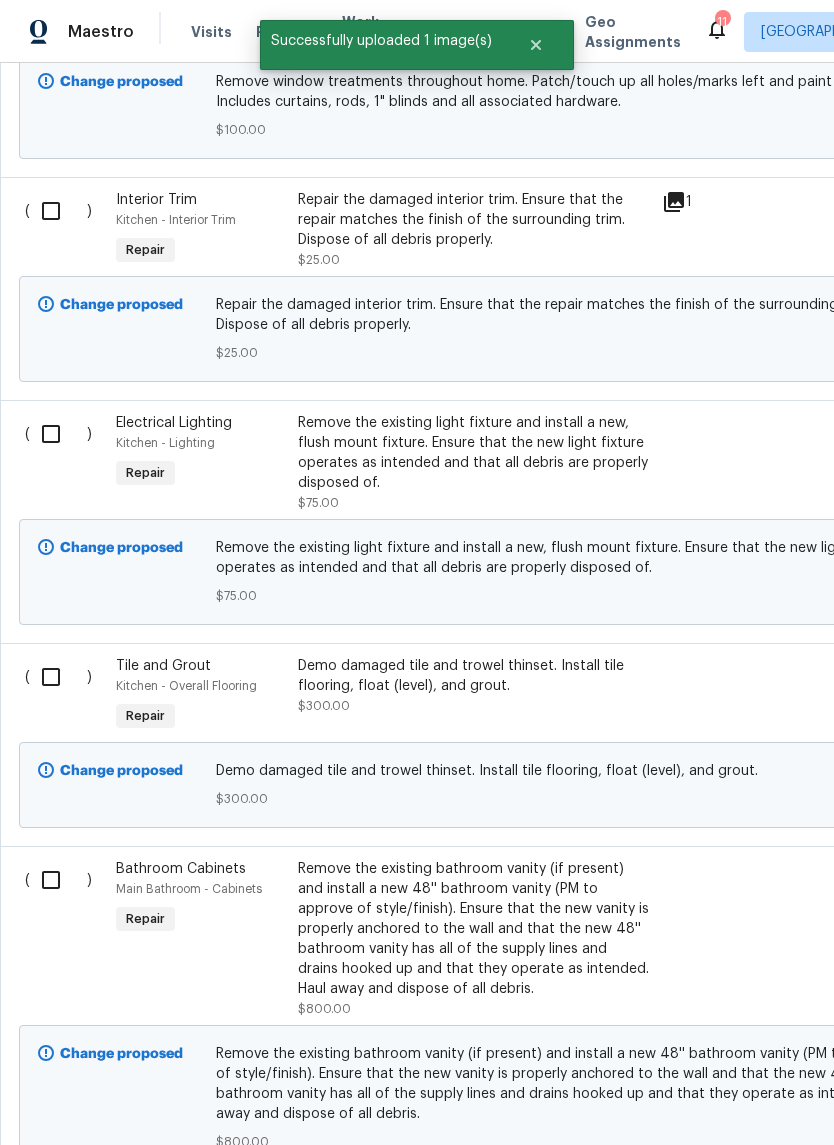 click on "Electrical Lighting Kitchen - Lighting Repair" at bounding box center [201, 463] 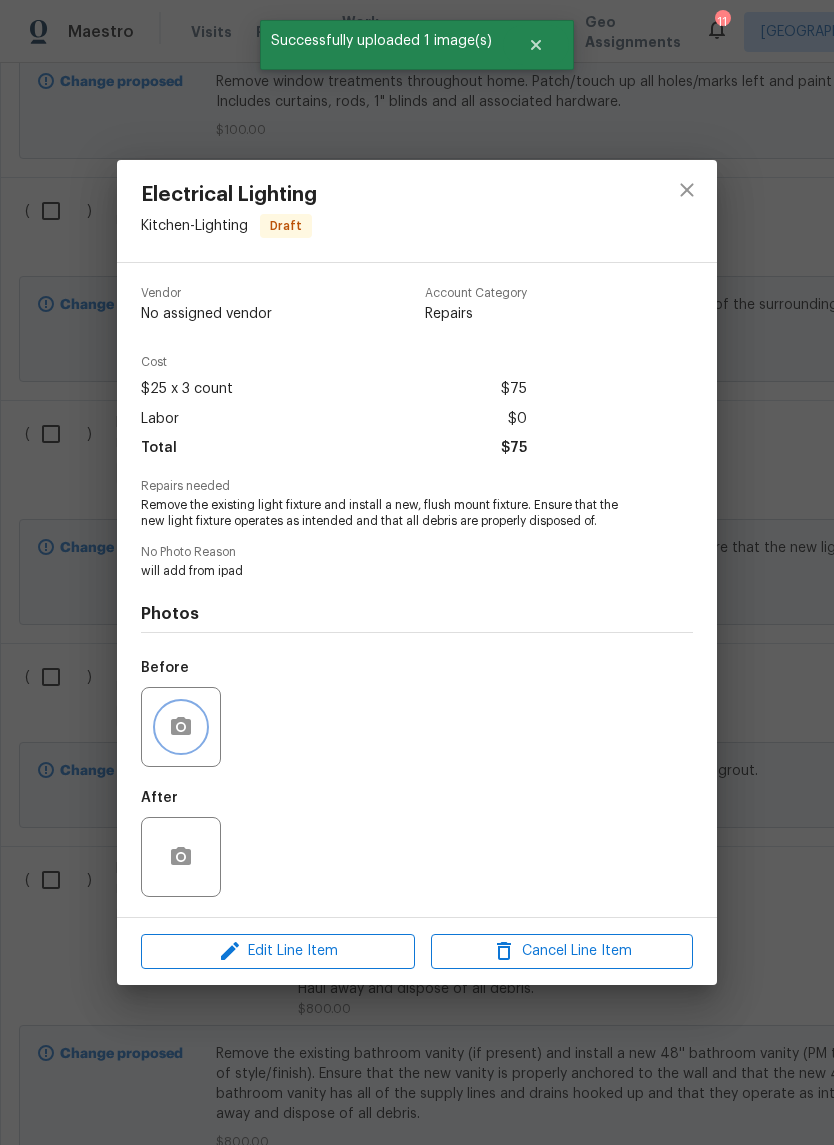 click at bounding box center [181, 727] 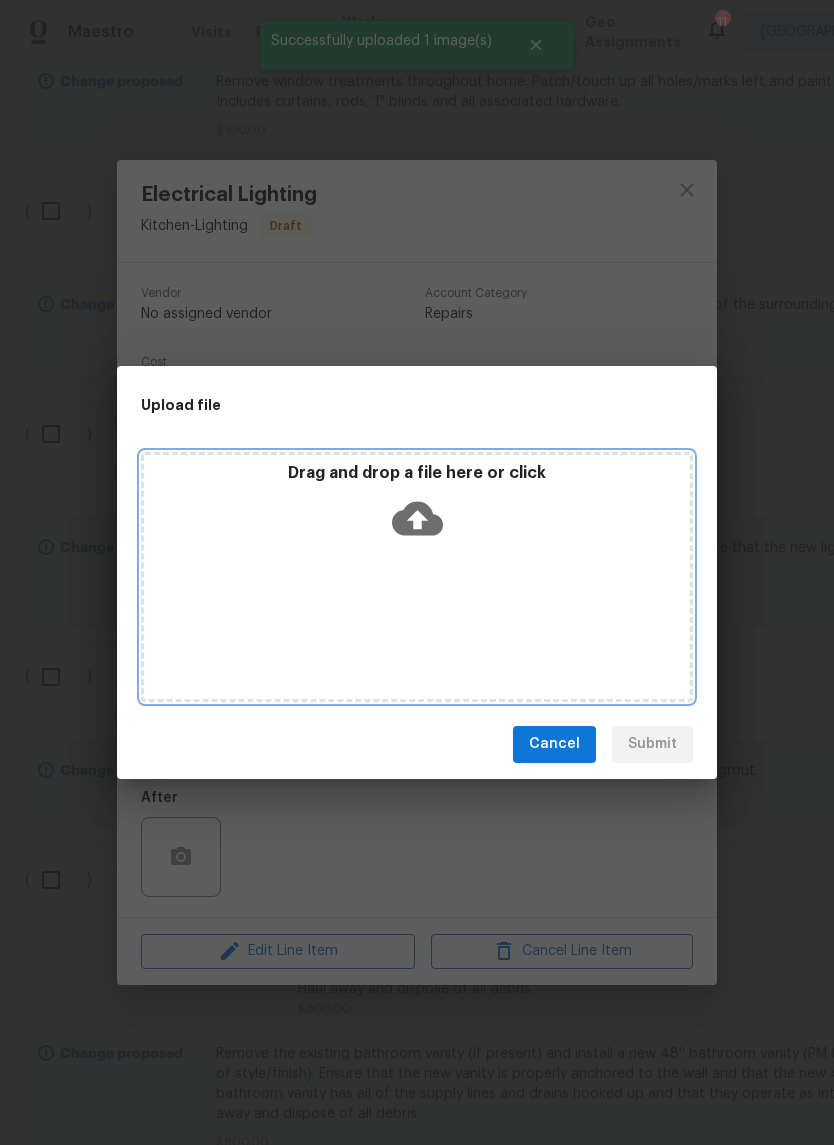 click on "Drag and drop a file here or click" at bounding box center (417, 577) 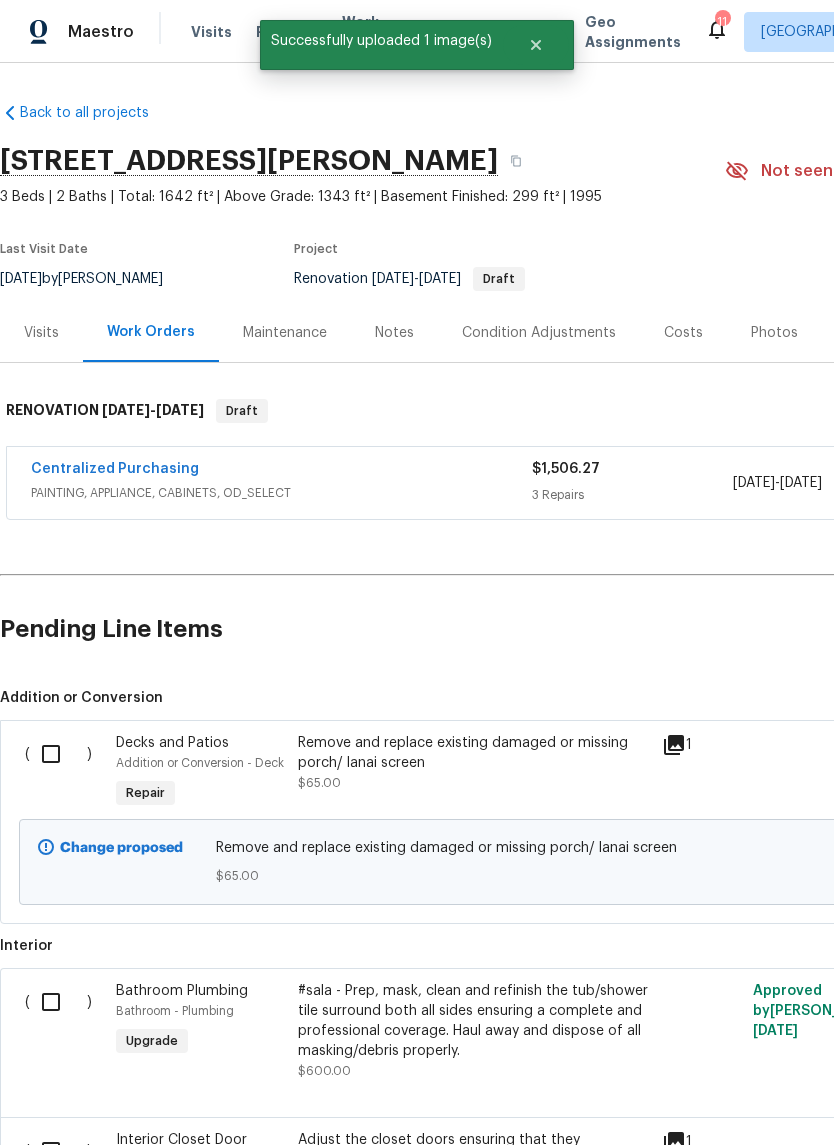 scroll, scrollTop: 0, scrollLeft: 0, axis: both 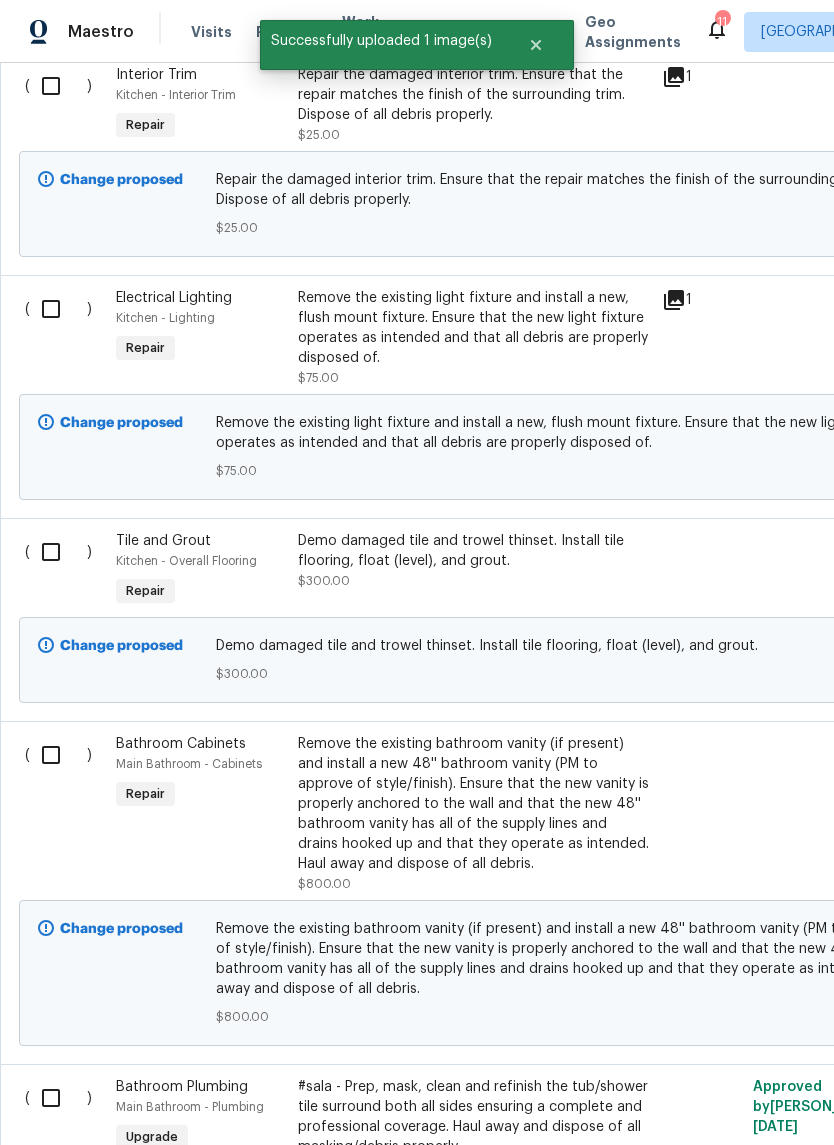 click on "Kitchen - Overall Flooring" at bounding box center [201, 561] 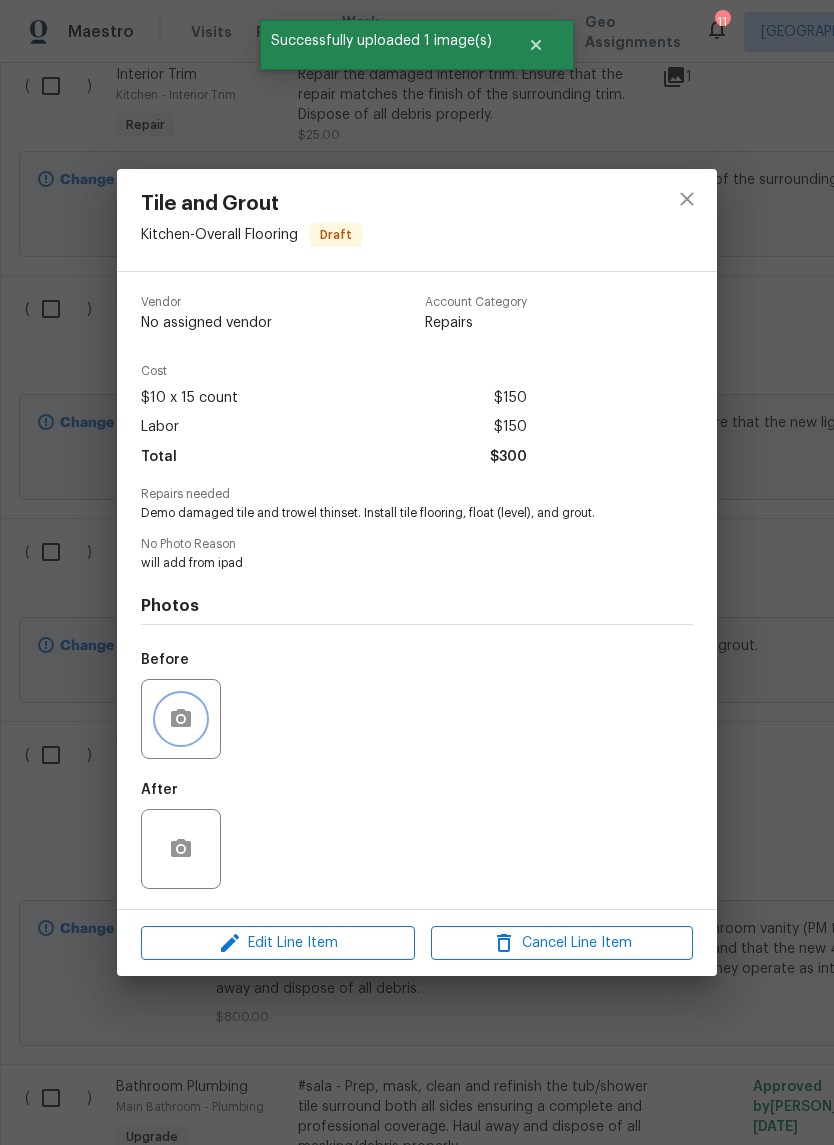 click 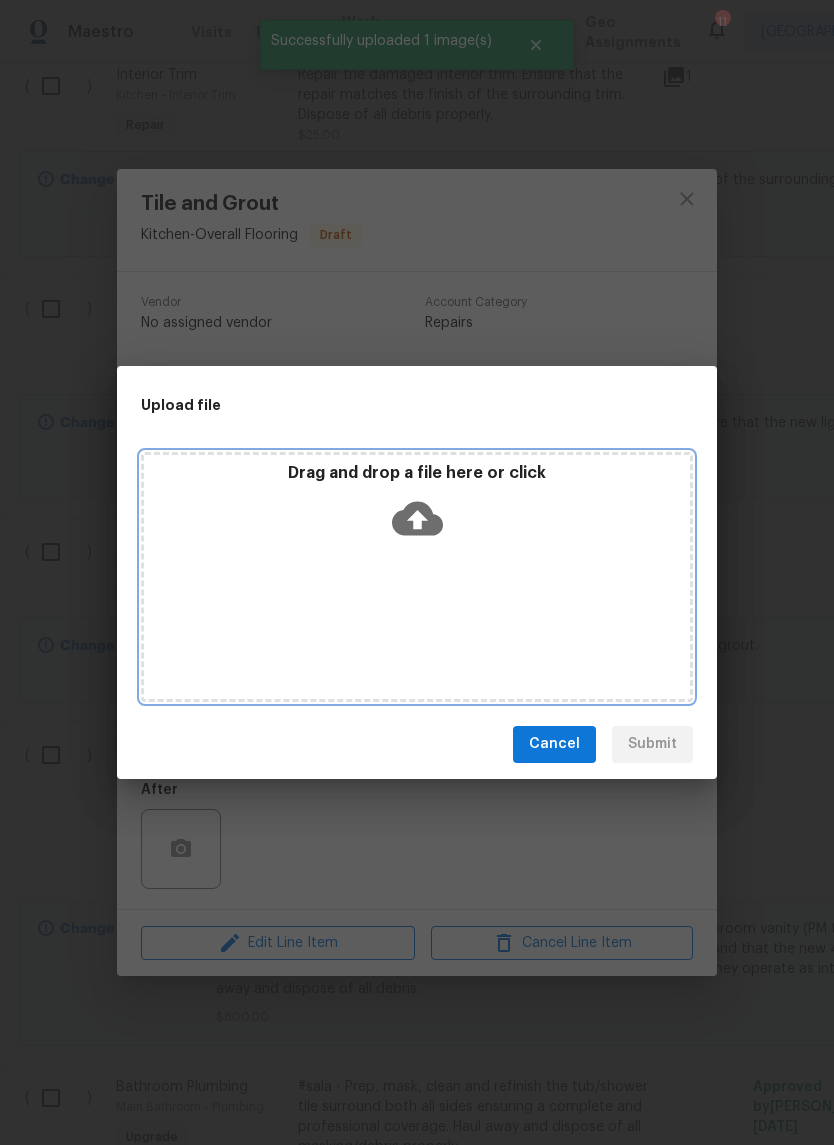 click on "Drag and drop a file here or click" at bounding box center (417, 506) 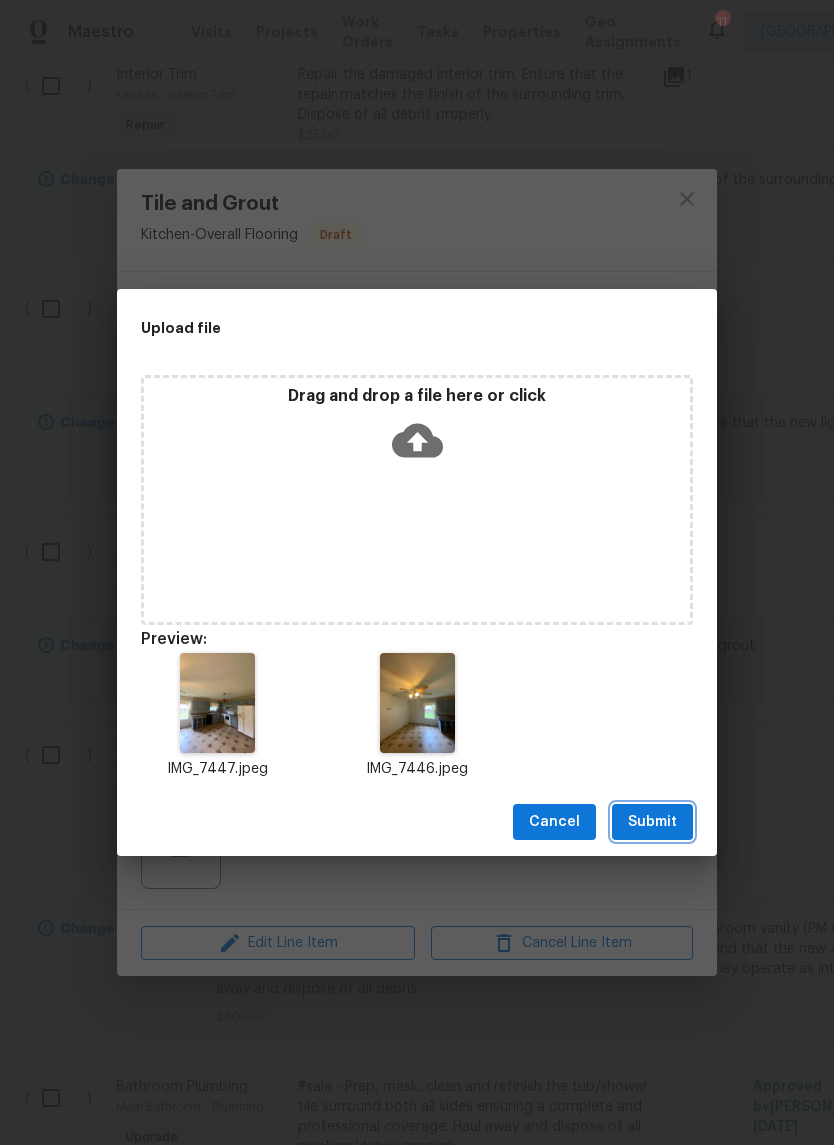 click on "Submit" at bounding box center (652, 822) 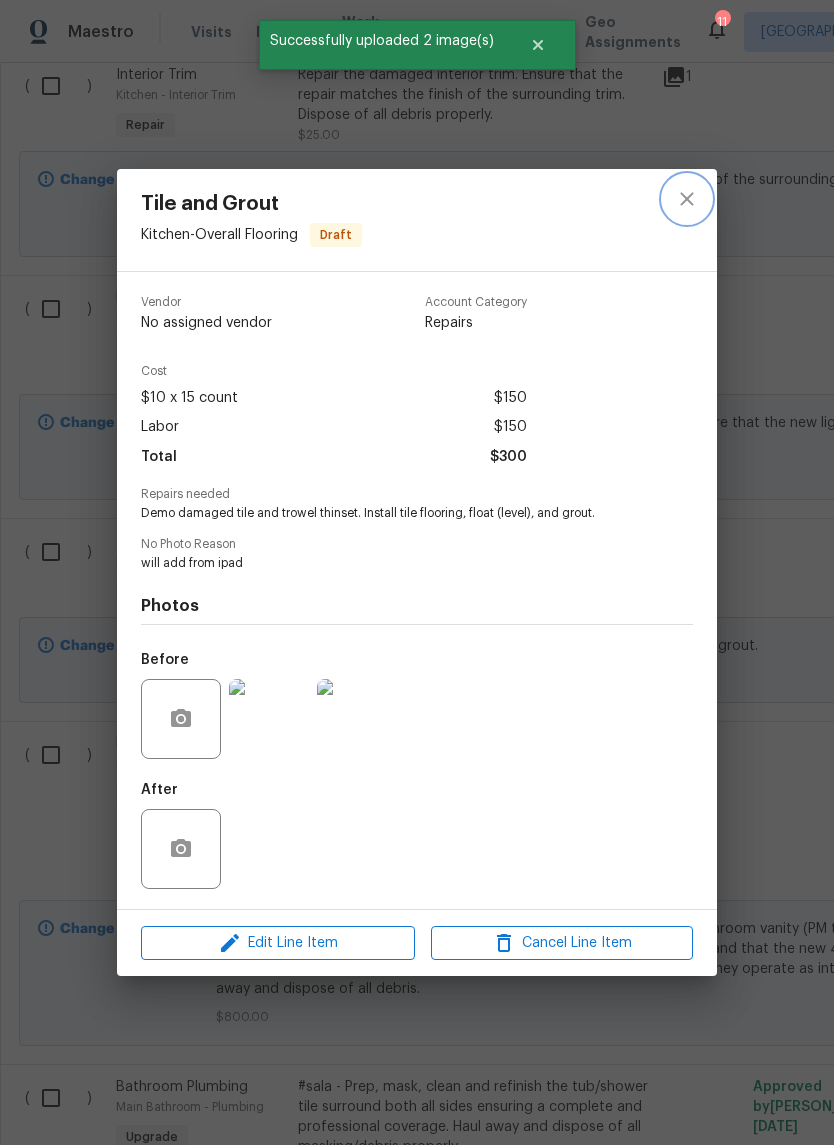 click 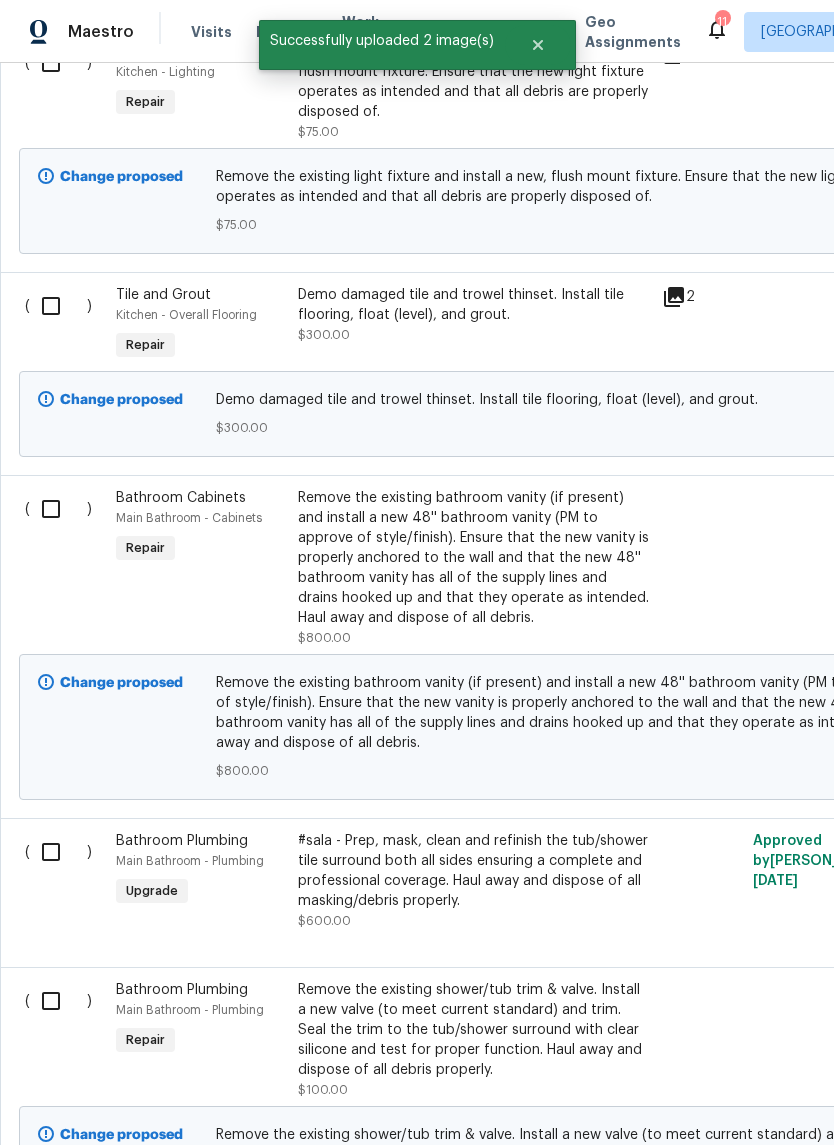 scroll, scrollTop: 5487, scrollLeft: 0, axis: vertical 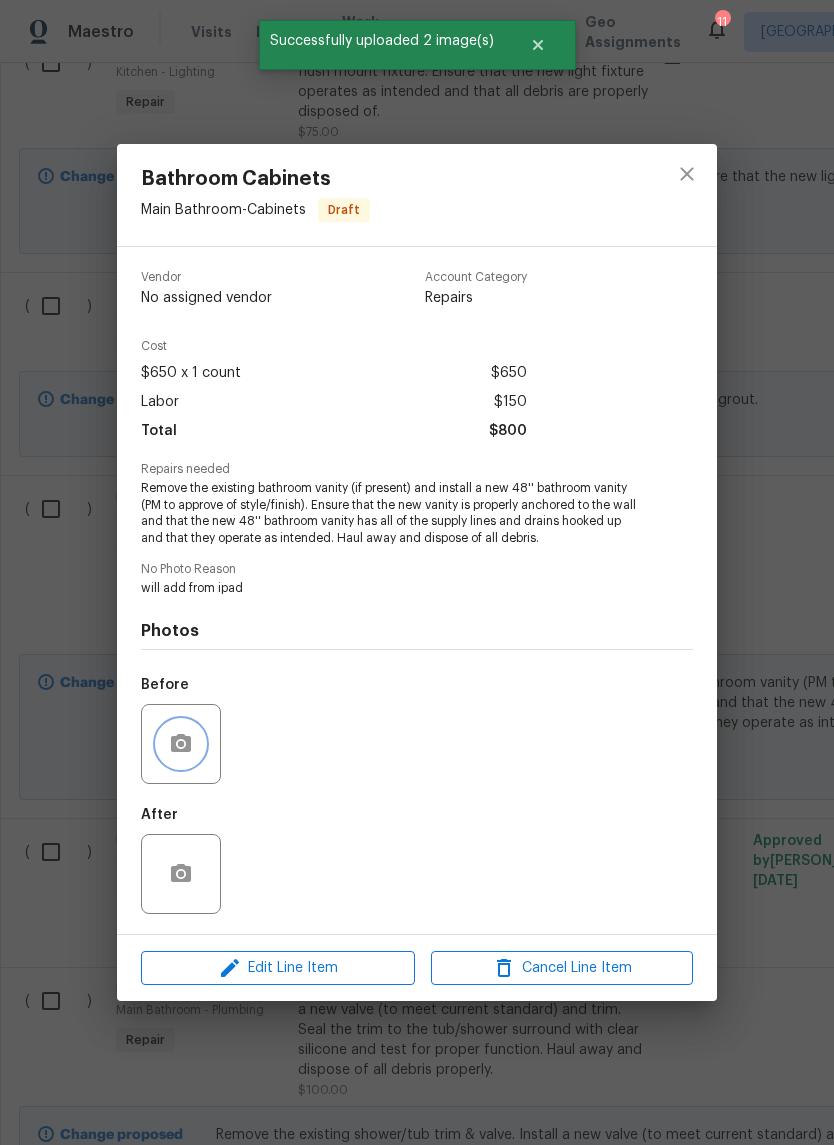 click at bounding box center [181, 744] 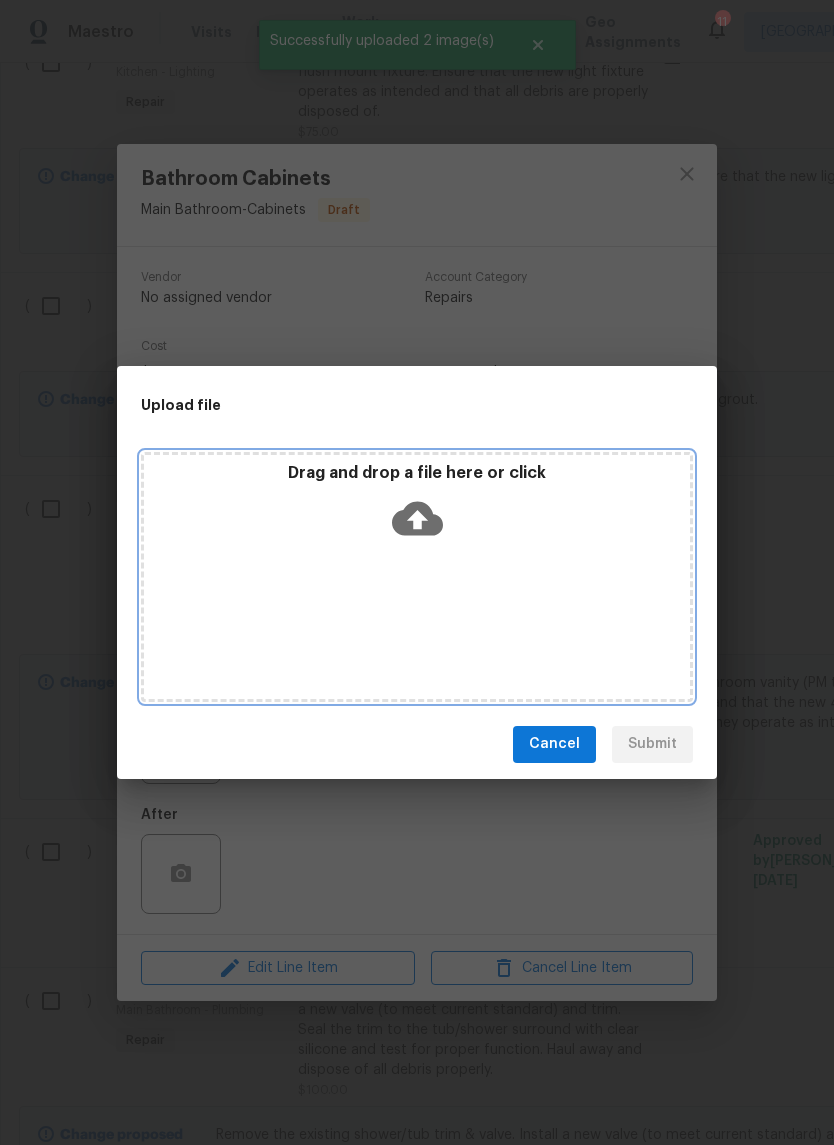 click on "Drag and drop a file here or click" at bounding box center (417, 506) 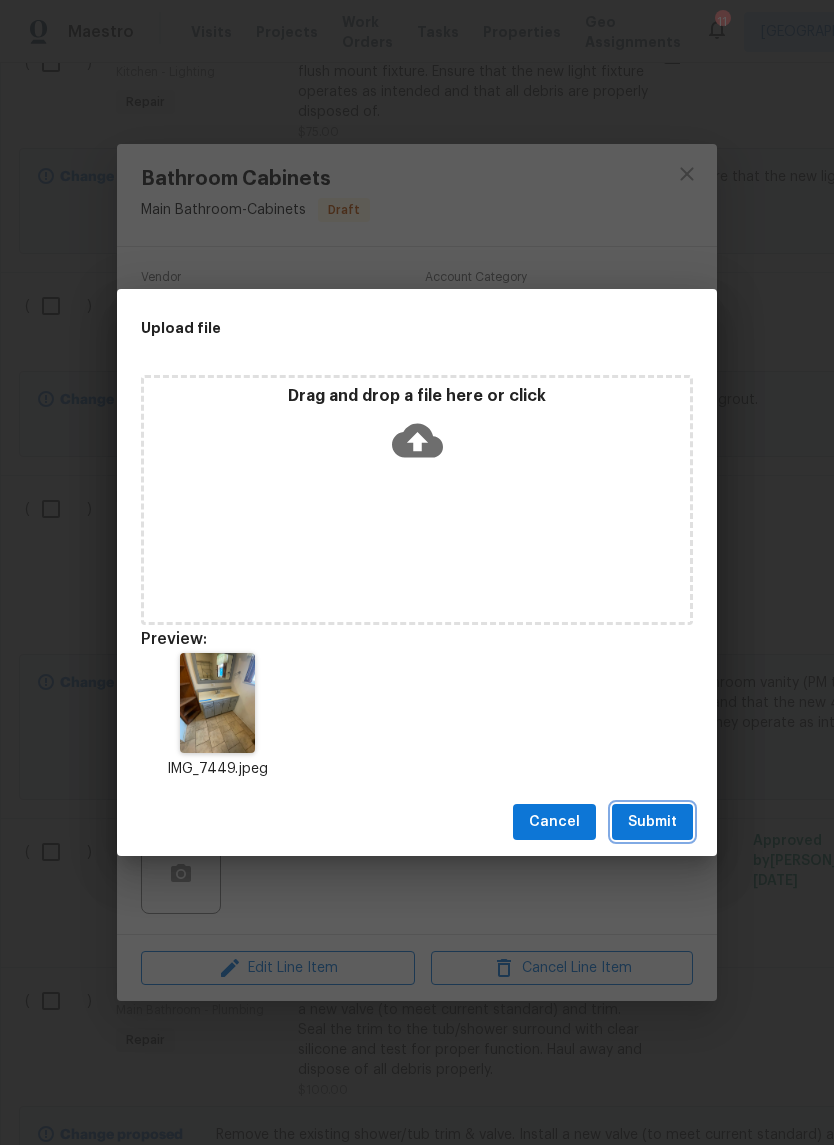 click on "Submit" at bounding box center (652, 822) 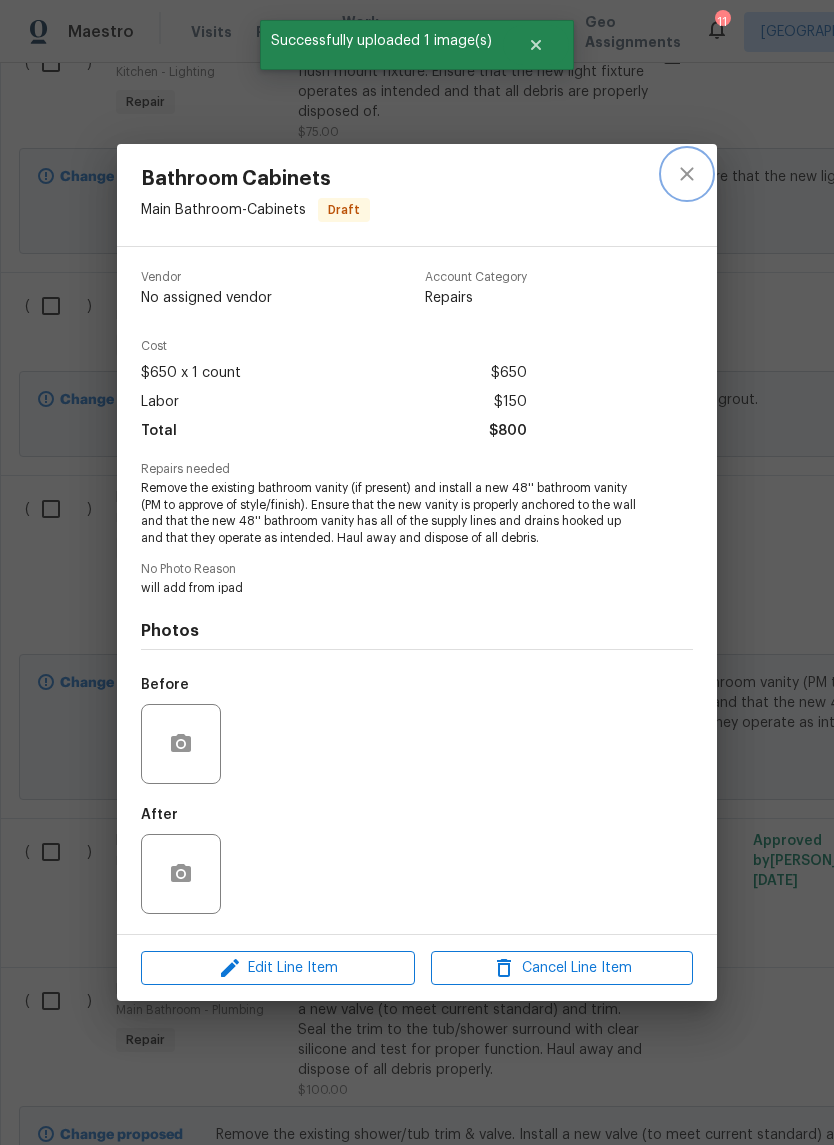 click 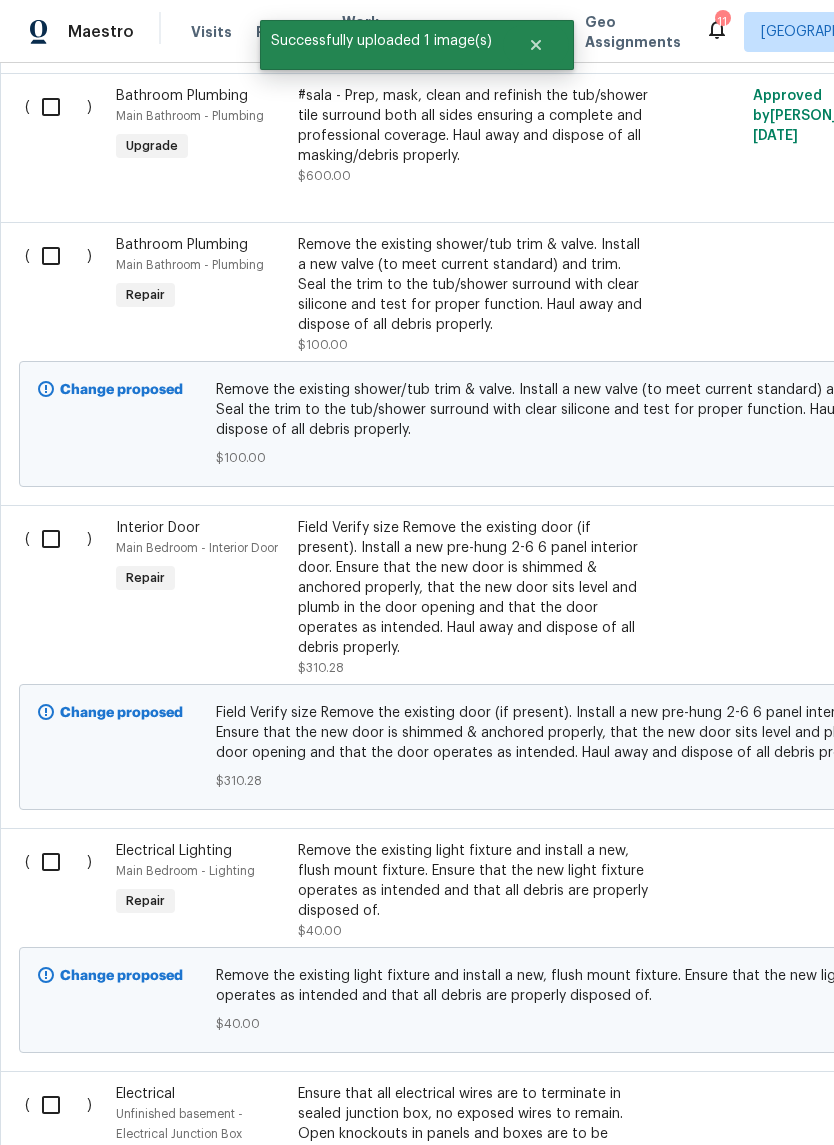 scroll, scrollTop: 6232, scrollLeft: 0, axis: vertical 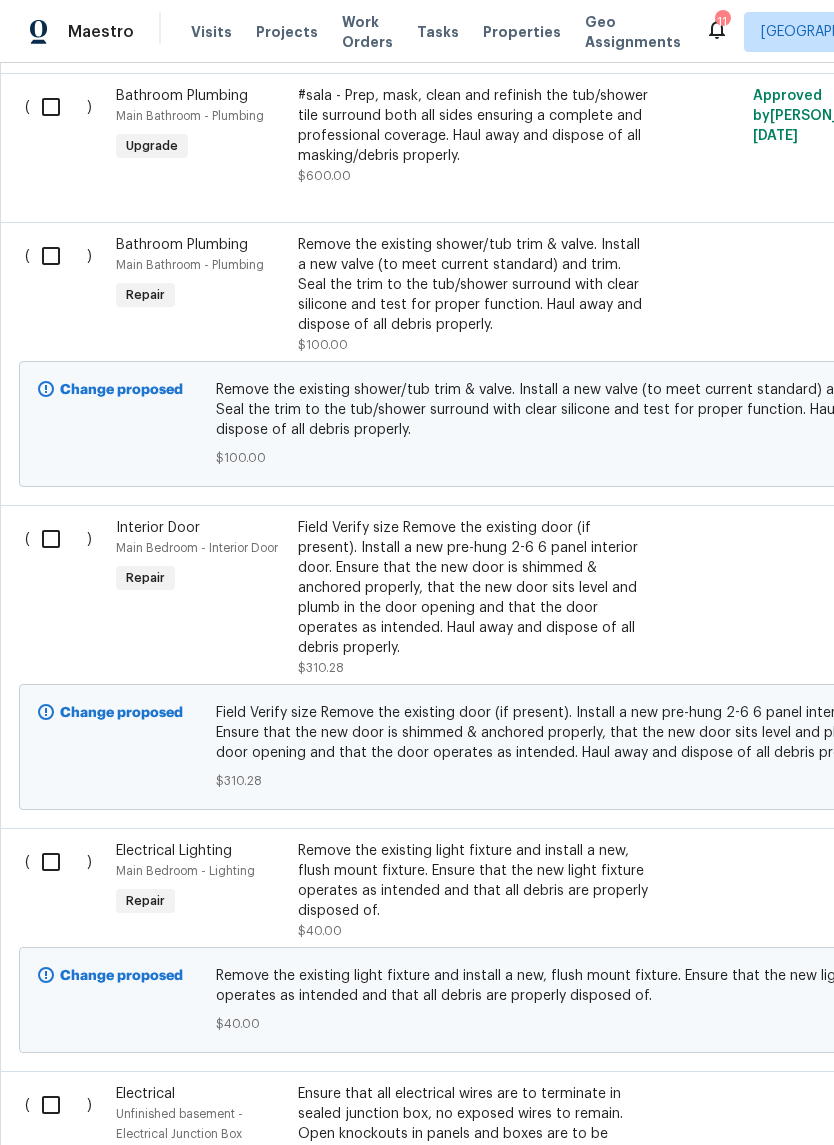 click on "Bathroom Plumbing Main Bathroom - Plumbing Repair" at bounding box center (201, 295) 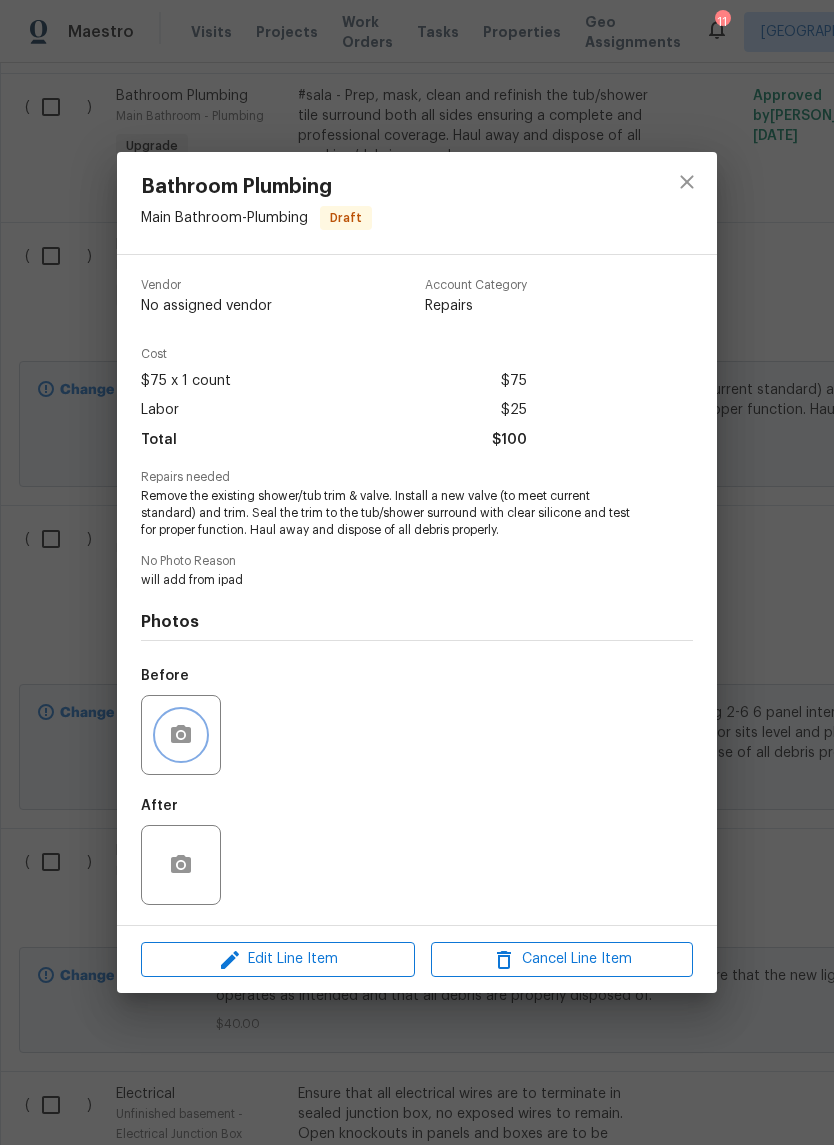 click at bounding box center (181, 735) 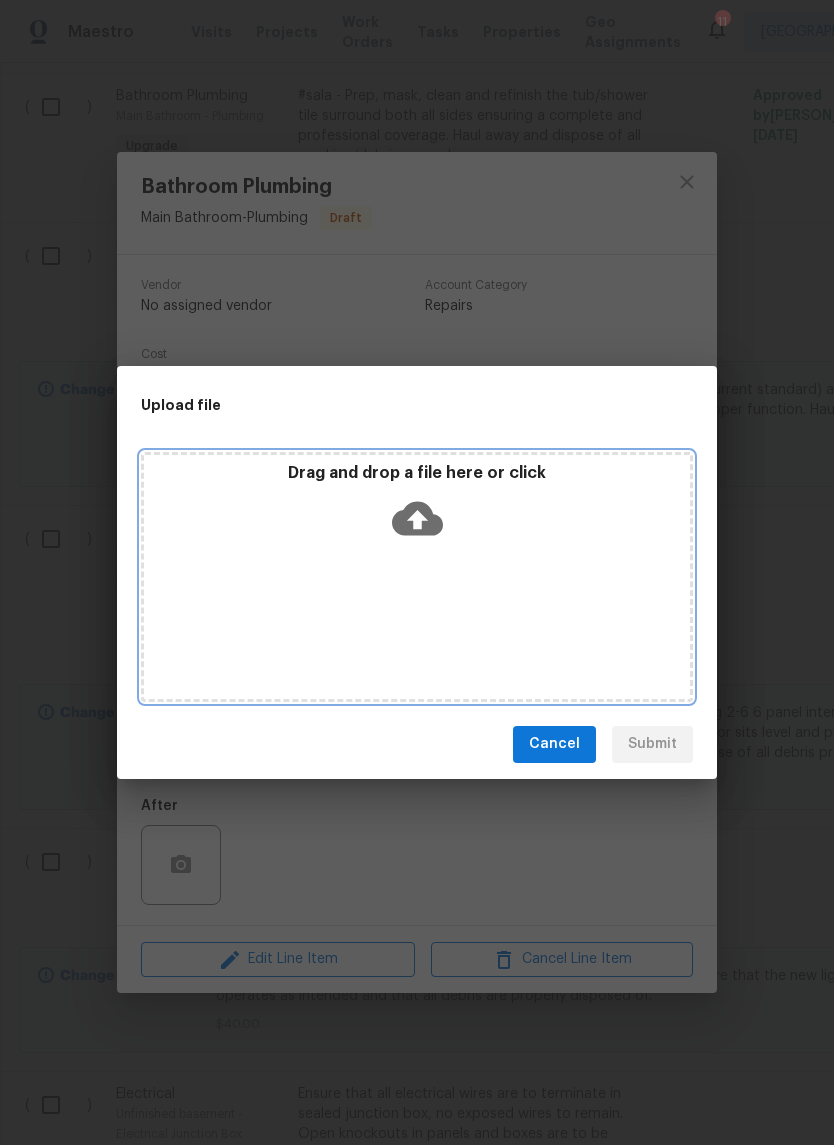 click on "Drag and drop a file here or click" at bounding box center [417, 577] 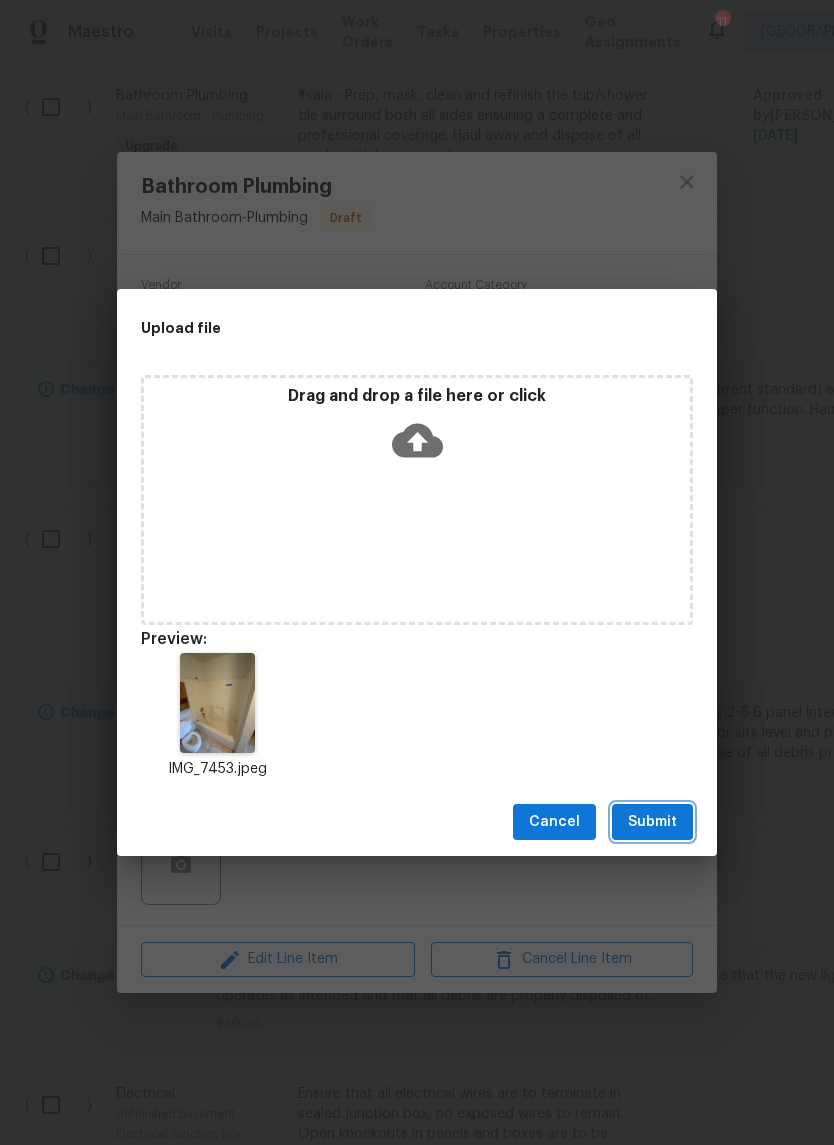 click on "Submit" at bounding box center (652, 822) 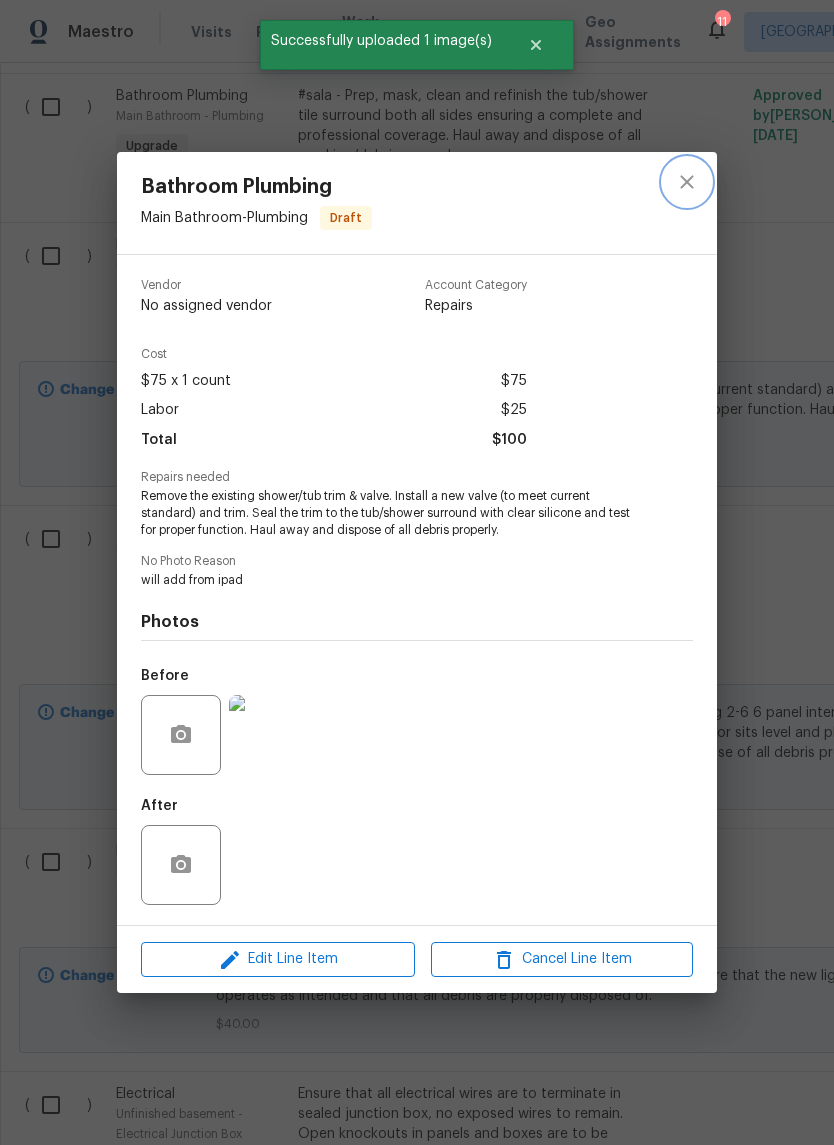 click 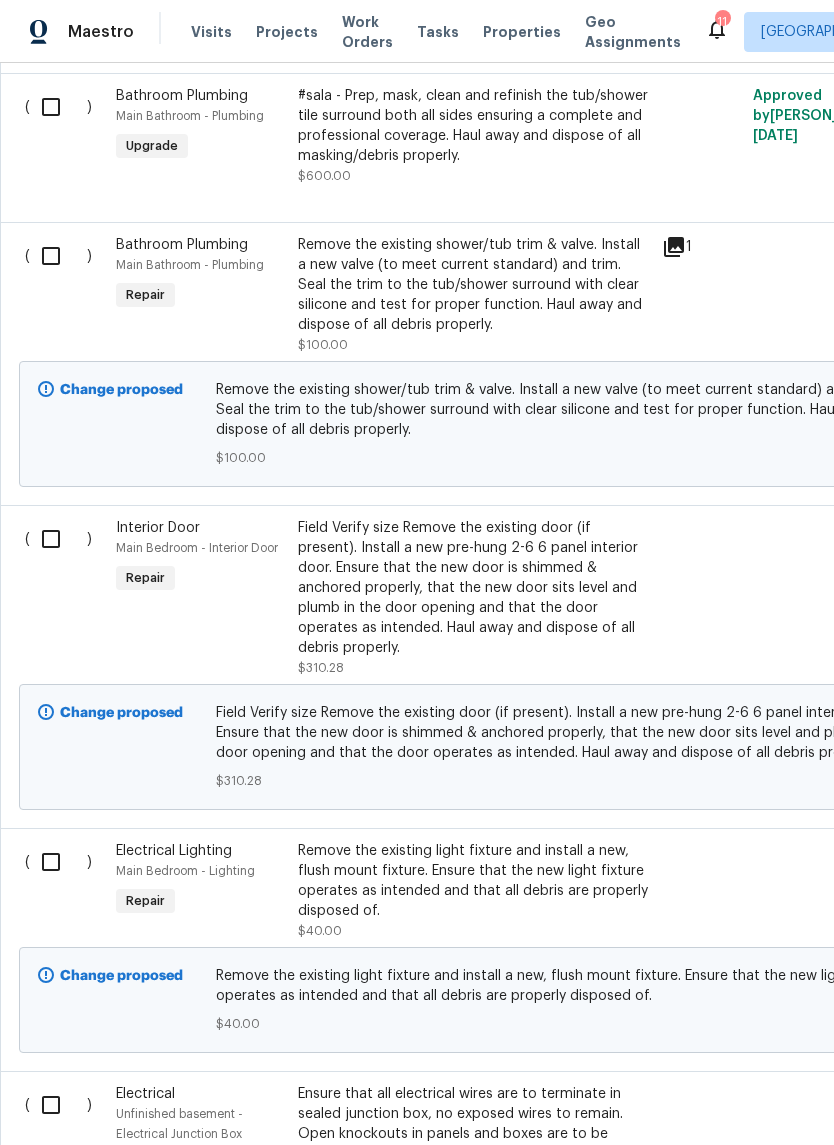 click on "Interior Door Main Bedroom - Interior Door Repair" at bounding box center [201, 598] 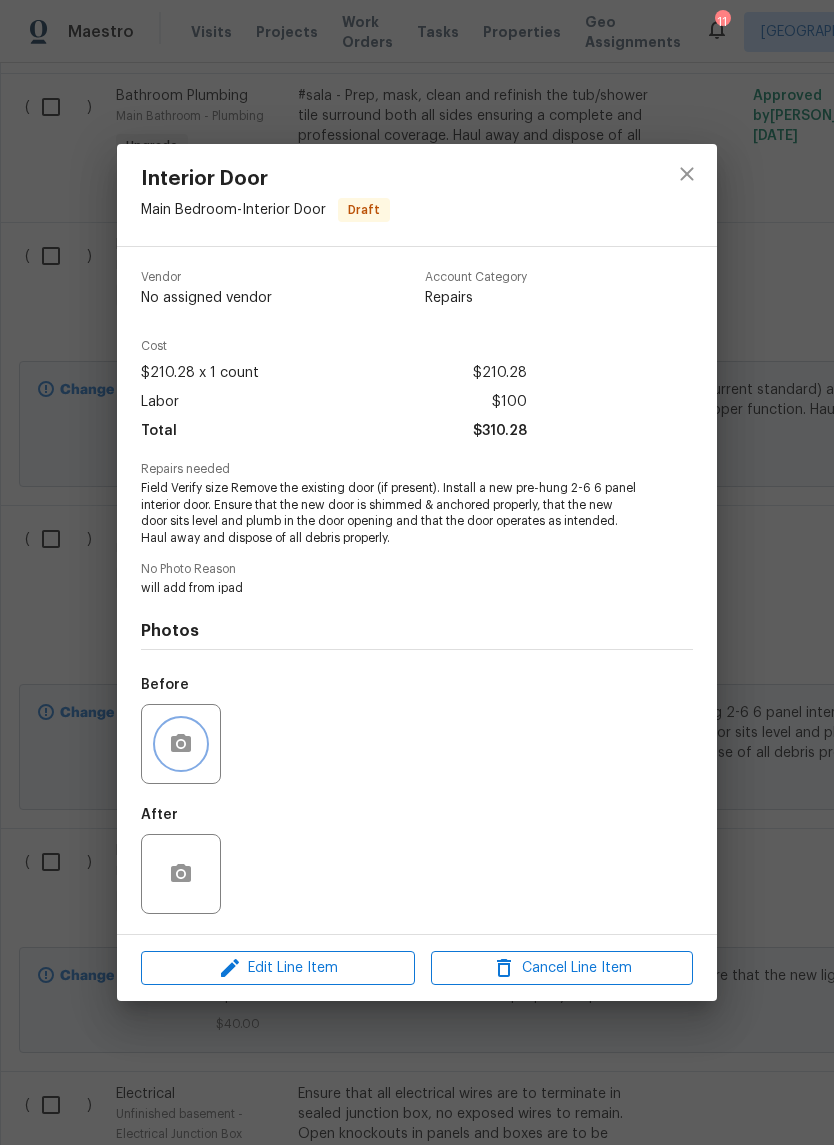 click at bounding box center (181, 744) 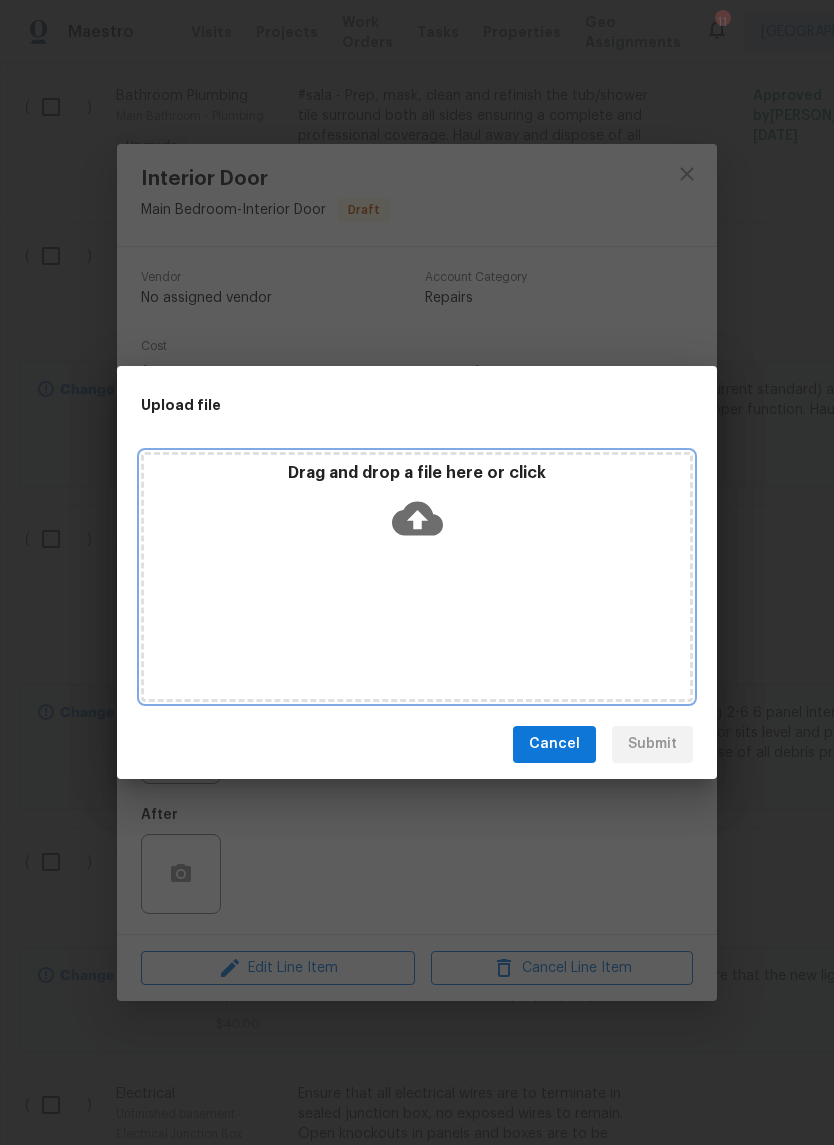 click on "Drag and drop a file here or click" at bounding box center [417, 577] 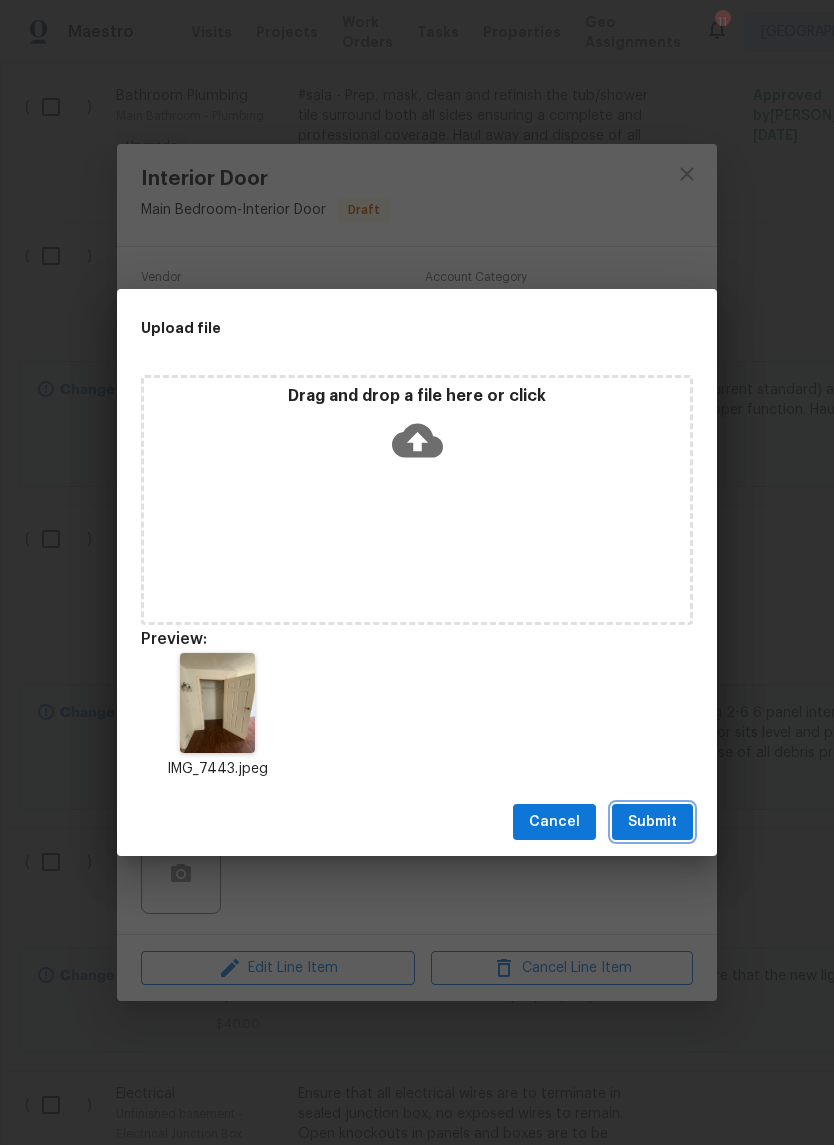 click on "Submit" at bounding box center (652, 822) 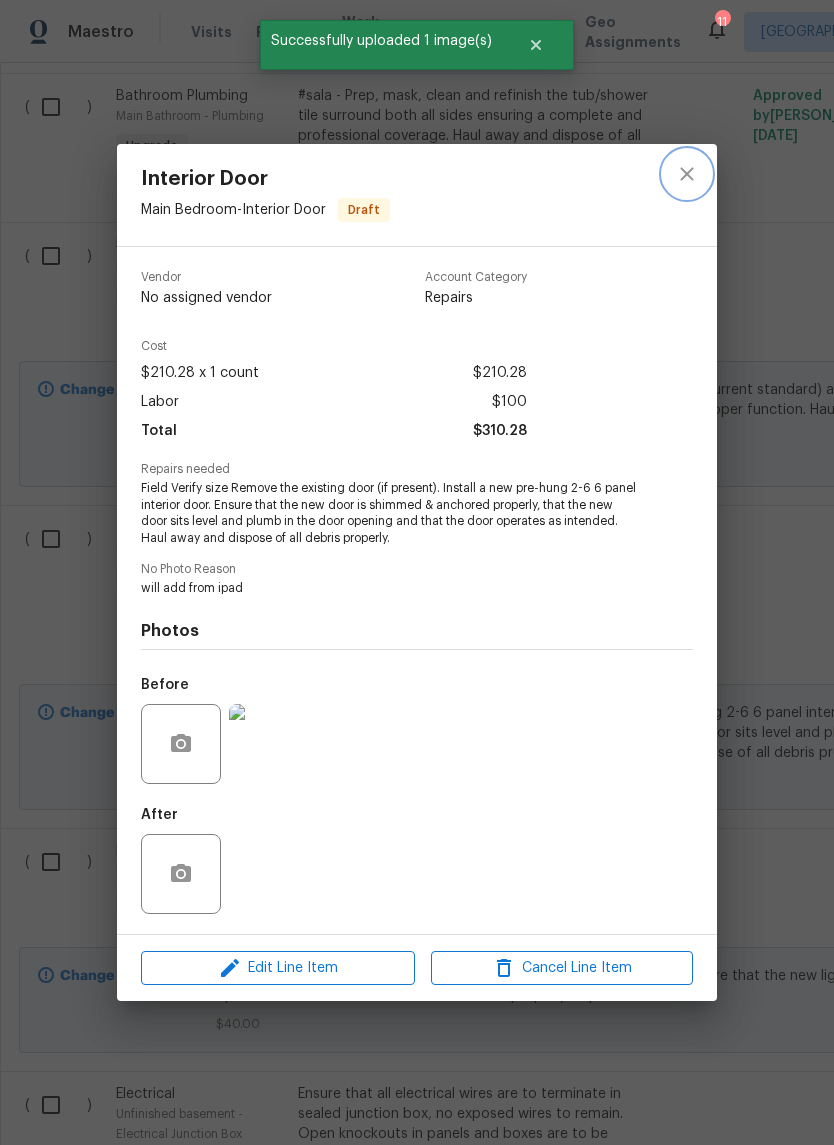 click 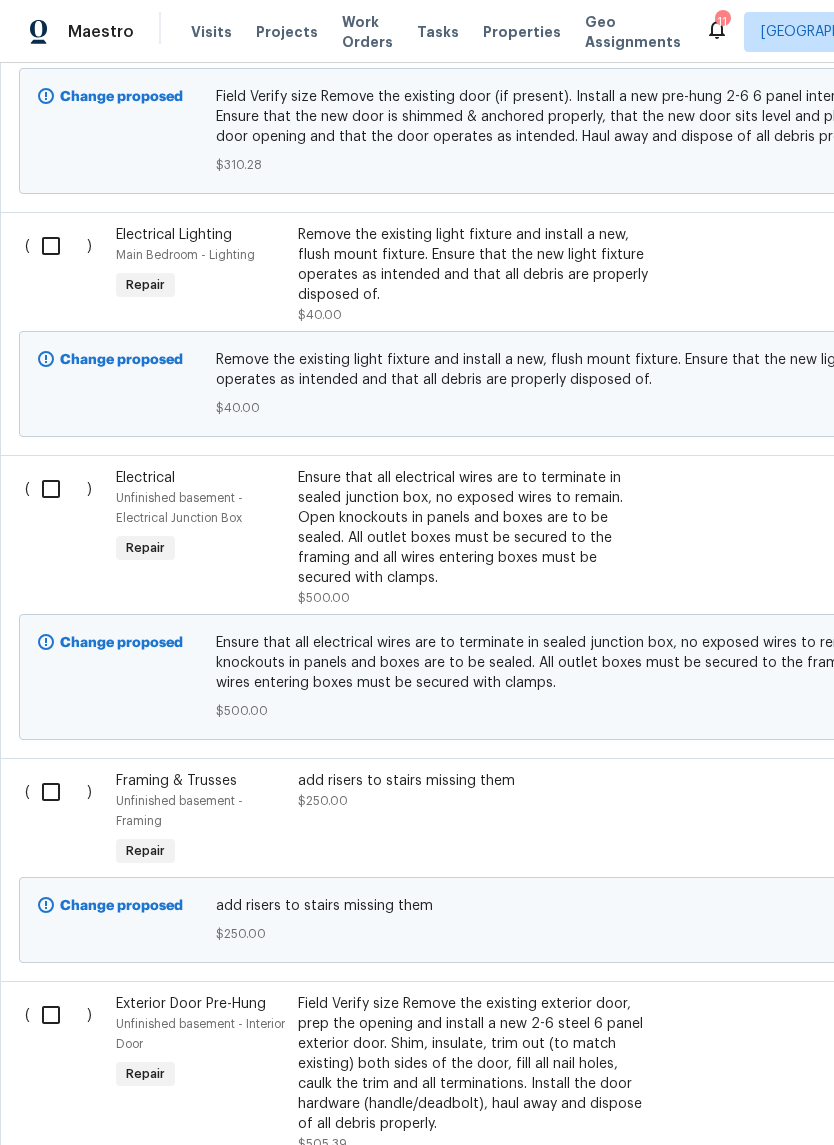 scroll, scrollTop: 6848, scrollLeft: 0, axis: vertical 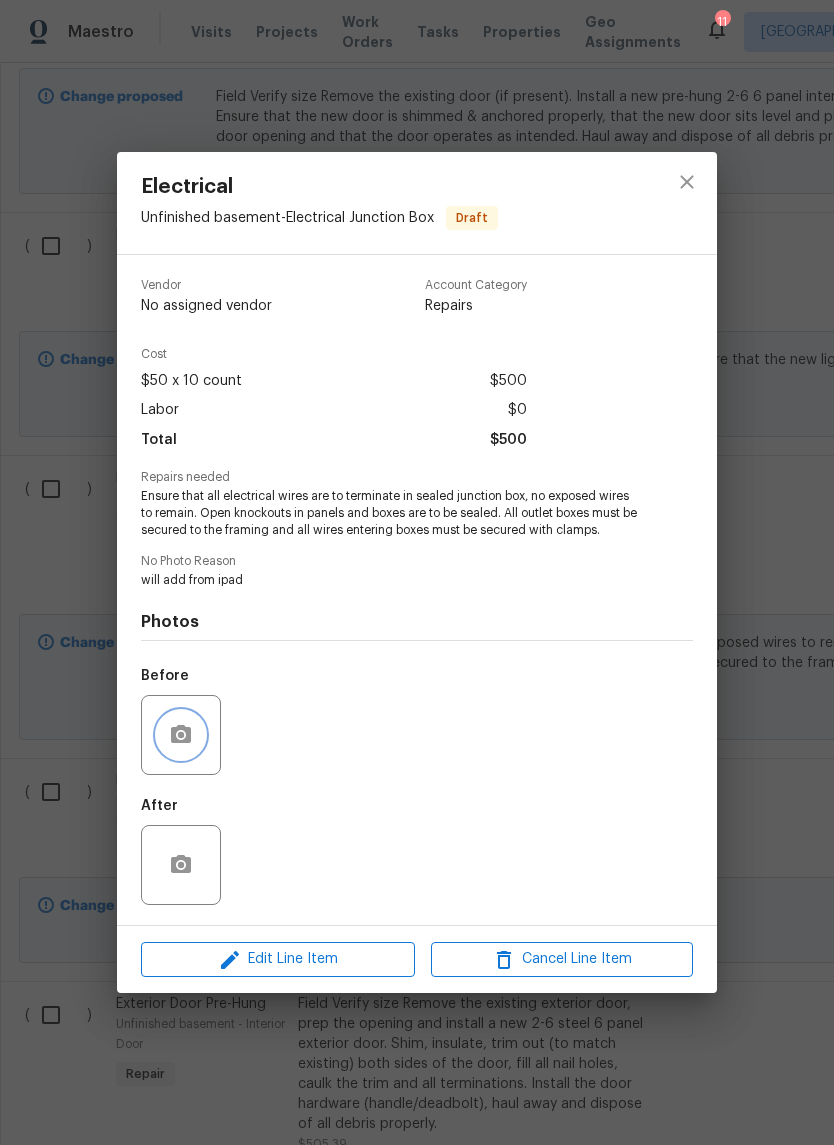 click at bounding box center (181, 735) 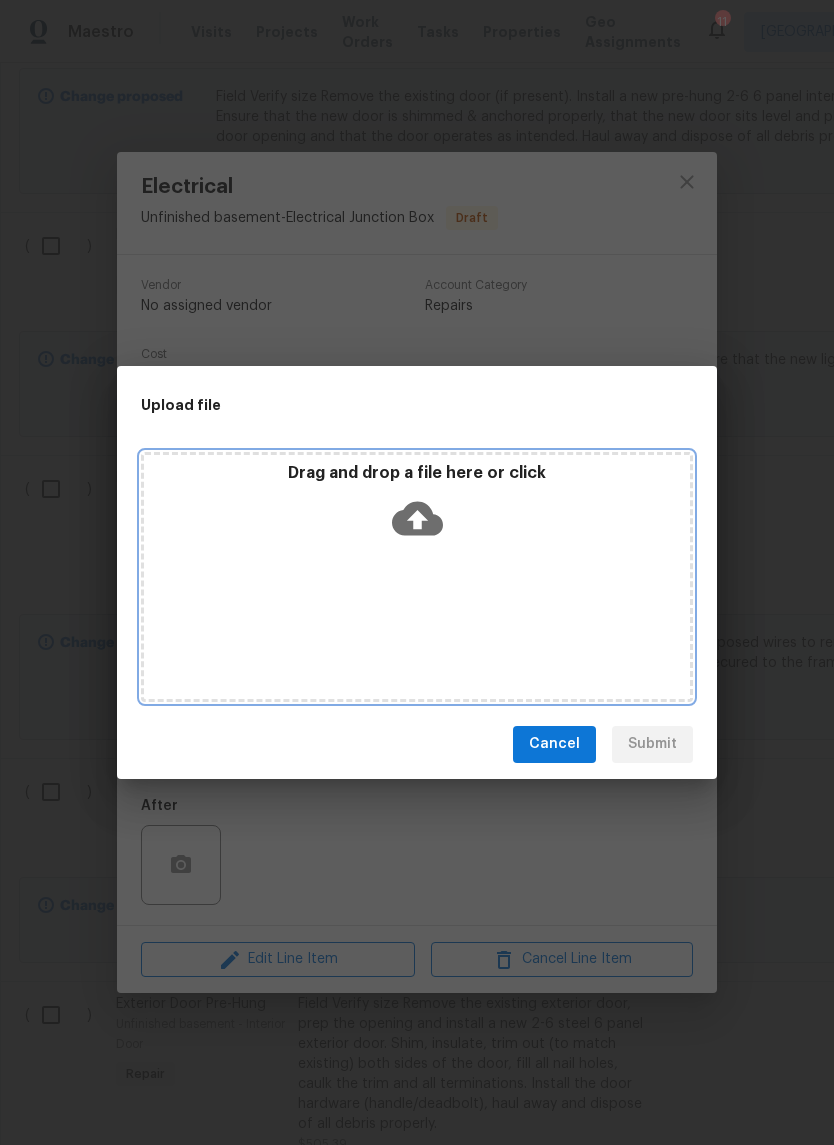 click on "Drag and drop a file here or click" at bounding box center [417, 506] 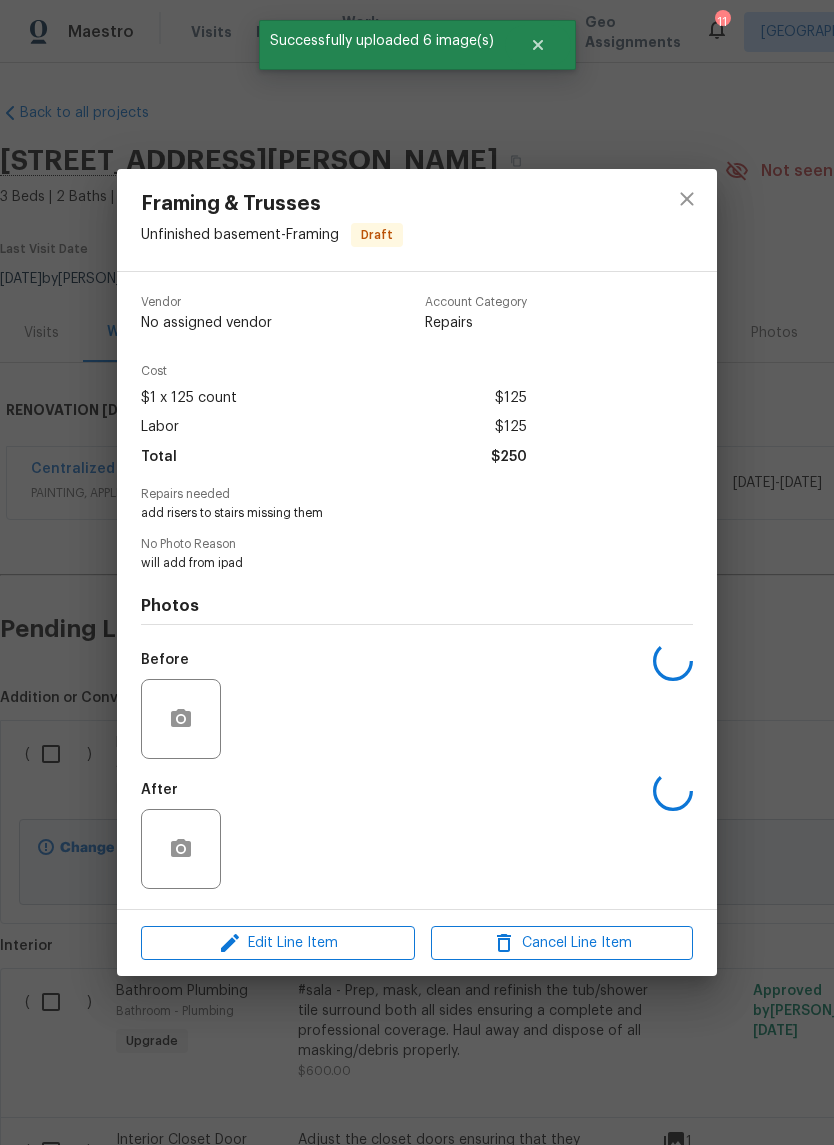 scroll, scrollTop: 124, scrollLeft: 0, axis: vertical 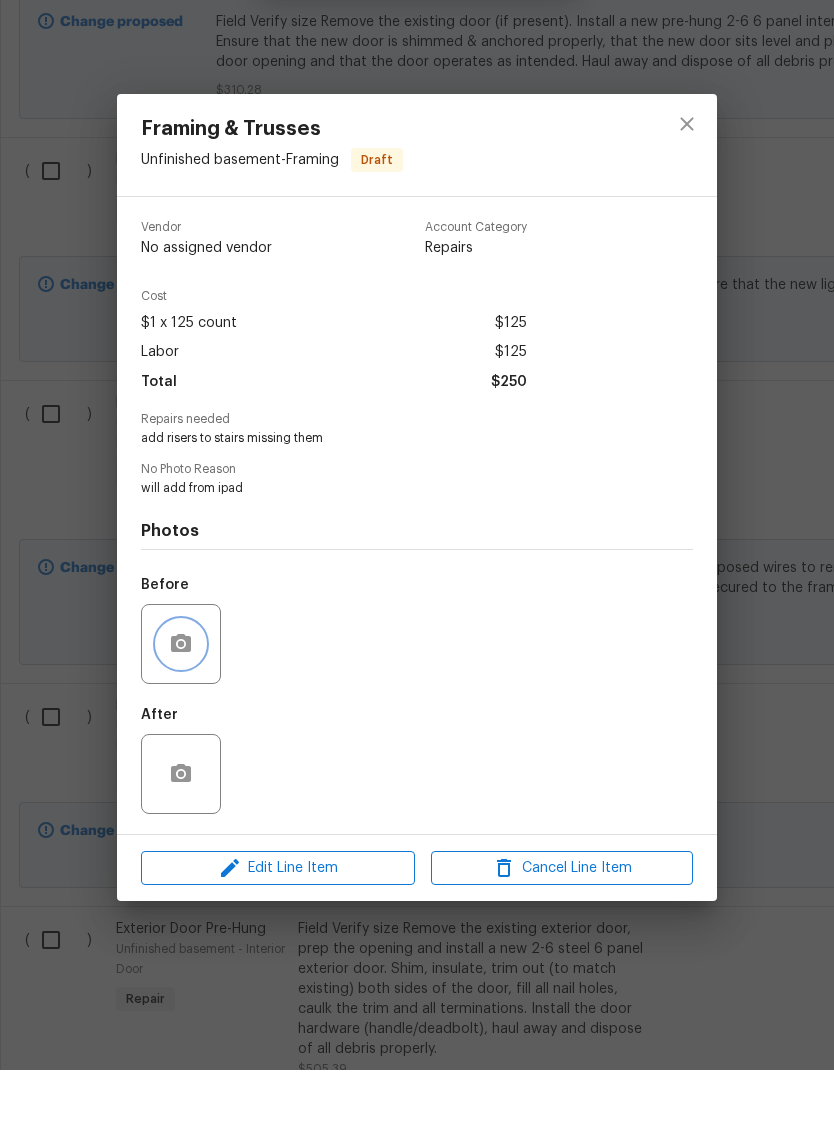 click at bounding box center [181, 719] 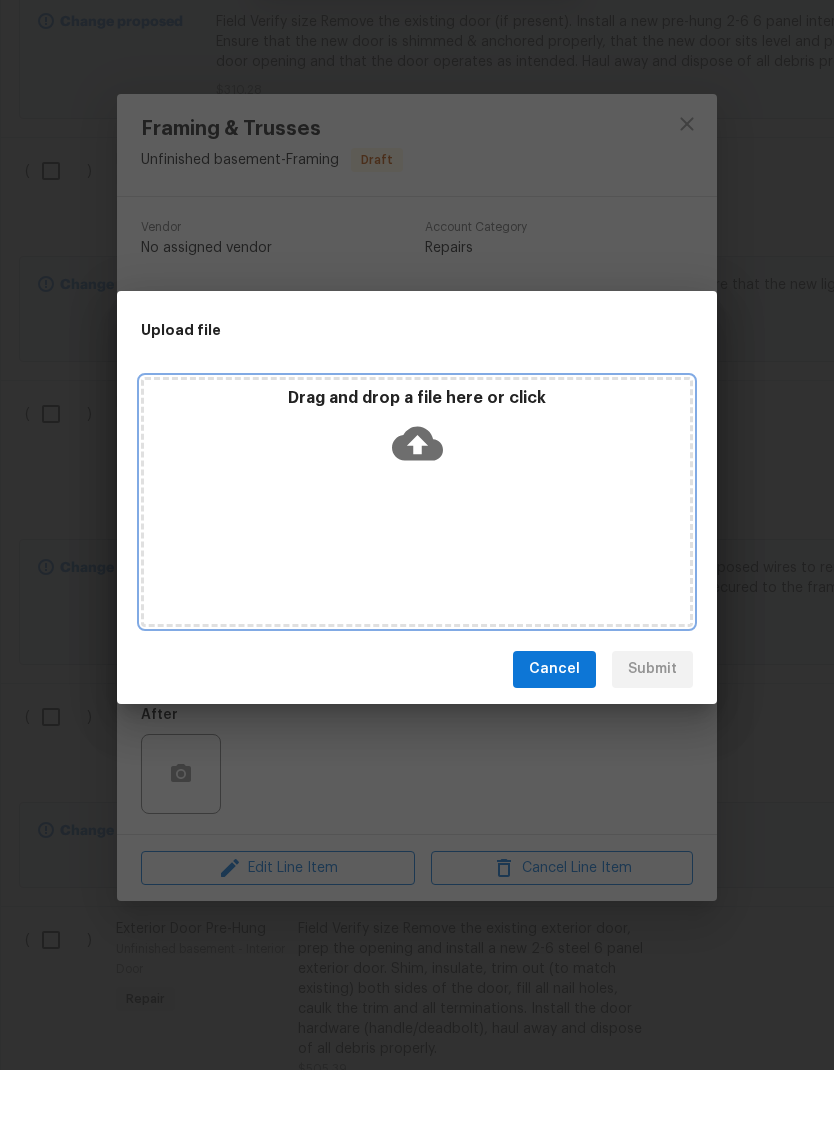 click on "Drag and drop a file here or click" at bounding box center (417, 506) 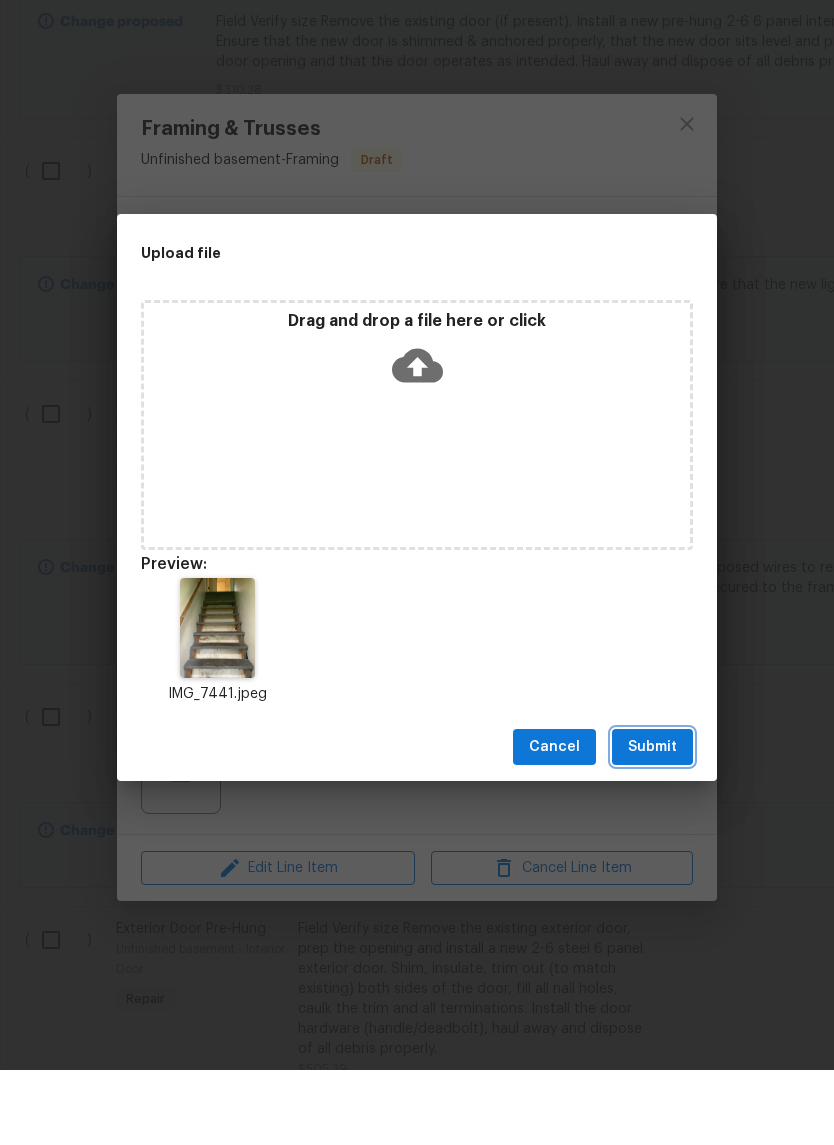 click on "Submit" at bounding box center [652, 822] 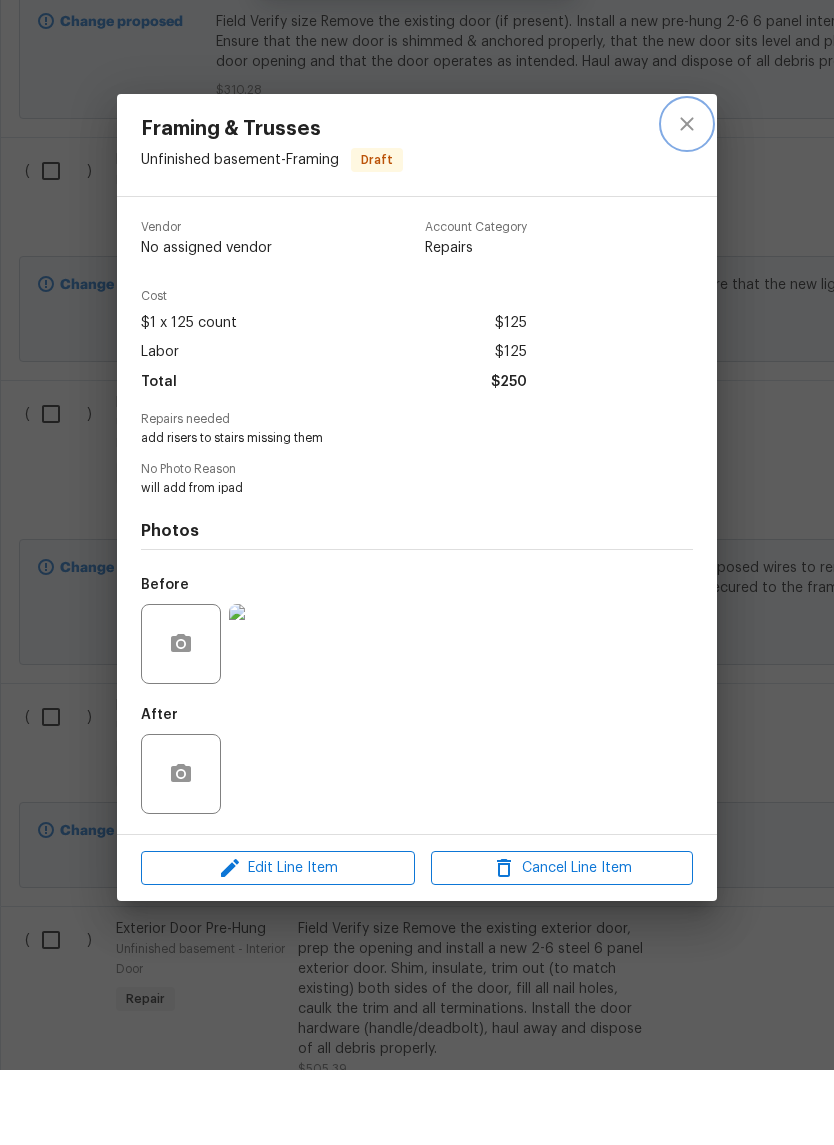 click 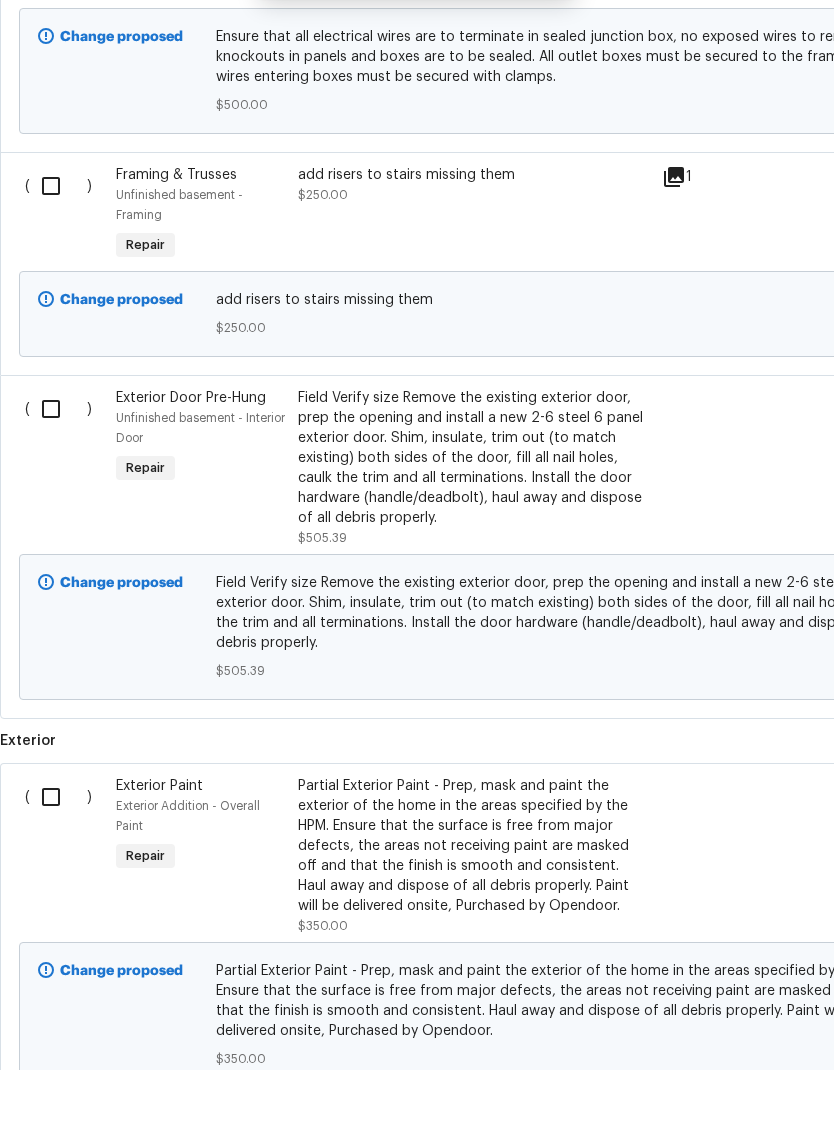 scroll, scrollTop: 7379, scrollLeft: 0, axis: vertical 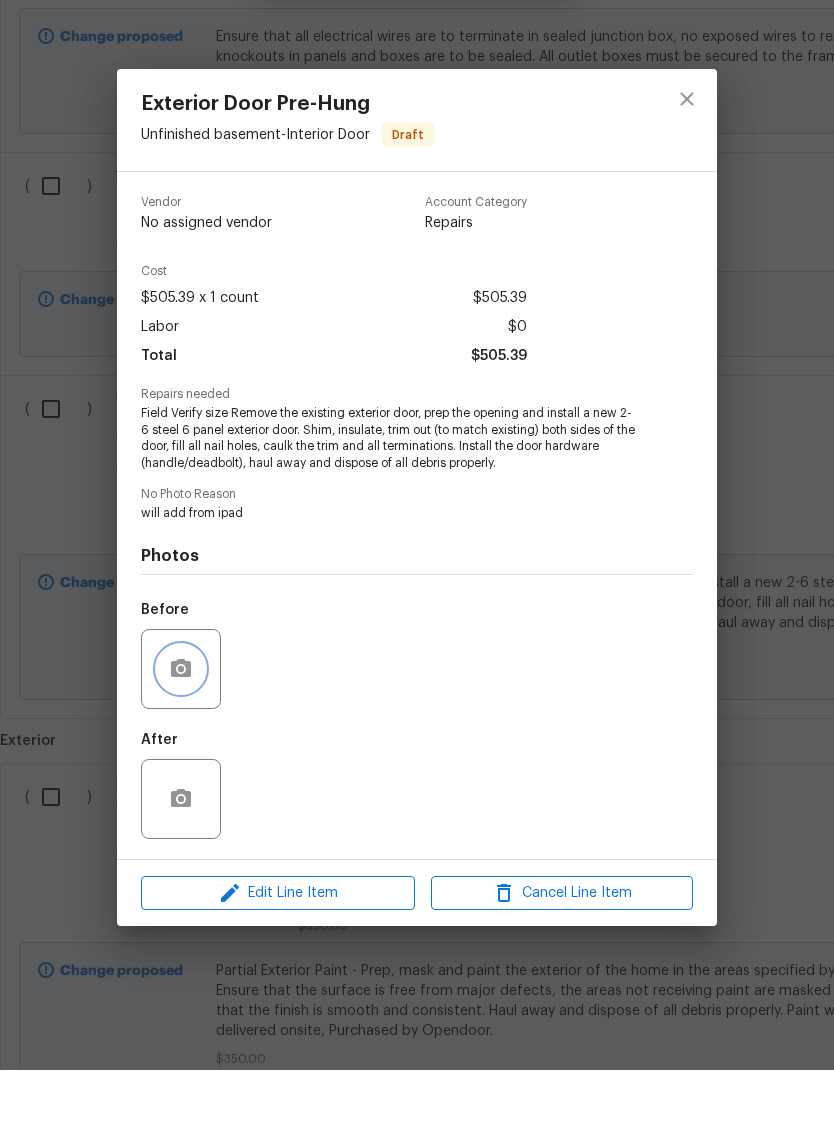 click at bounding box center (181, 744) 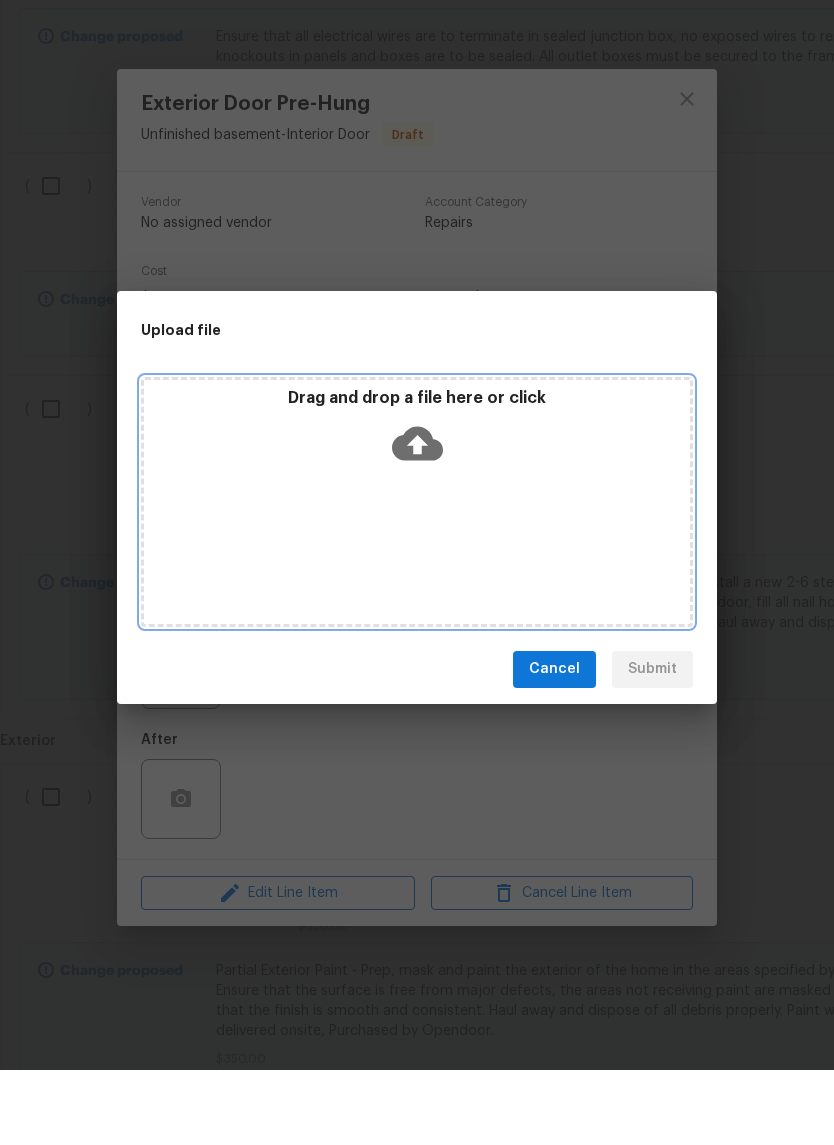 click on "Drag and drop a file here or click" at bounding box center (417, 577) 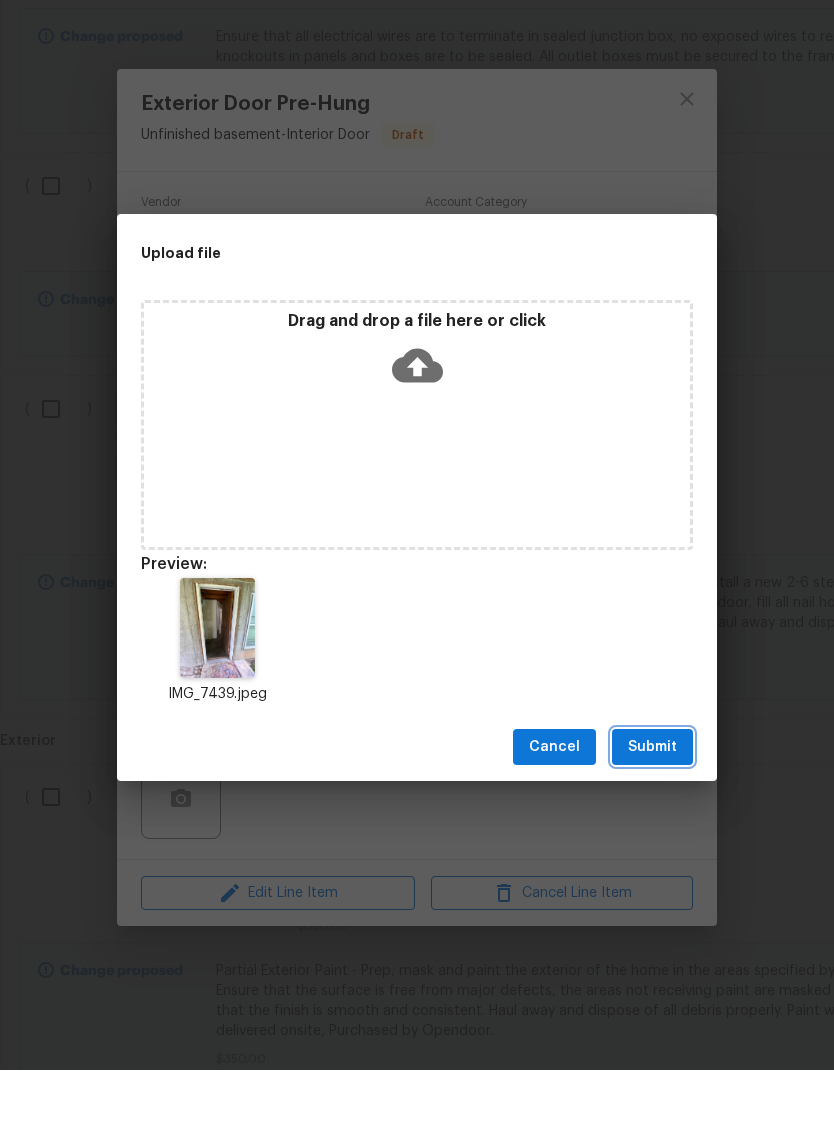 click on "Submit" at bounding box center [652, 822] 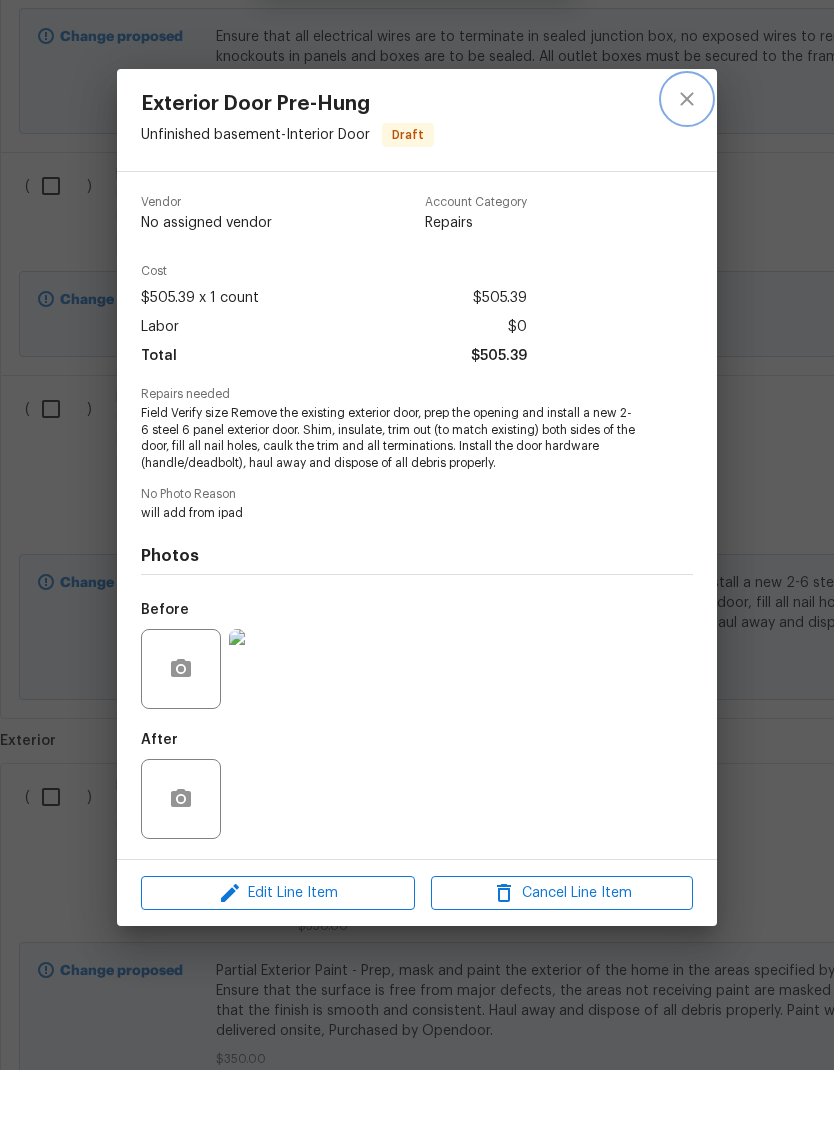 click 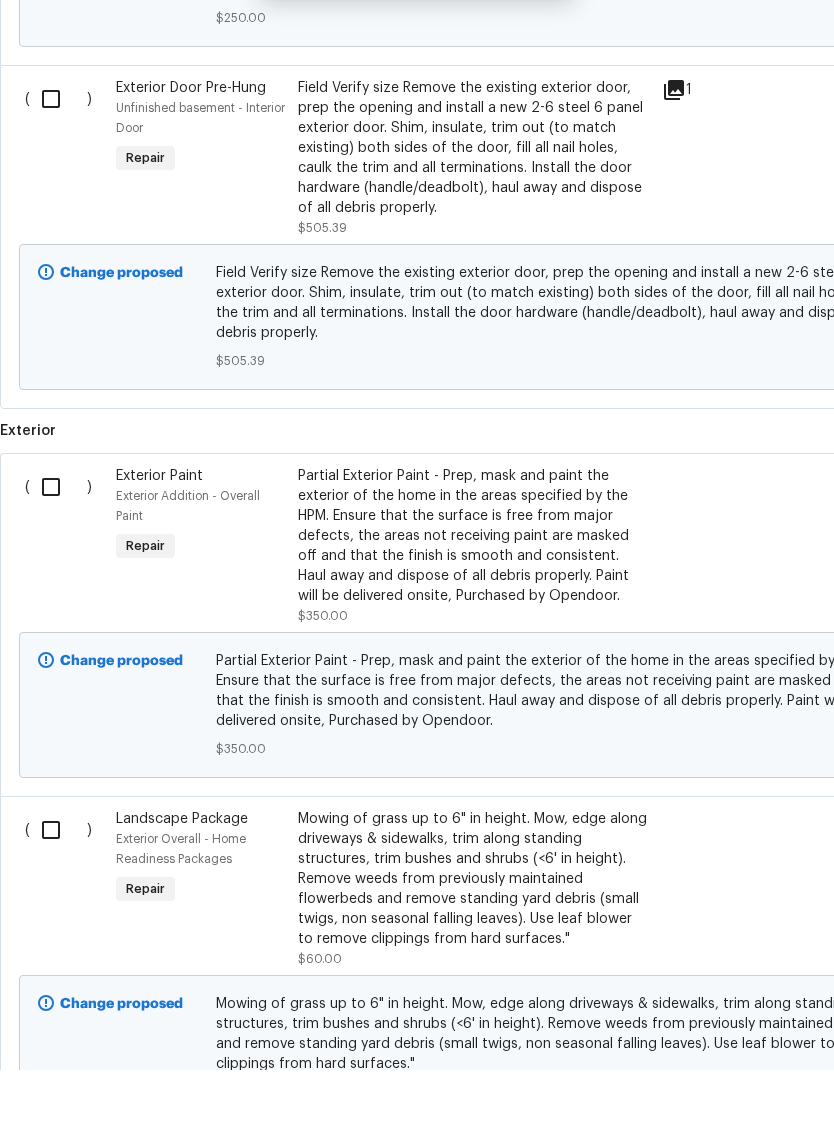 scroll, scrollTop: 7690, scrollLeft: 0, axis: vertical 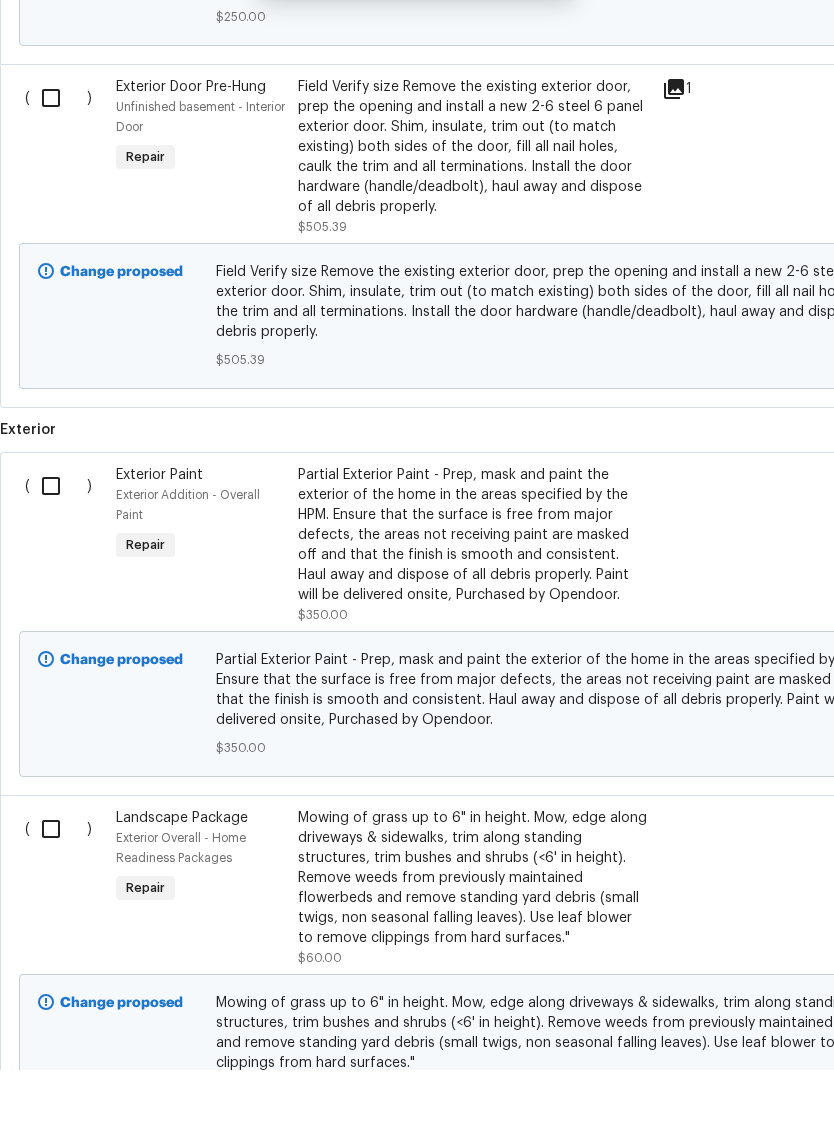 click on "Exterior Paint Exterior Addition - Overall Paint Repair" at bounding box center [201, 620] 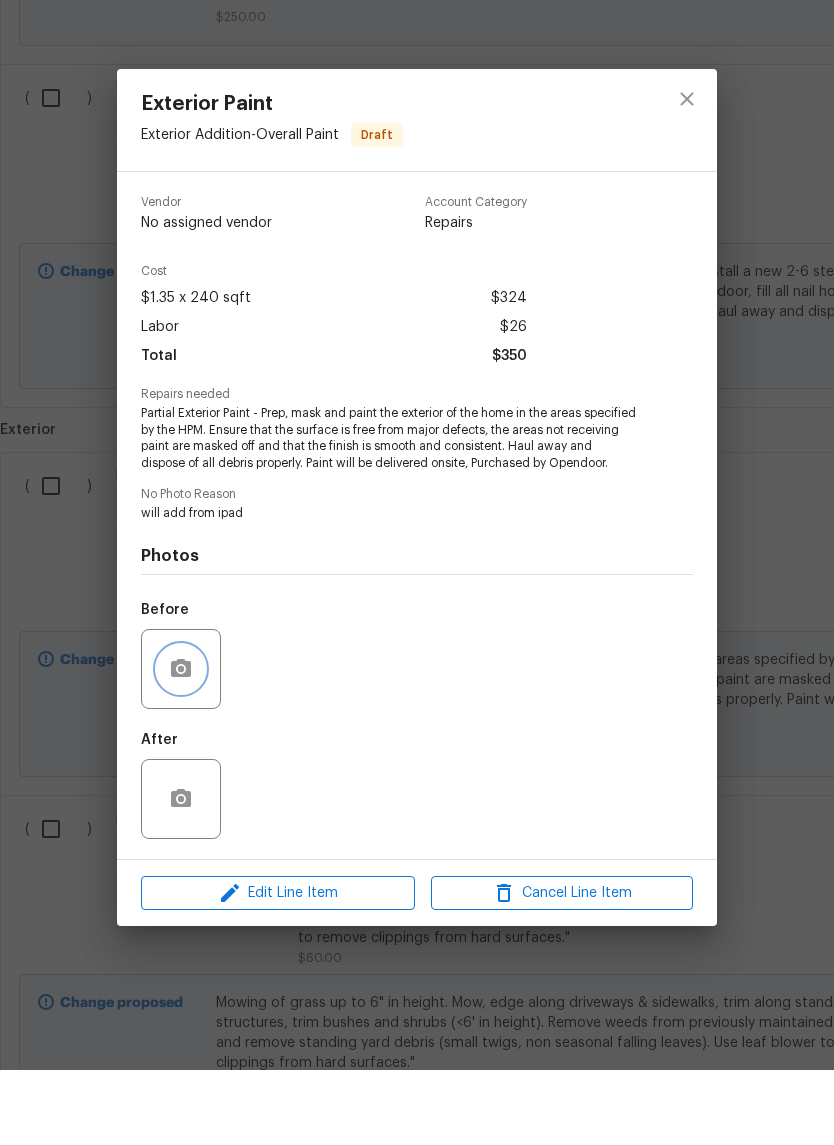 click 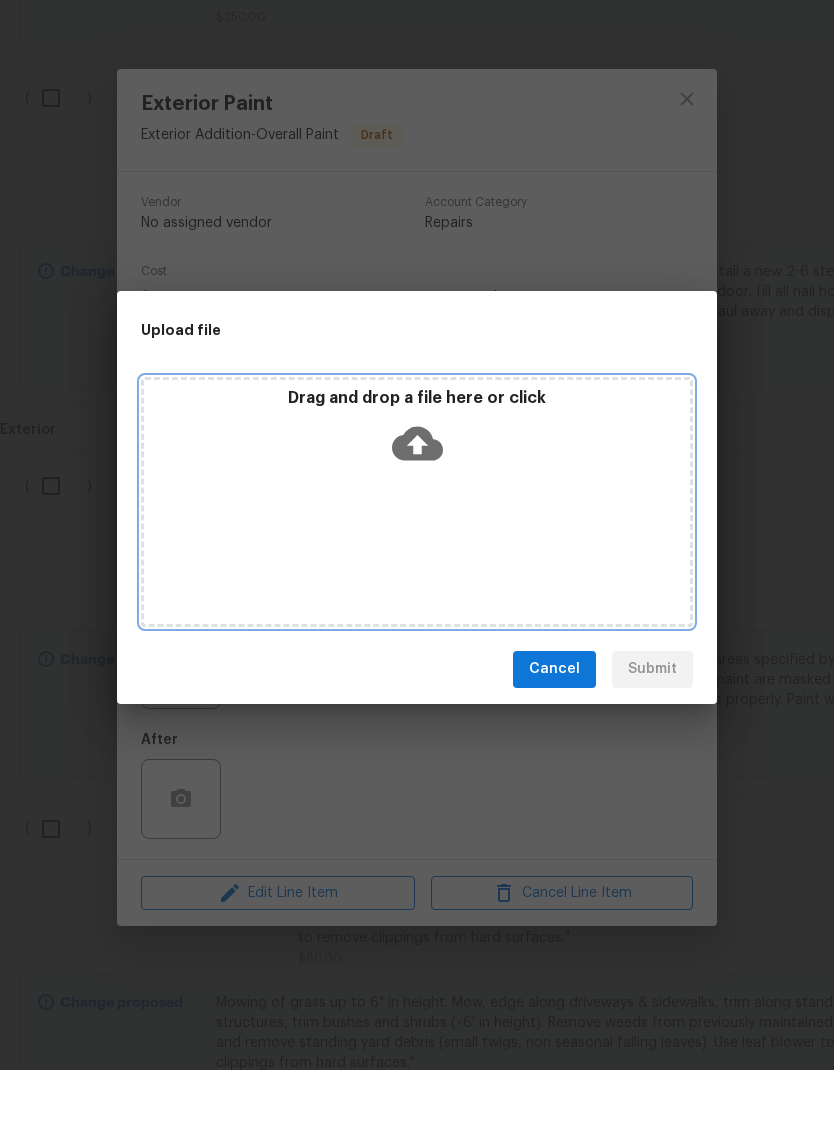 click on "Drag and drop a file here or click" at bounding box center (417, 506) 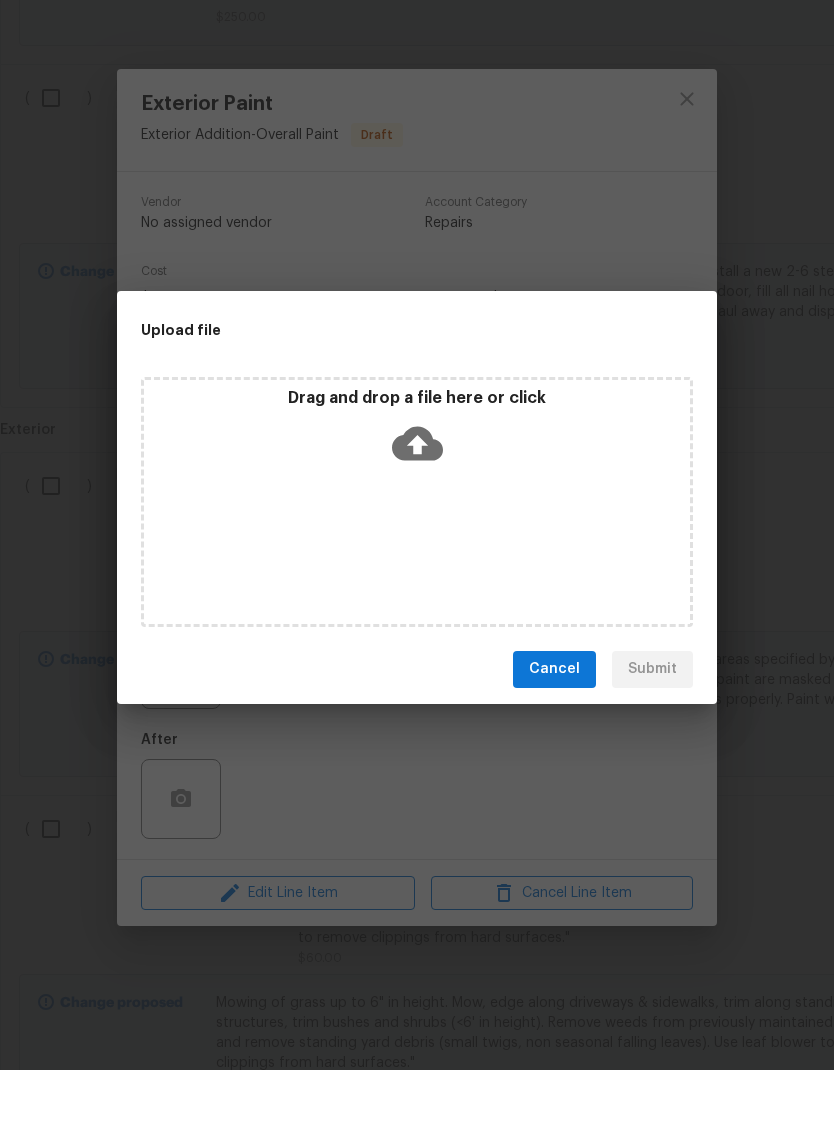 click on "Upload file Drag and drop a file here or click Cancel Submit" at bounding box center (417, 572) 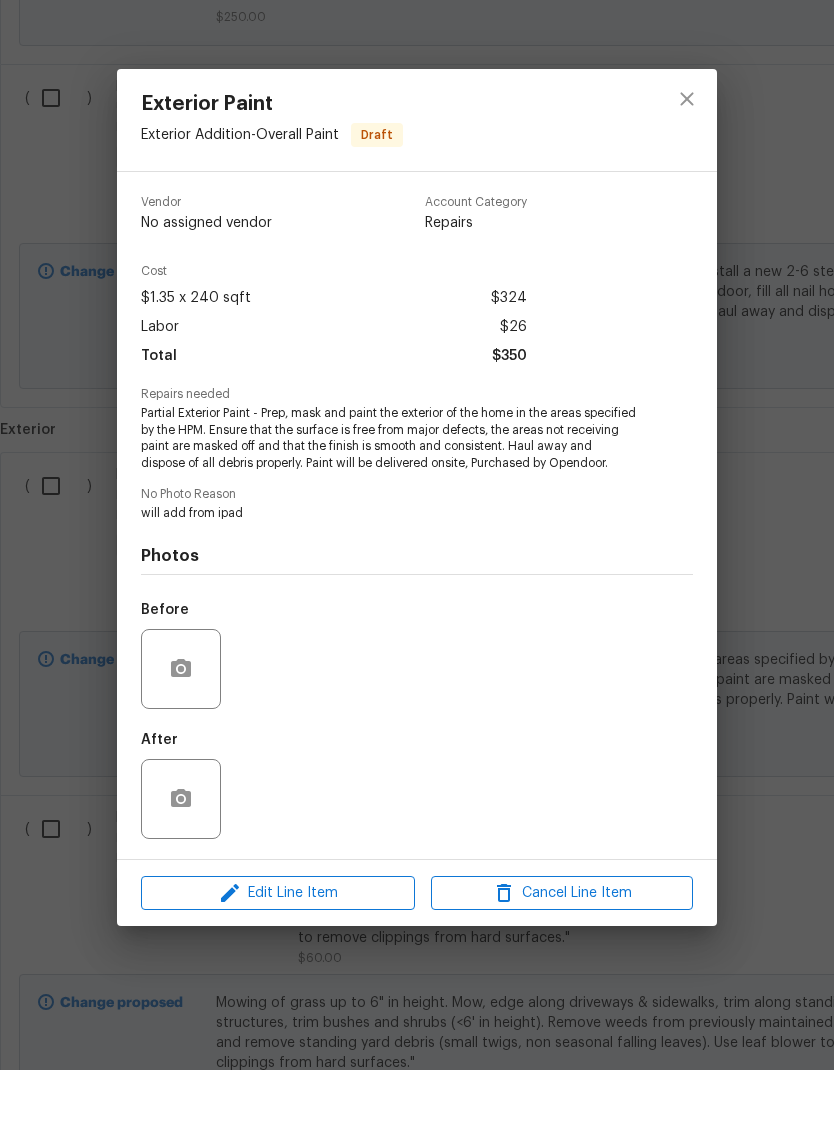 click at bounding box center [181, 744] 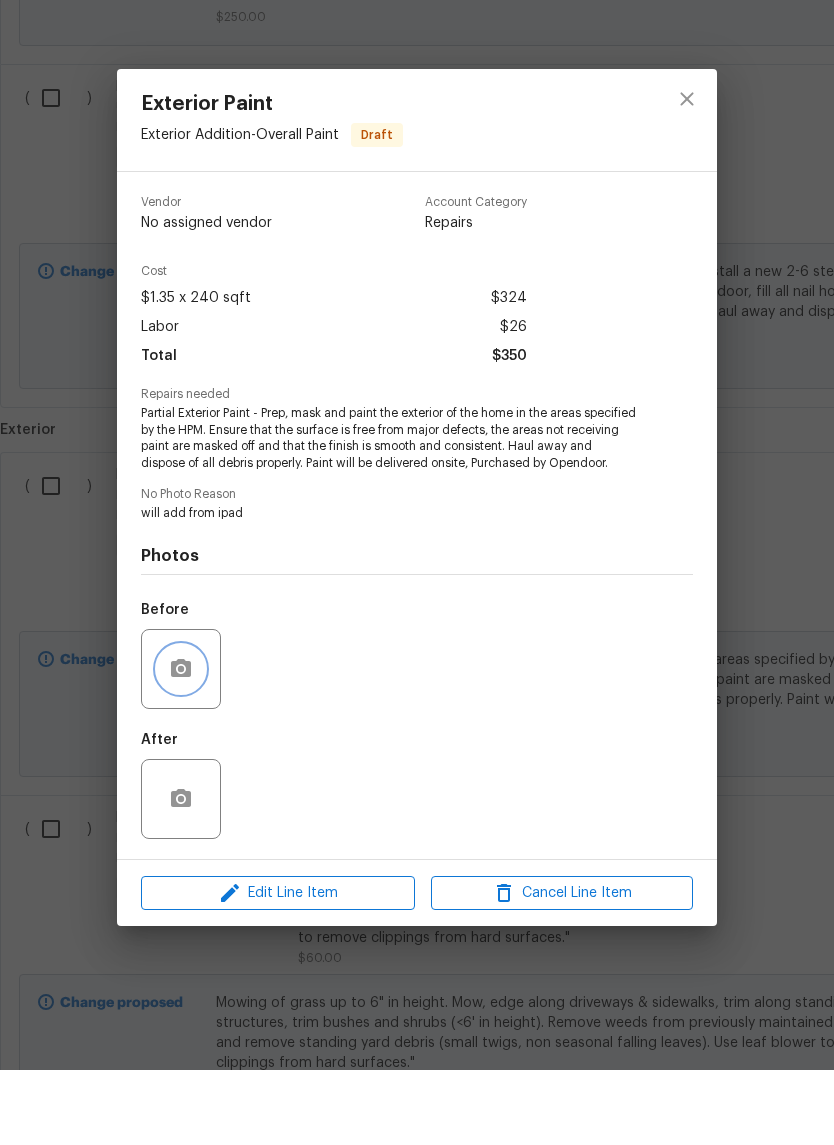 click 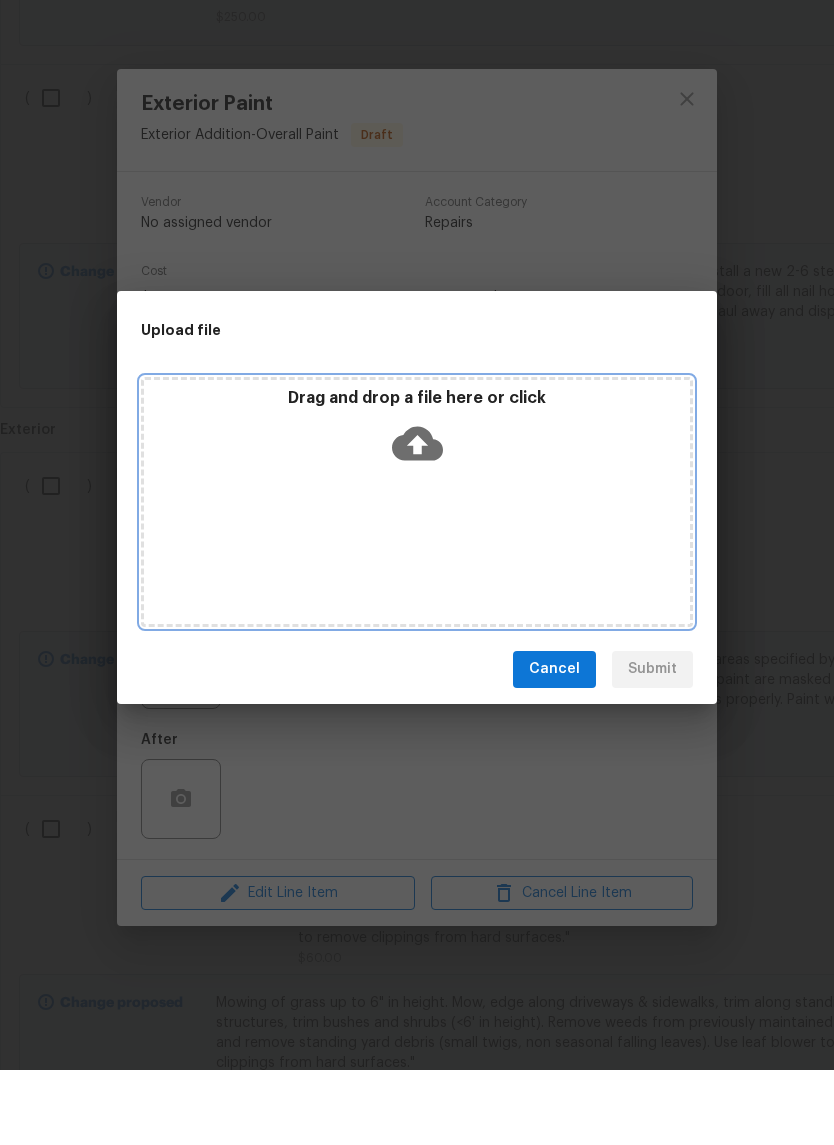 click on "Drag and drop a file here or click" at bounding box center [417, 506] 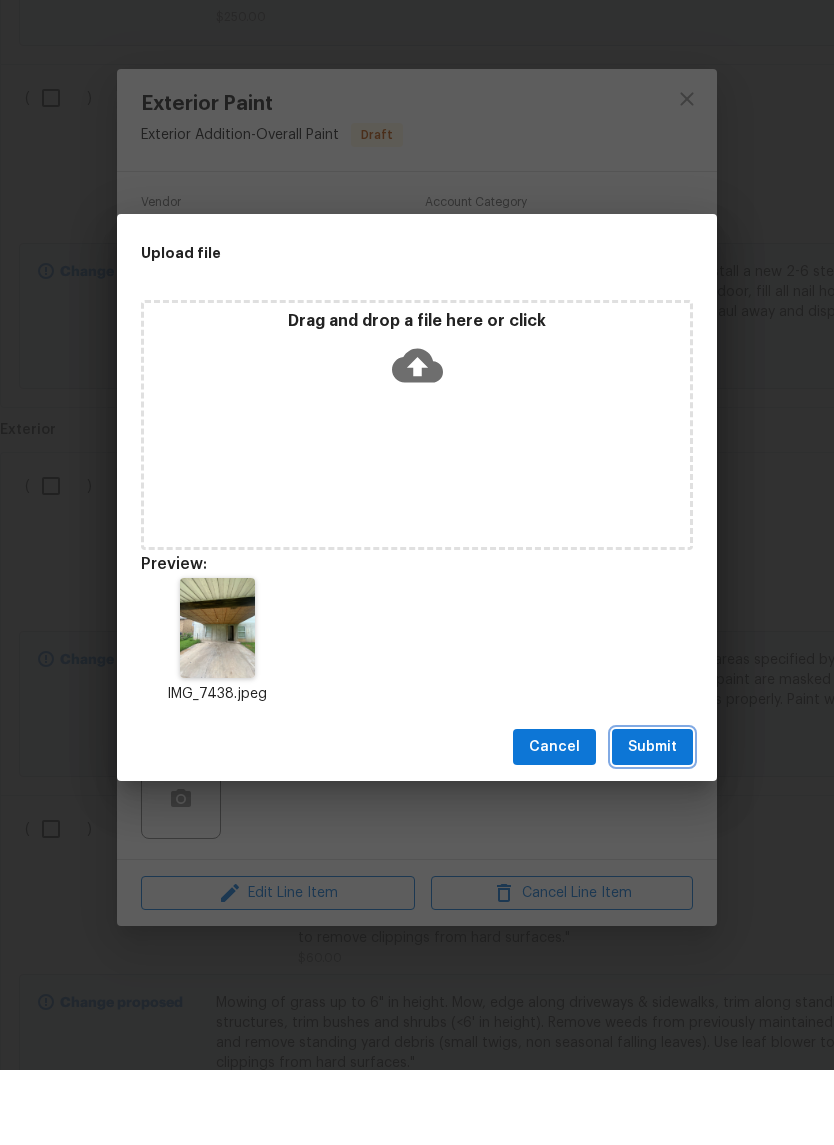 click on "Submit" at bounding box center (652, 822) 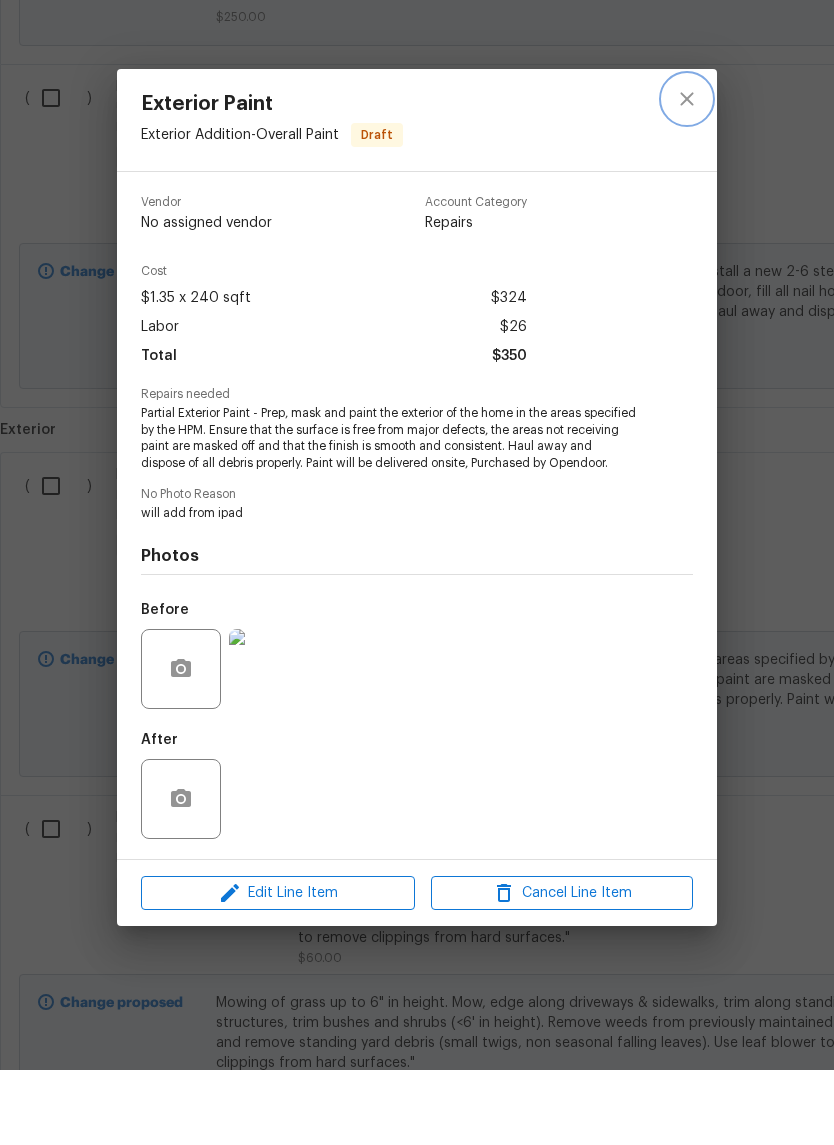 click 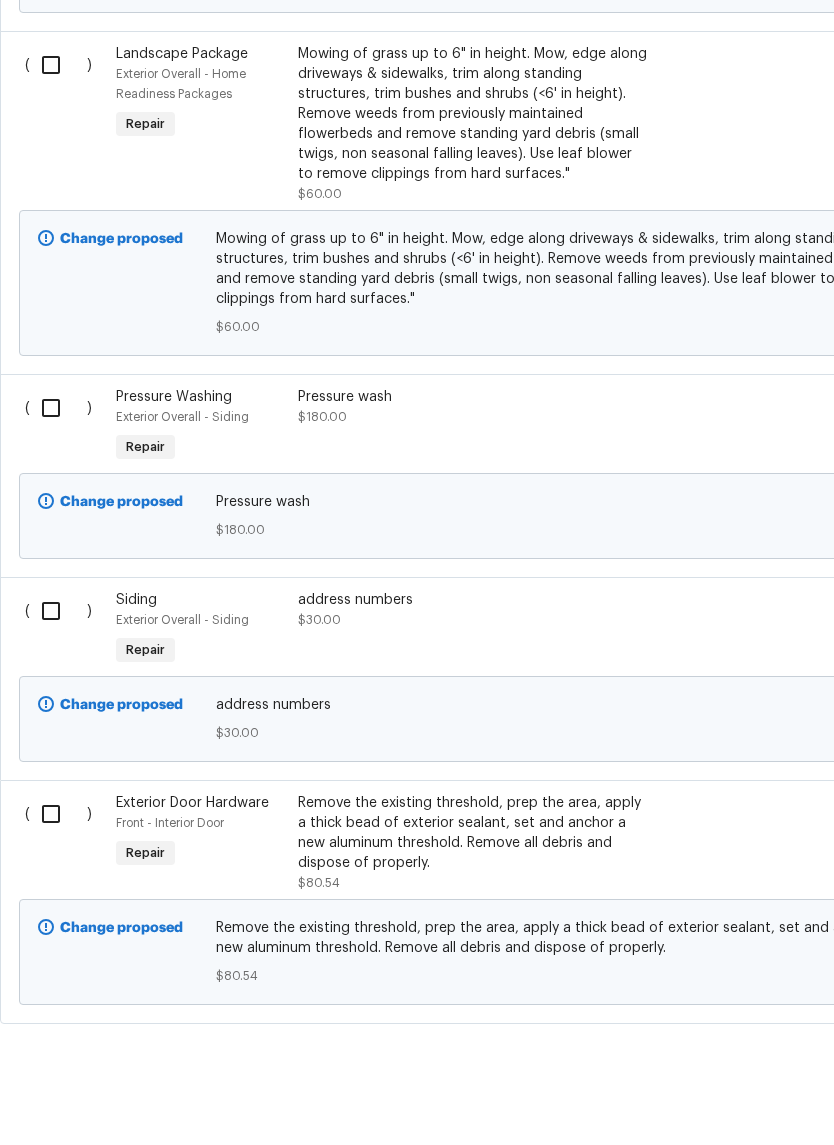 scroll, scrollTop: 8453, scrollLeft: 0, axis: vertical 